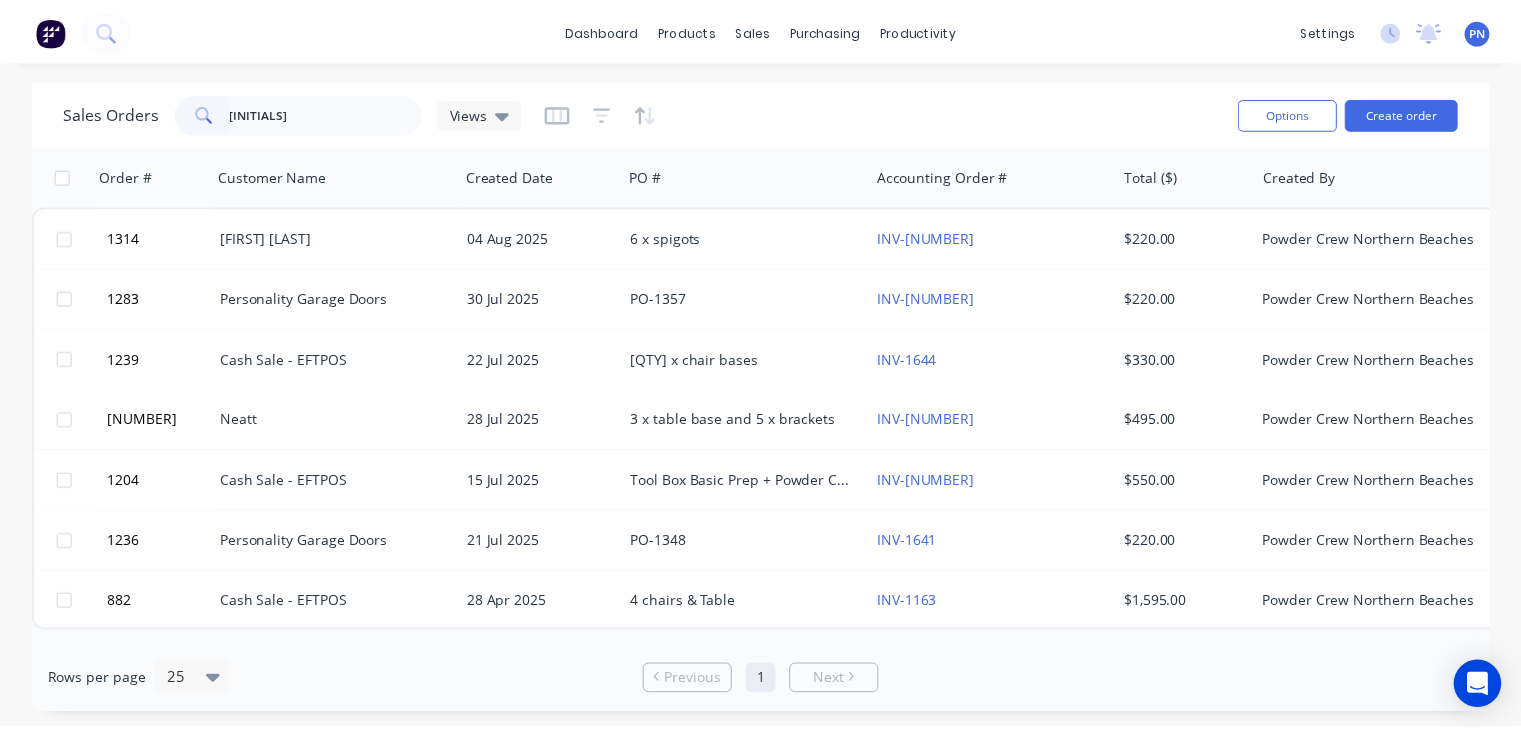 scroll, scrollTop: 0, scrollLeft: 0, axis: both 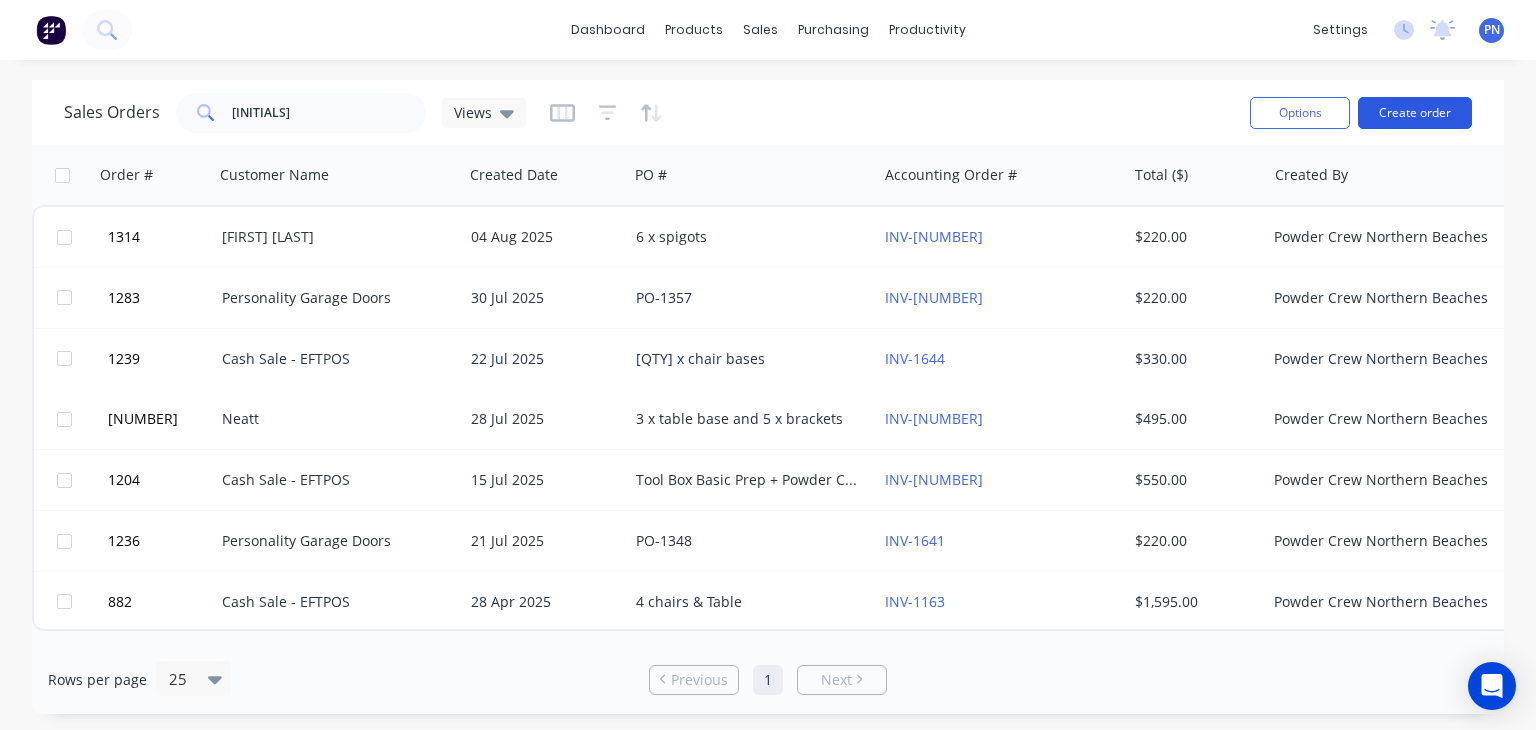 click on "Create order" at bounding box center [1415, 113] 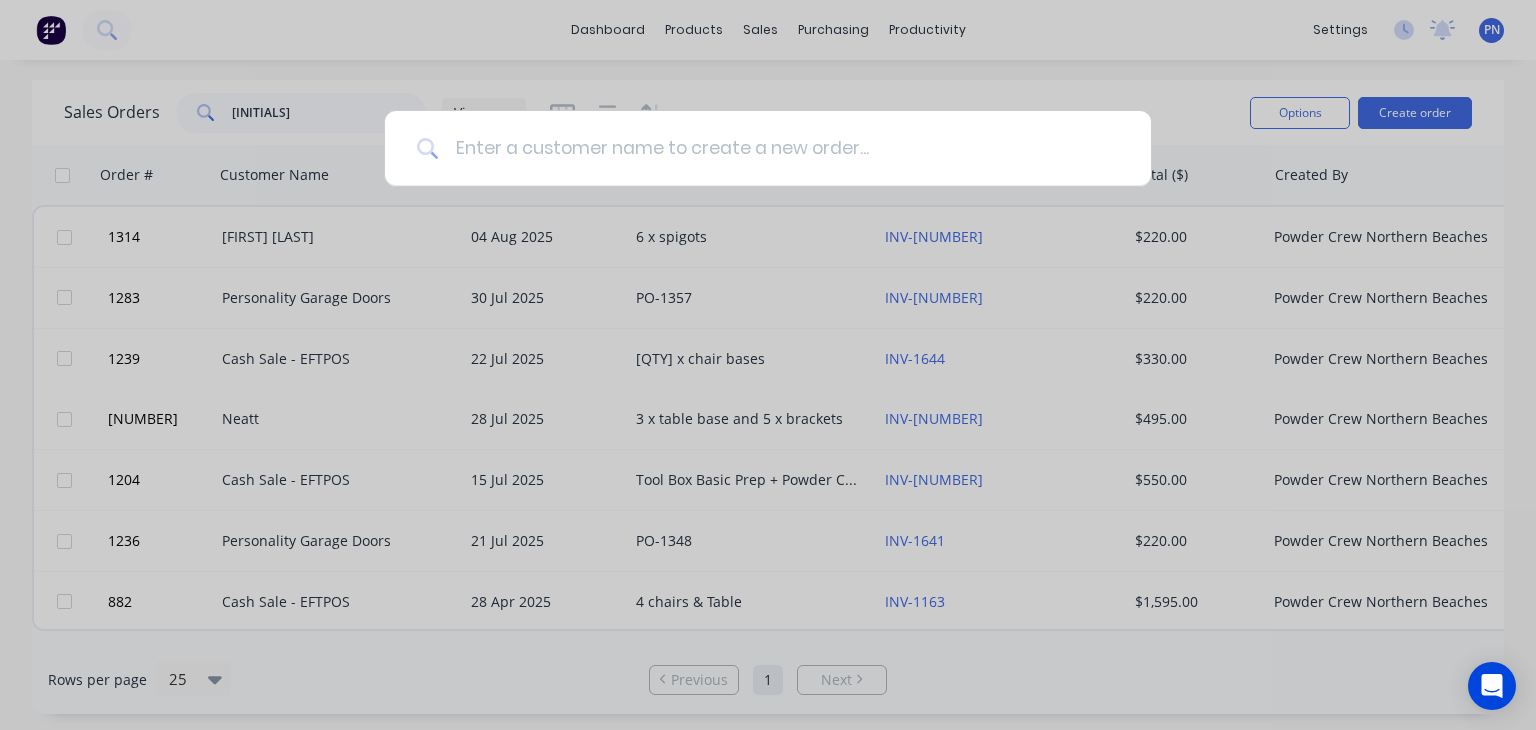 click at bounding box center [779, 148] 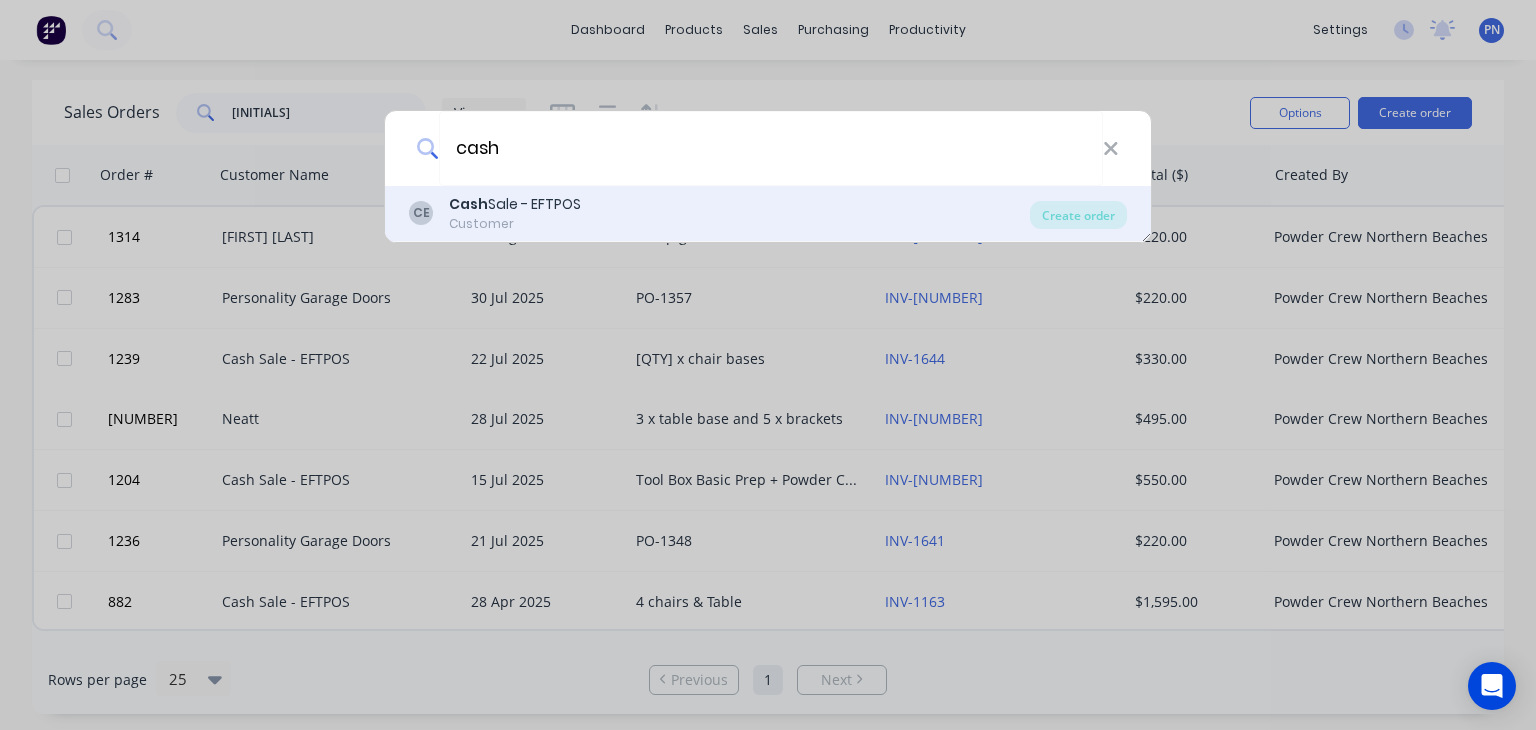 type on "cash" 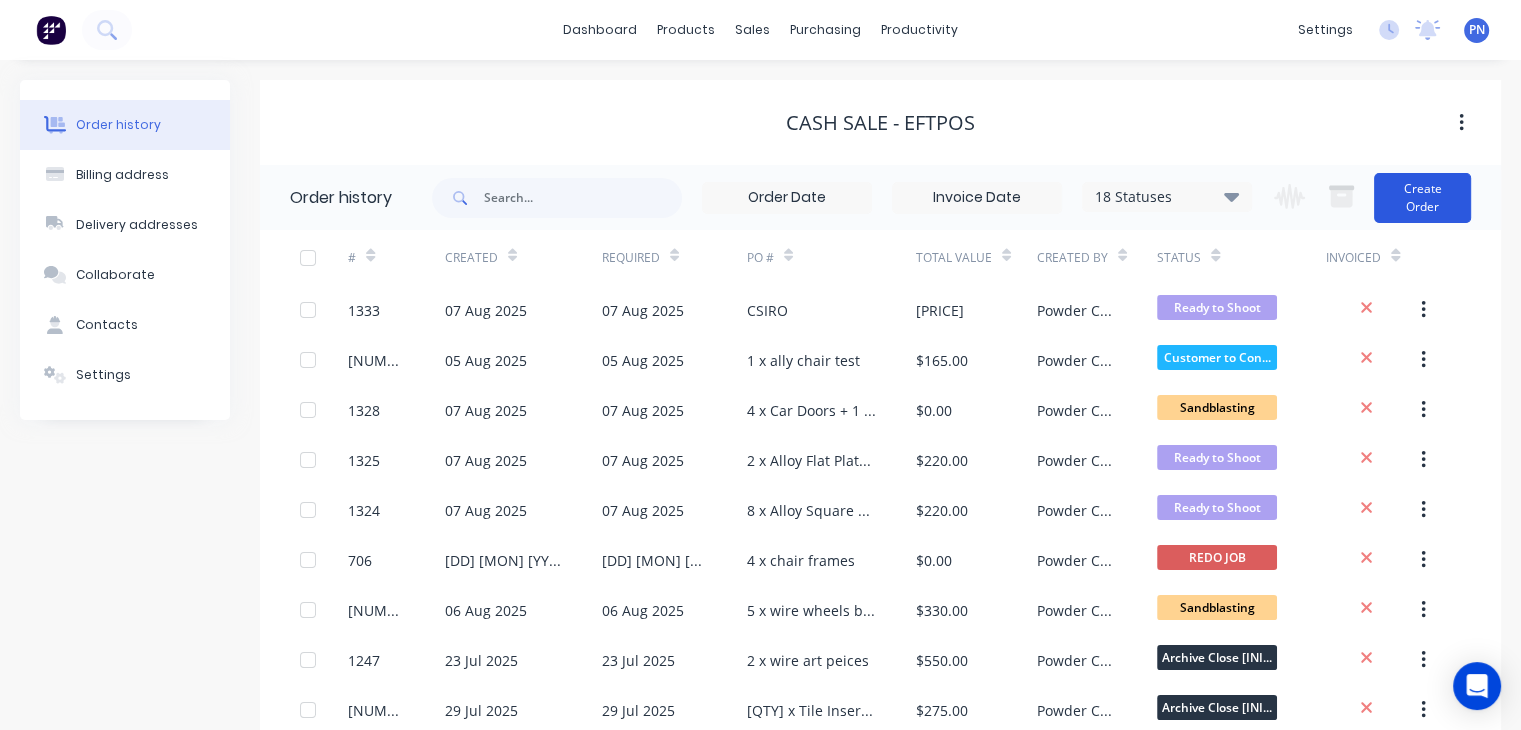 click on "Create Order" at bounding box center (1422, 198) 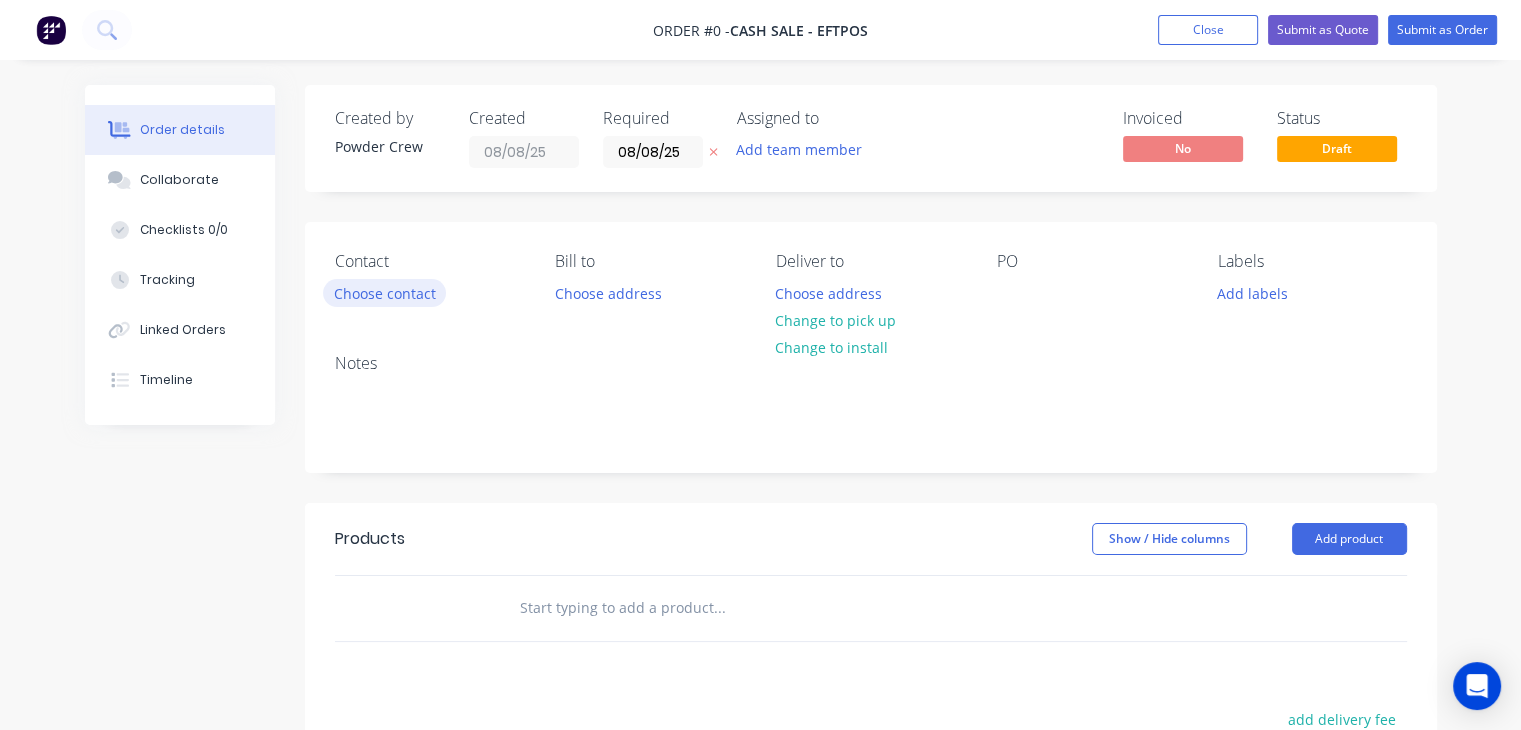 click on "Choose contact" at bounding box center [384, 292] 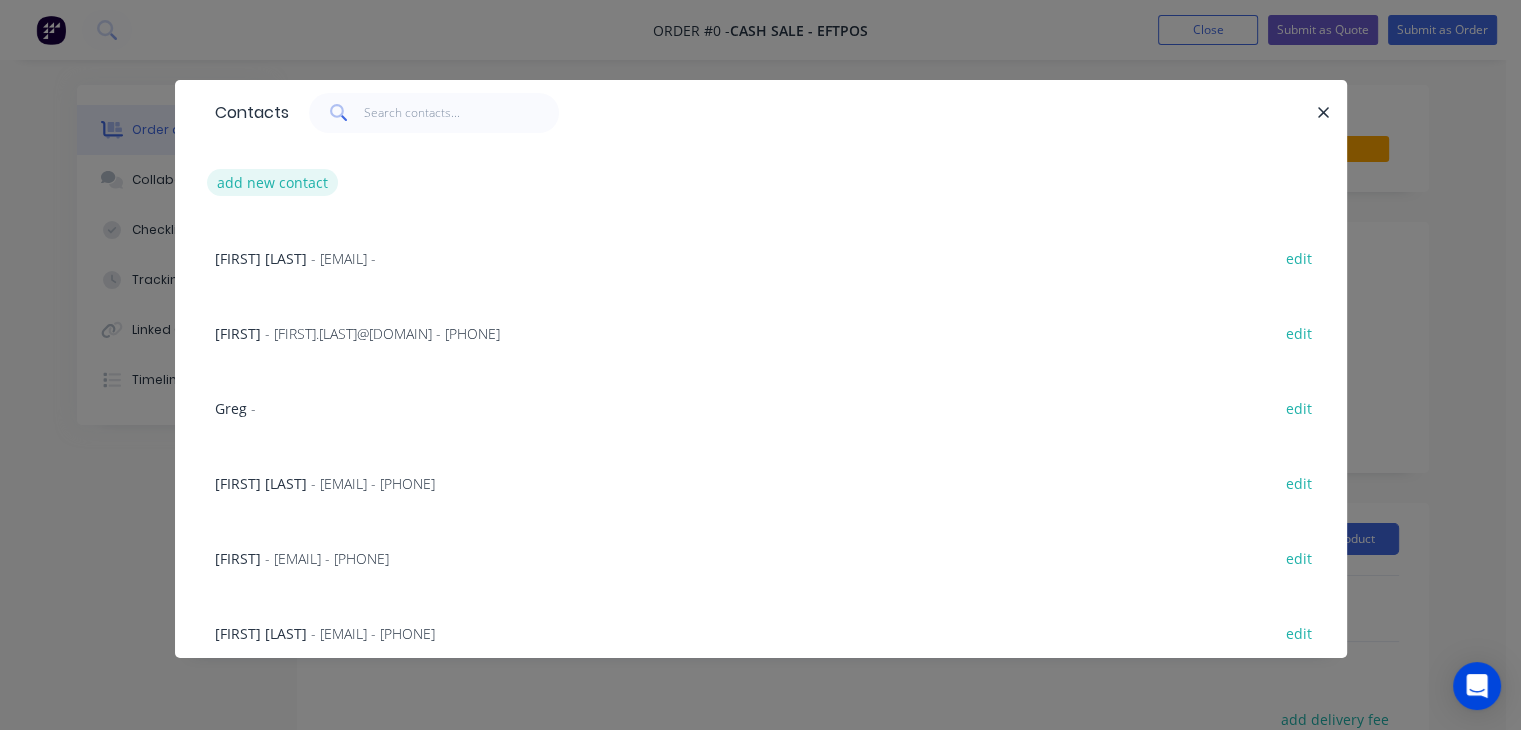 click on "add new contact" at bounding box center (273, 182) 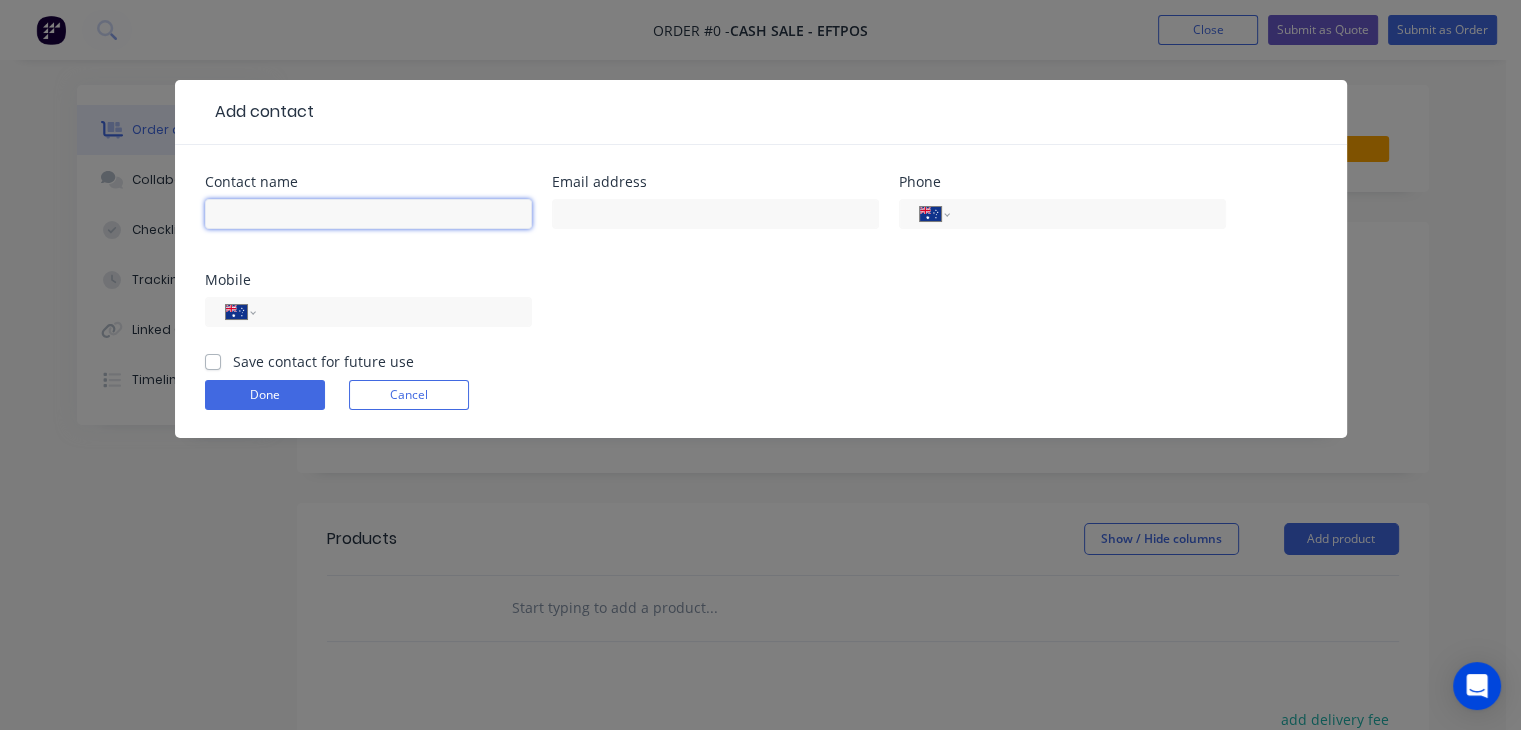 click at bounding box center [368, 214] 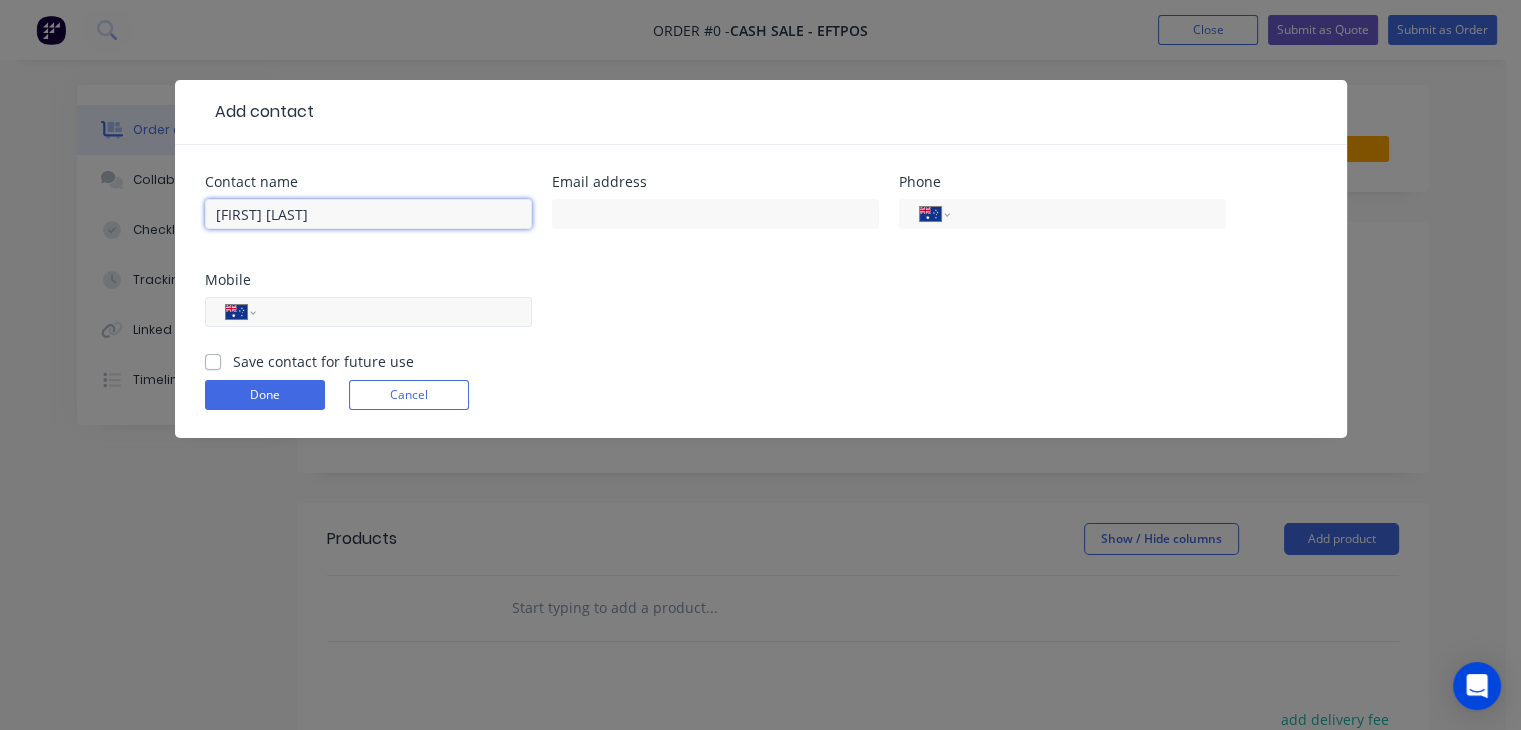 type on "John Clark" 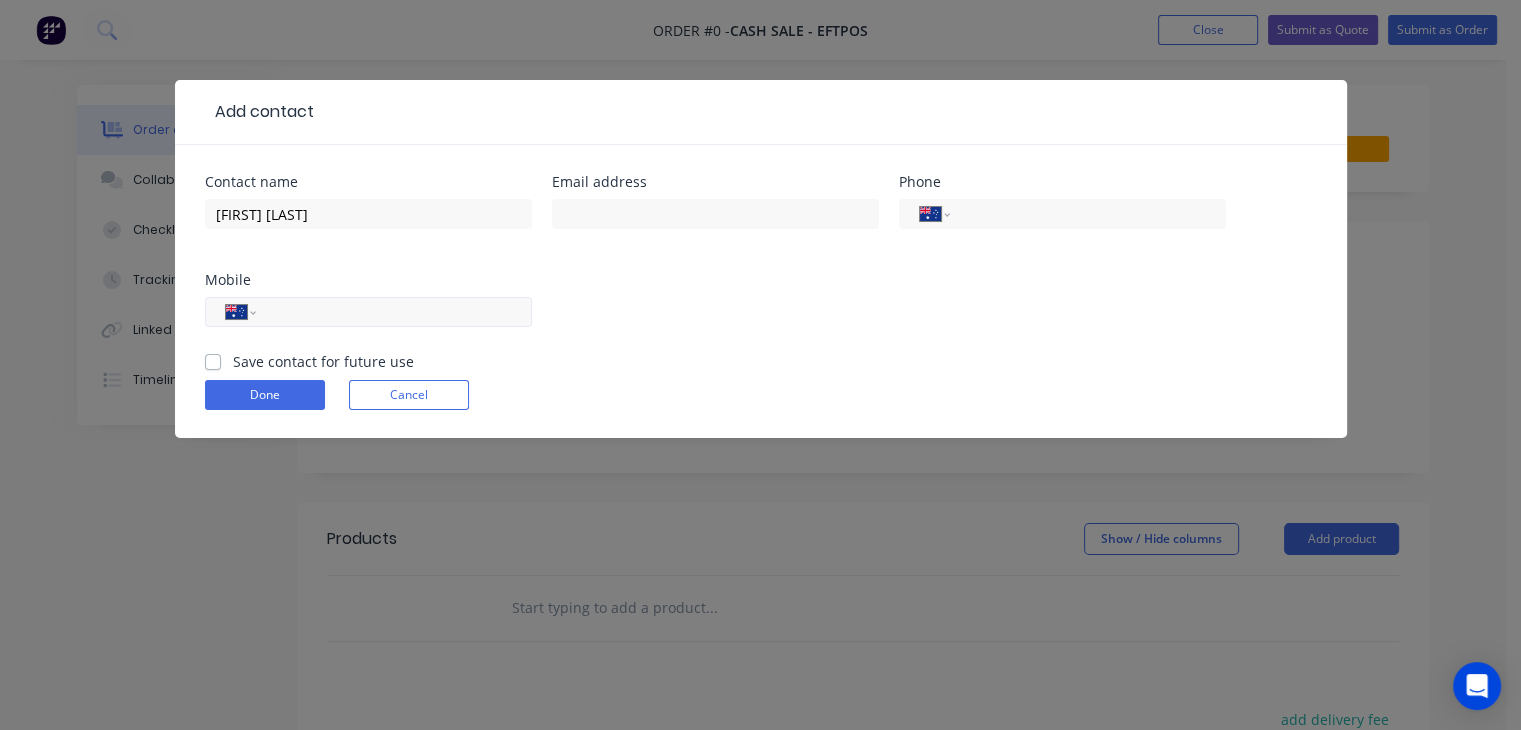 drag, startPoint x: 359, startPoint y: 318, endPoint x: 441, endPoint y: 317, distance: 82.006096 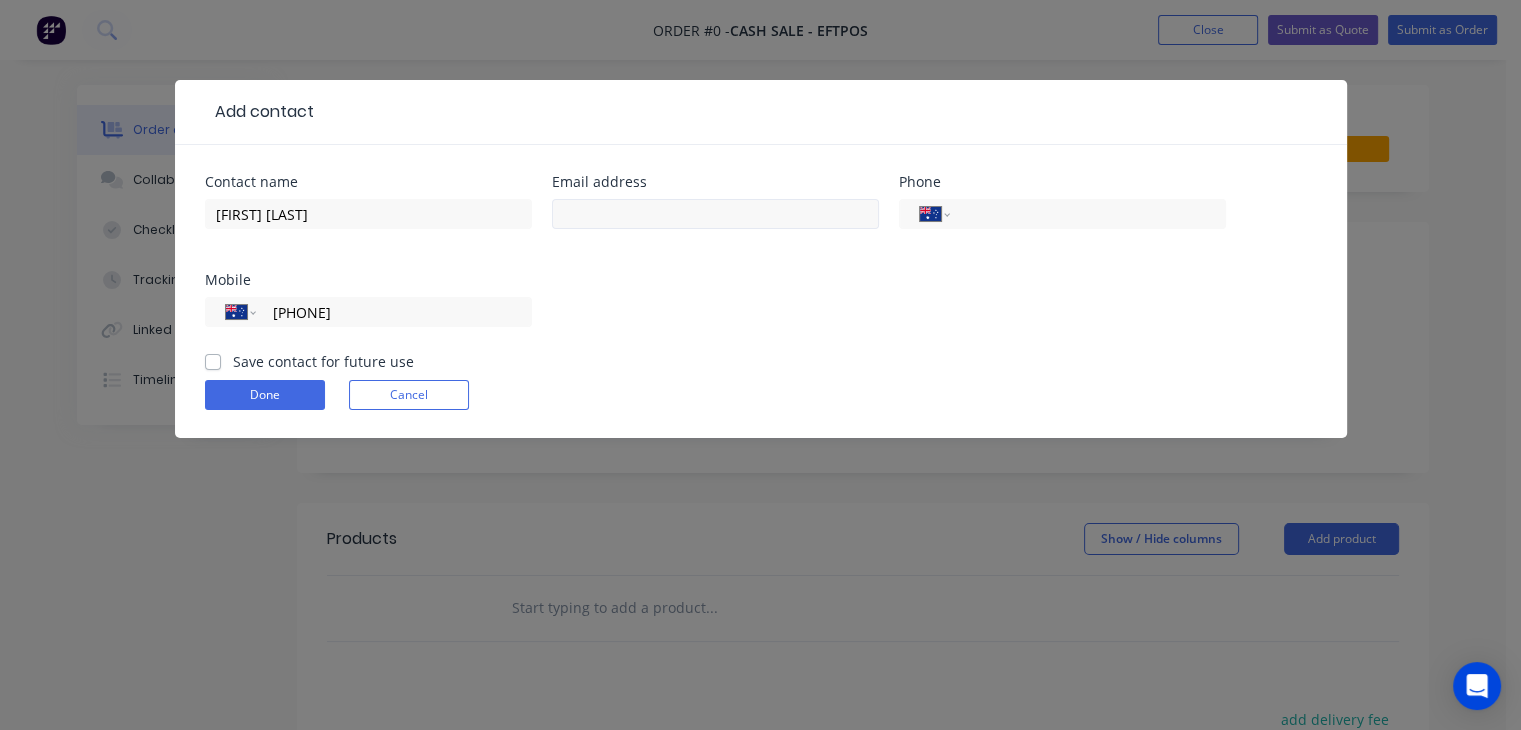 type on "0413 834 104" 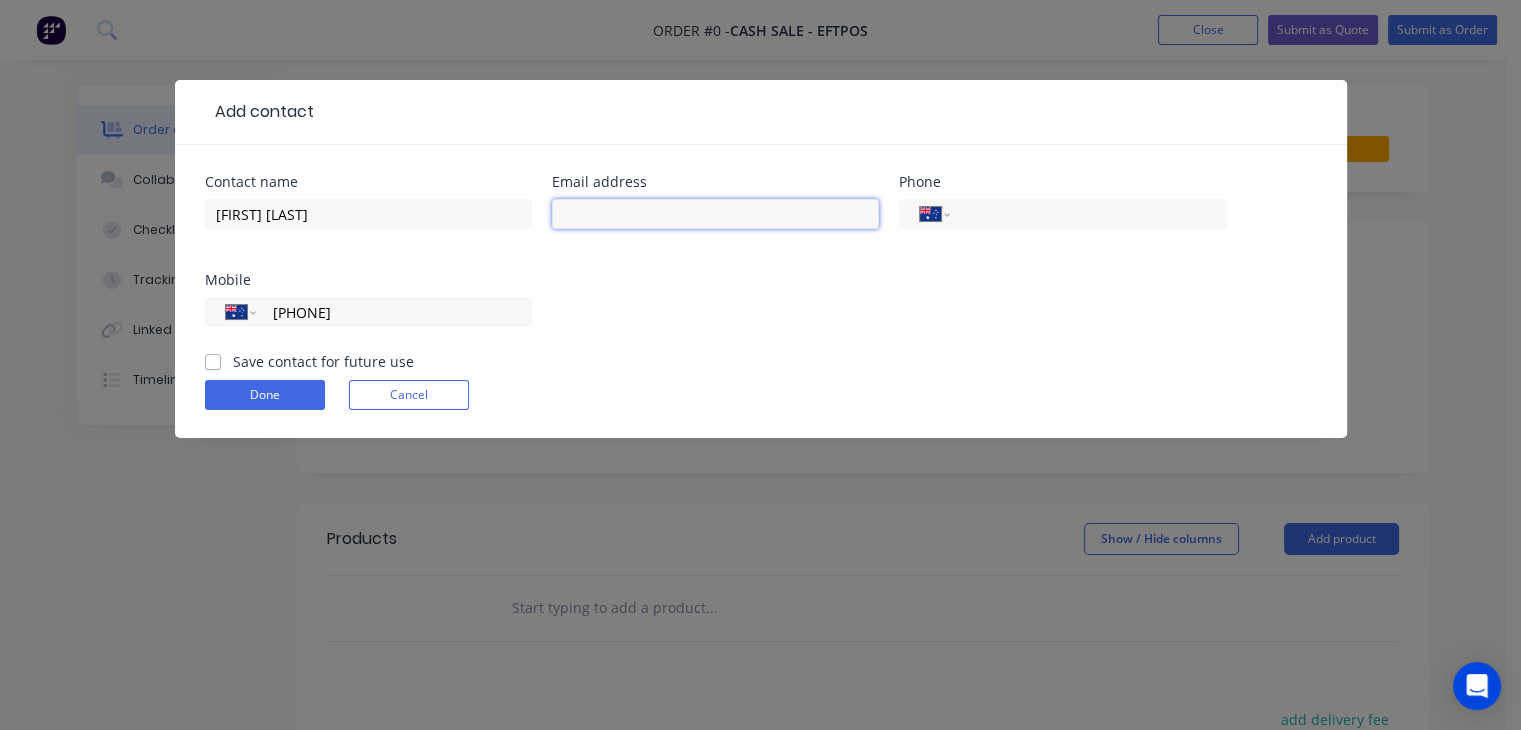 drag, startPoint x: 708, startPoint y: 204, endPoint x: 732, endPoint y: 217, distance: 27.294687 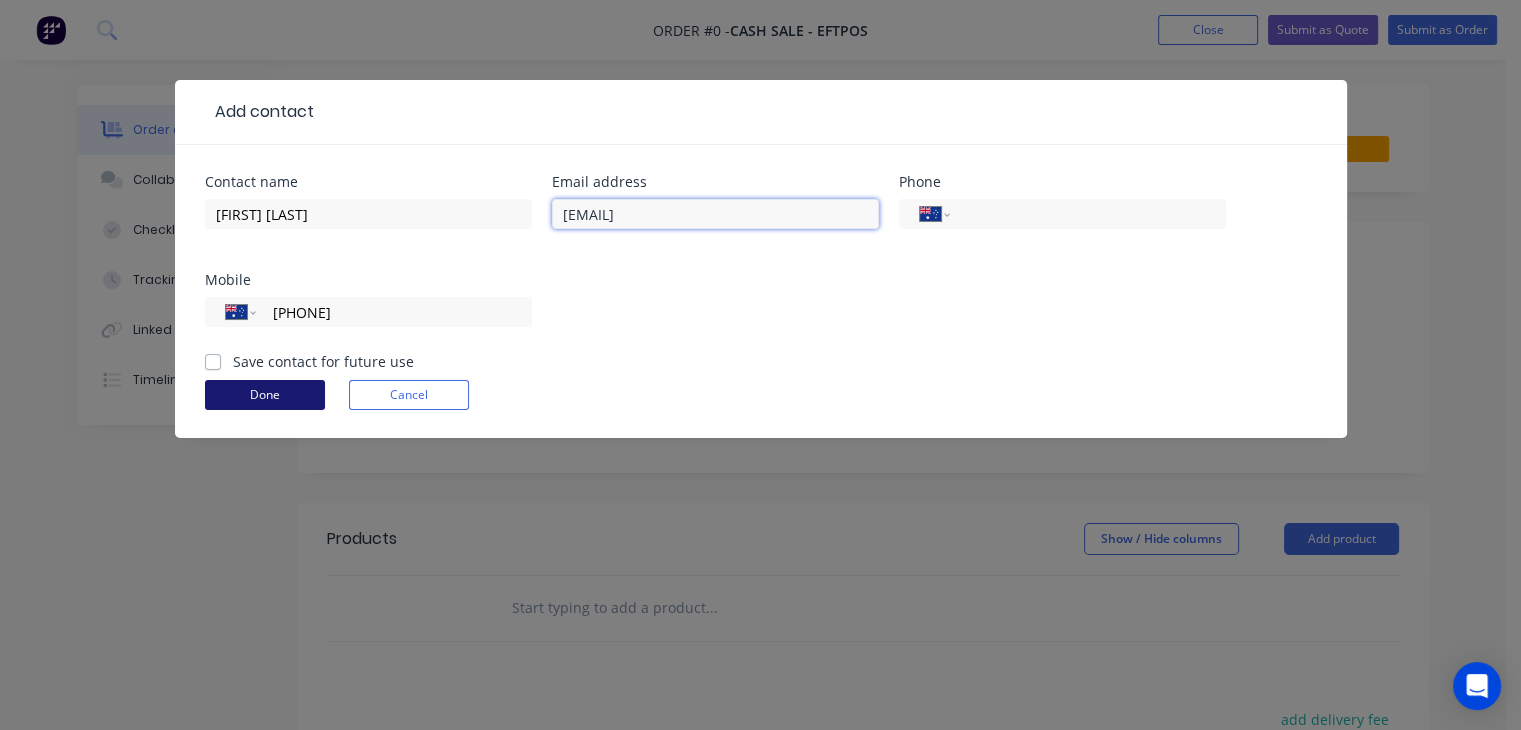 type on "mrjohnclark@outlook.com" 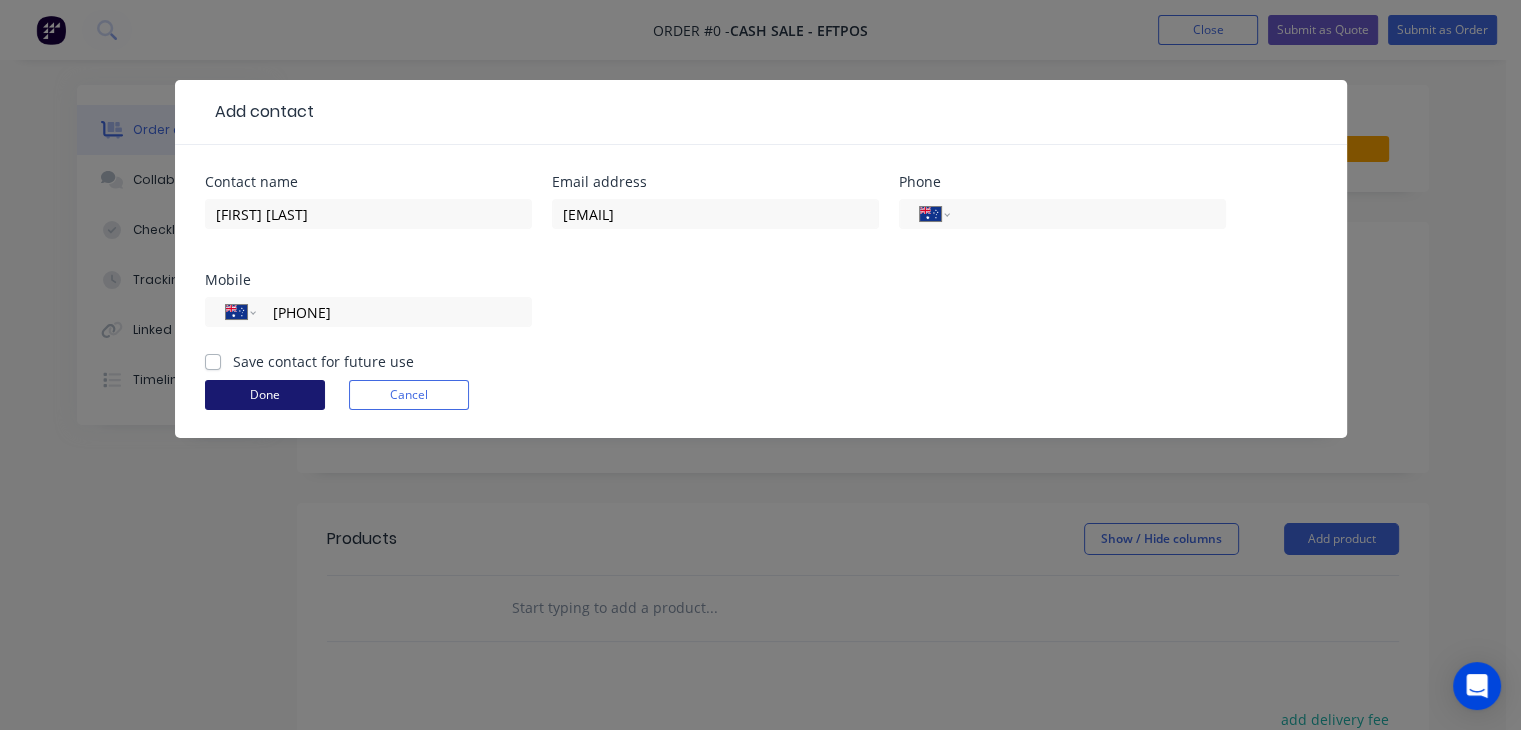 click on "Done" at bounding box center (265, 395) 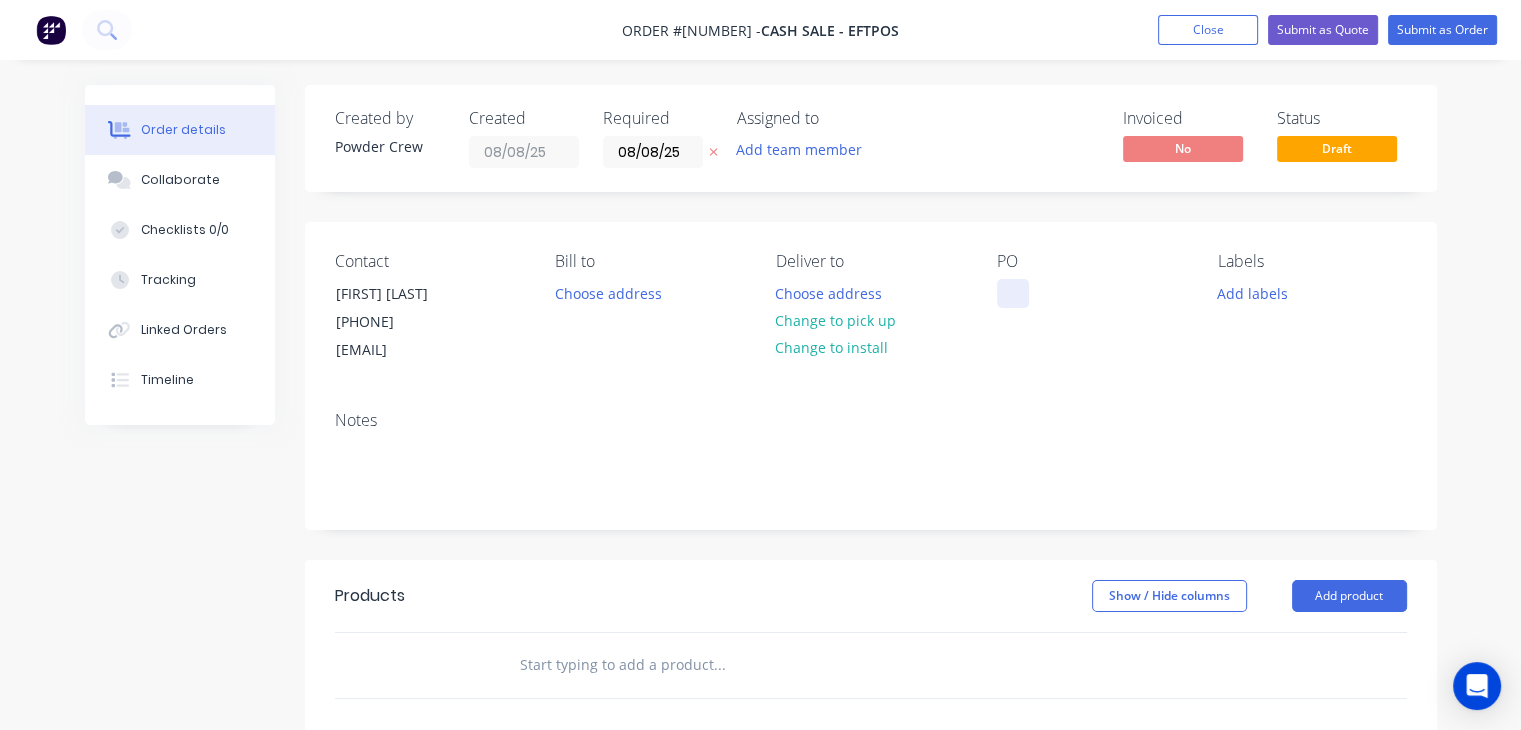 click at bounding box center [1013, 293] 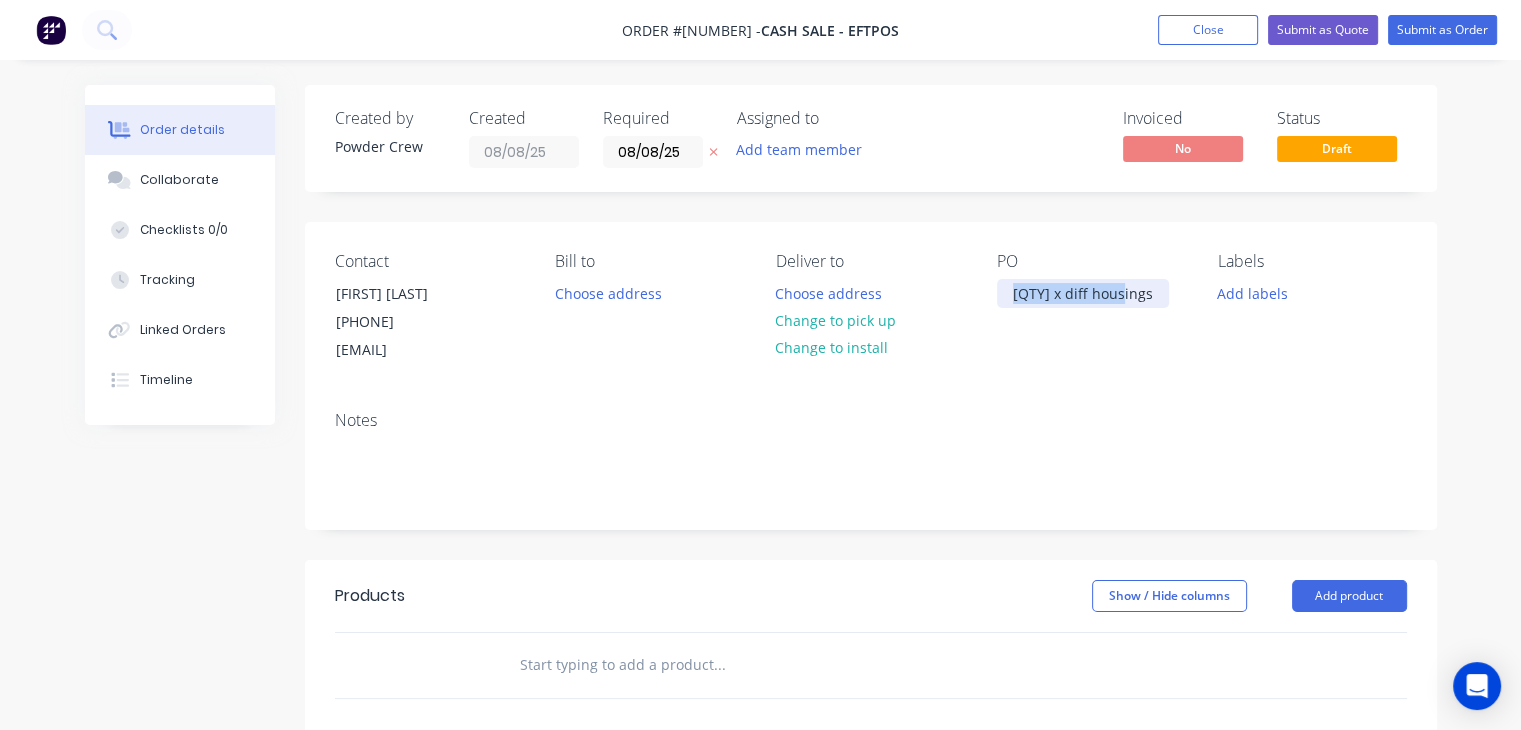 drag, startPoint x: 1124, startPoint y: 296, endPoint x: 984, endPoint y: 293, distance: 140.03214 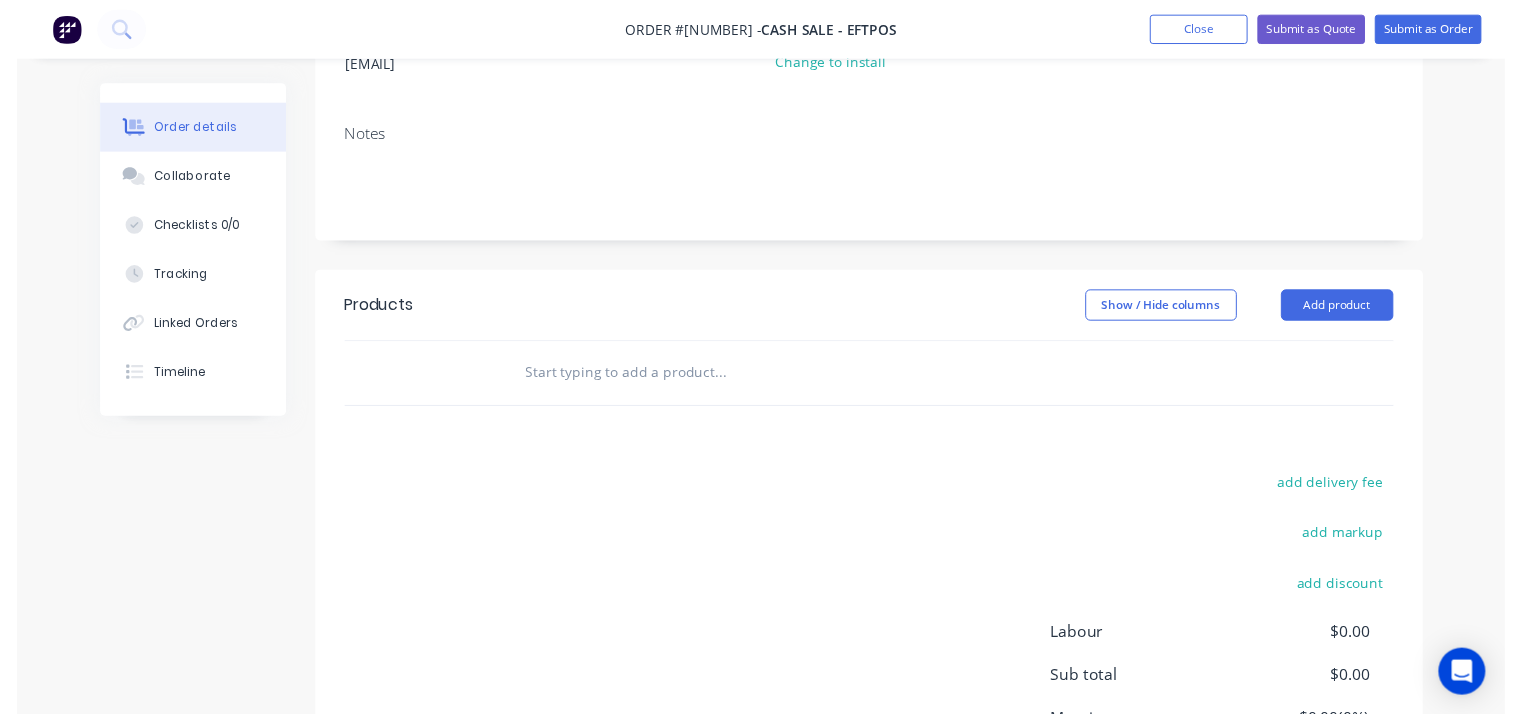scroll, scrollTop: 300, scrollLeft: 0, axis: vertical 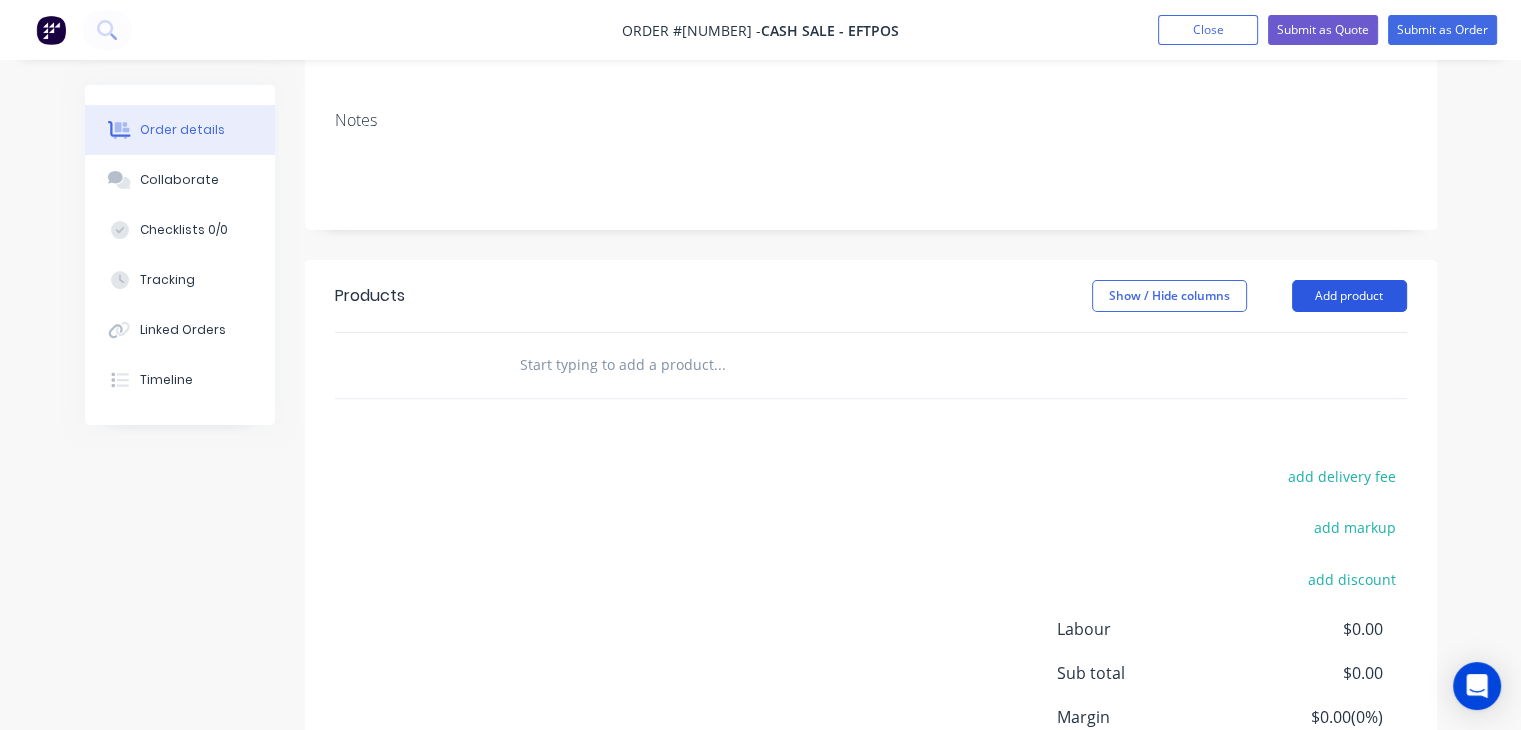 click on "Add product" at bounding box center (1349, 296) 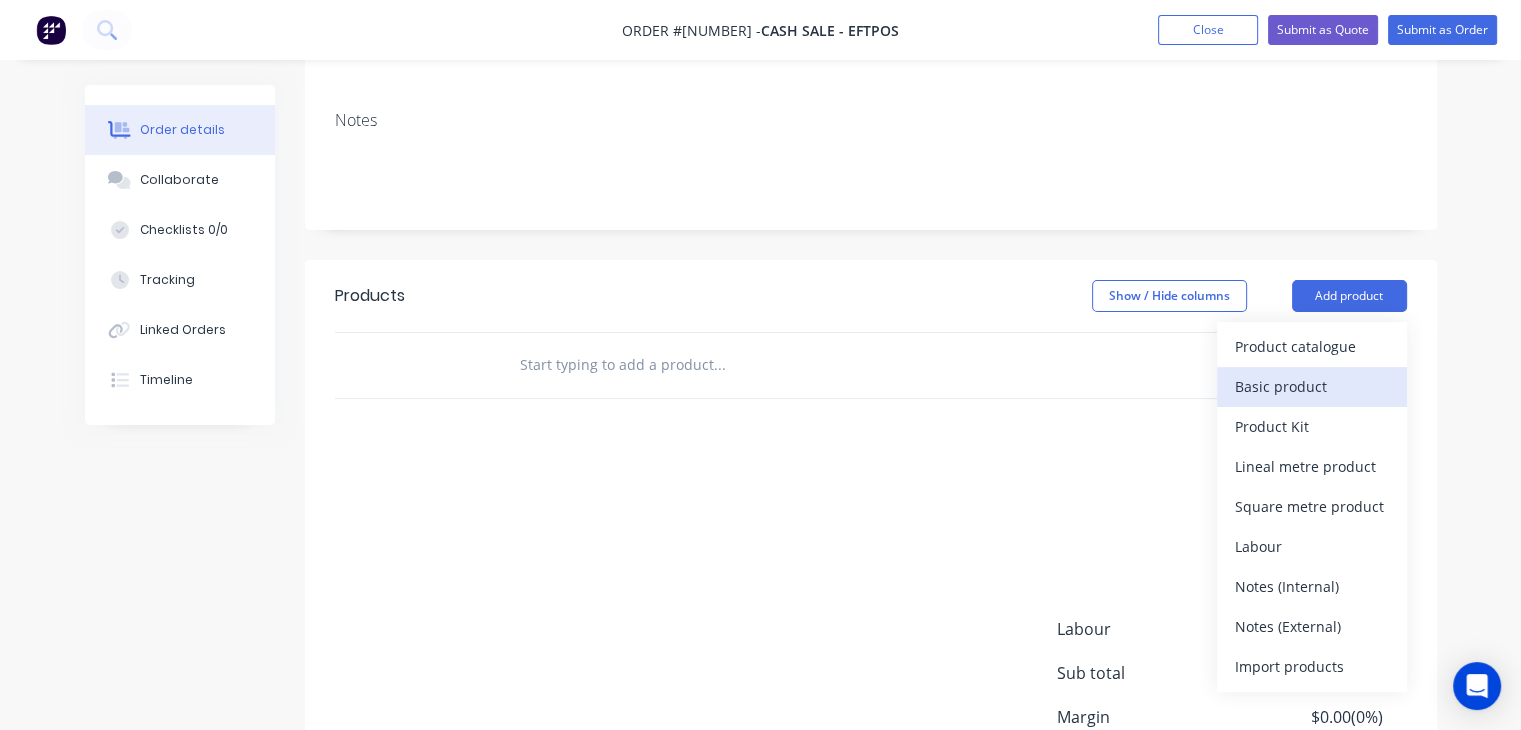 click on "Basic product" at bounding box center (1312, 386) 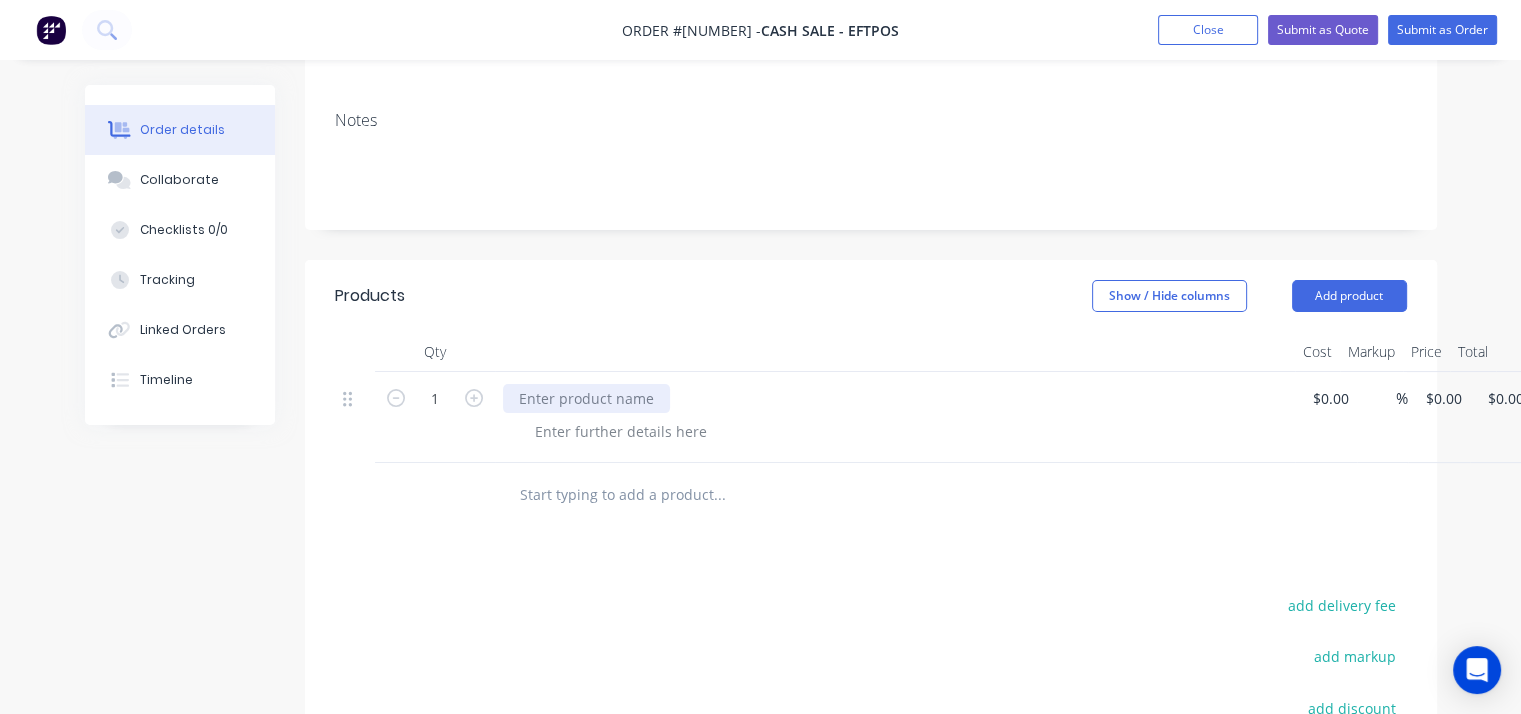 paste 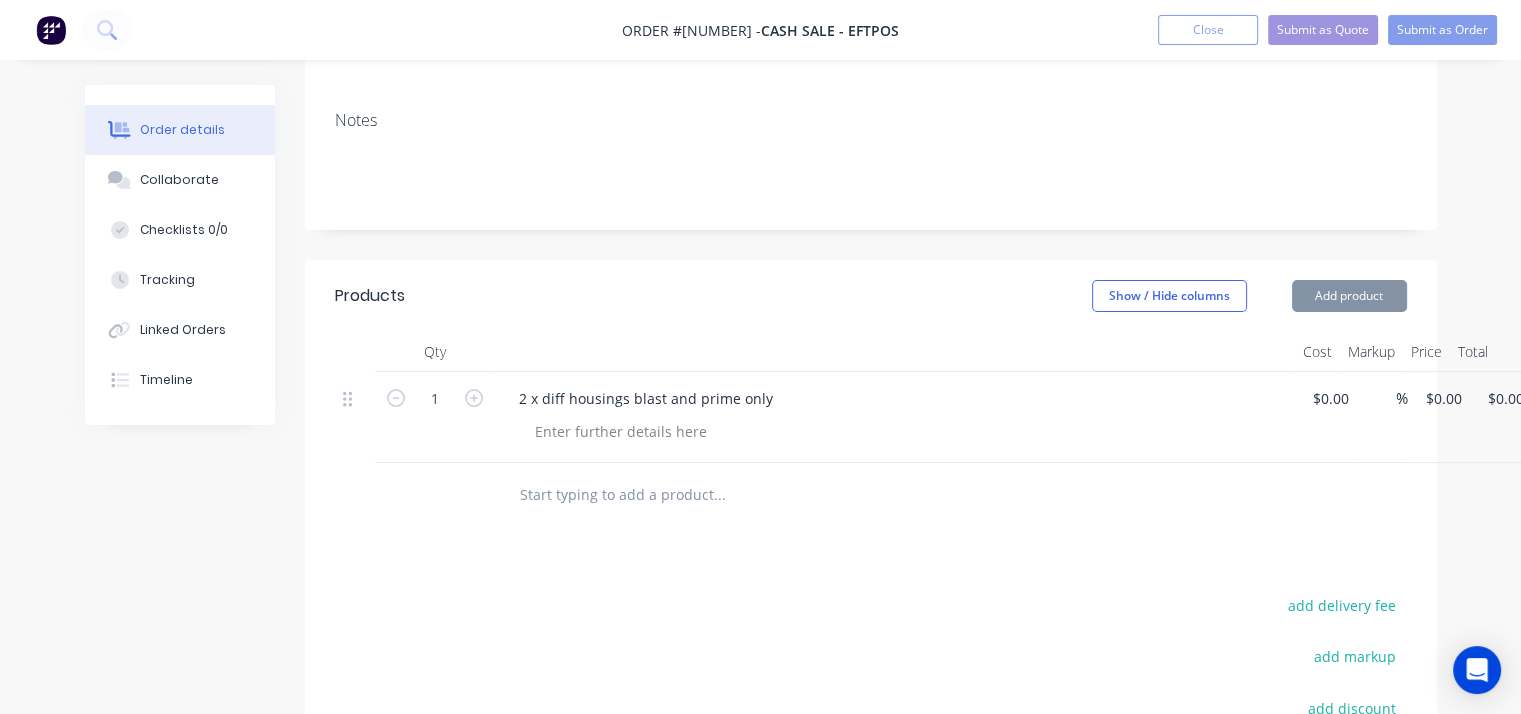 click at bounding box center [803, 495] 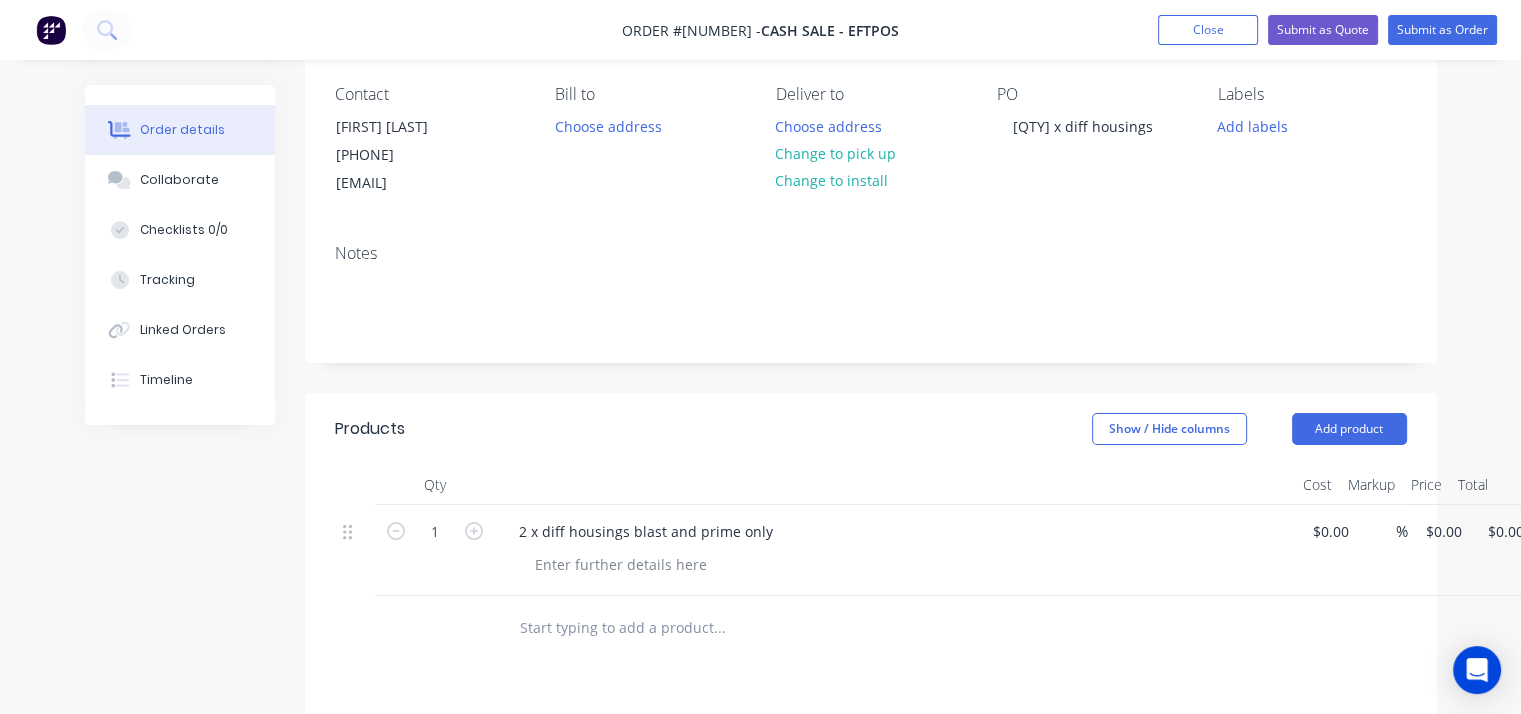 scroll, scrollTop: 200, scrollLeft: 0, axis: vertical 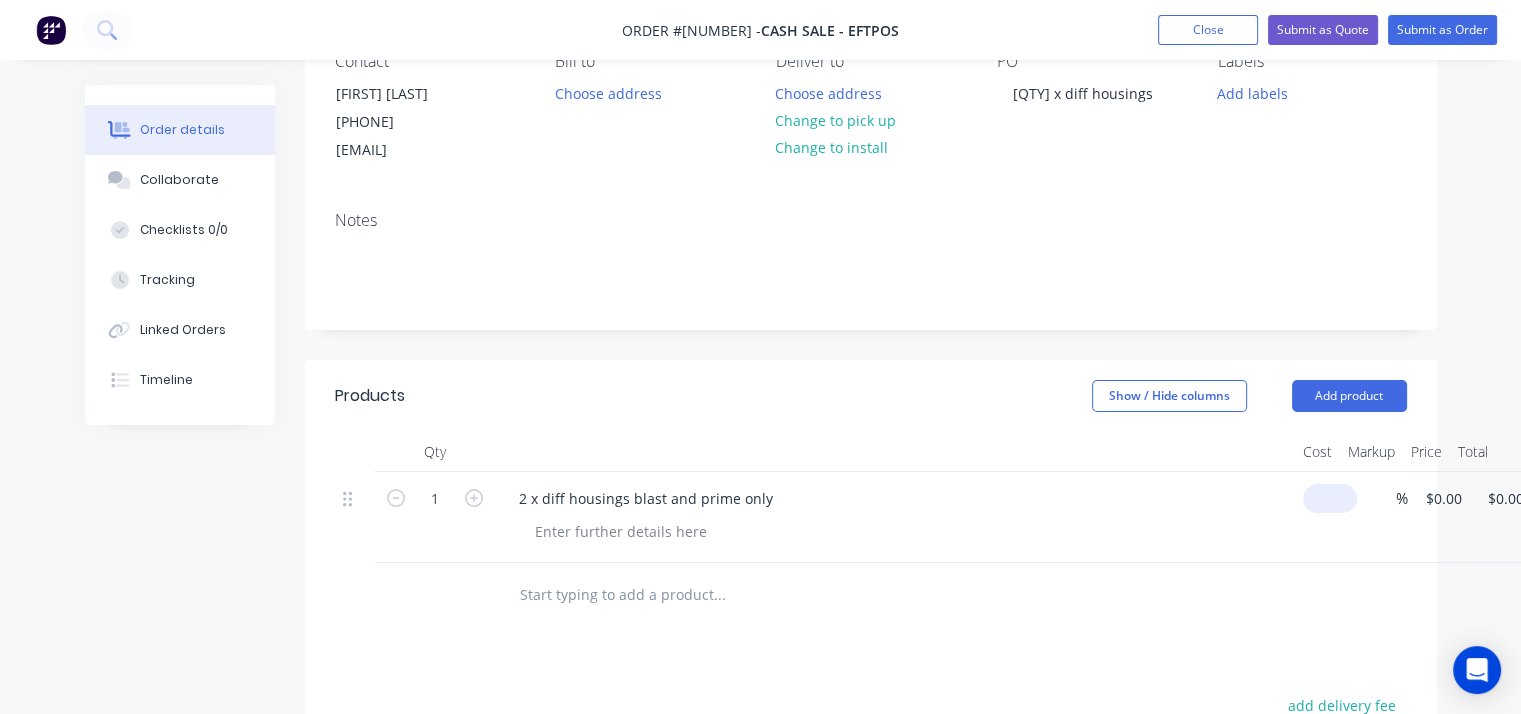 click at bounding box center (1334, 498) 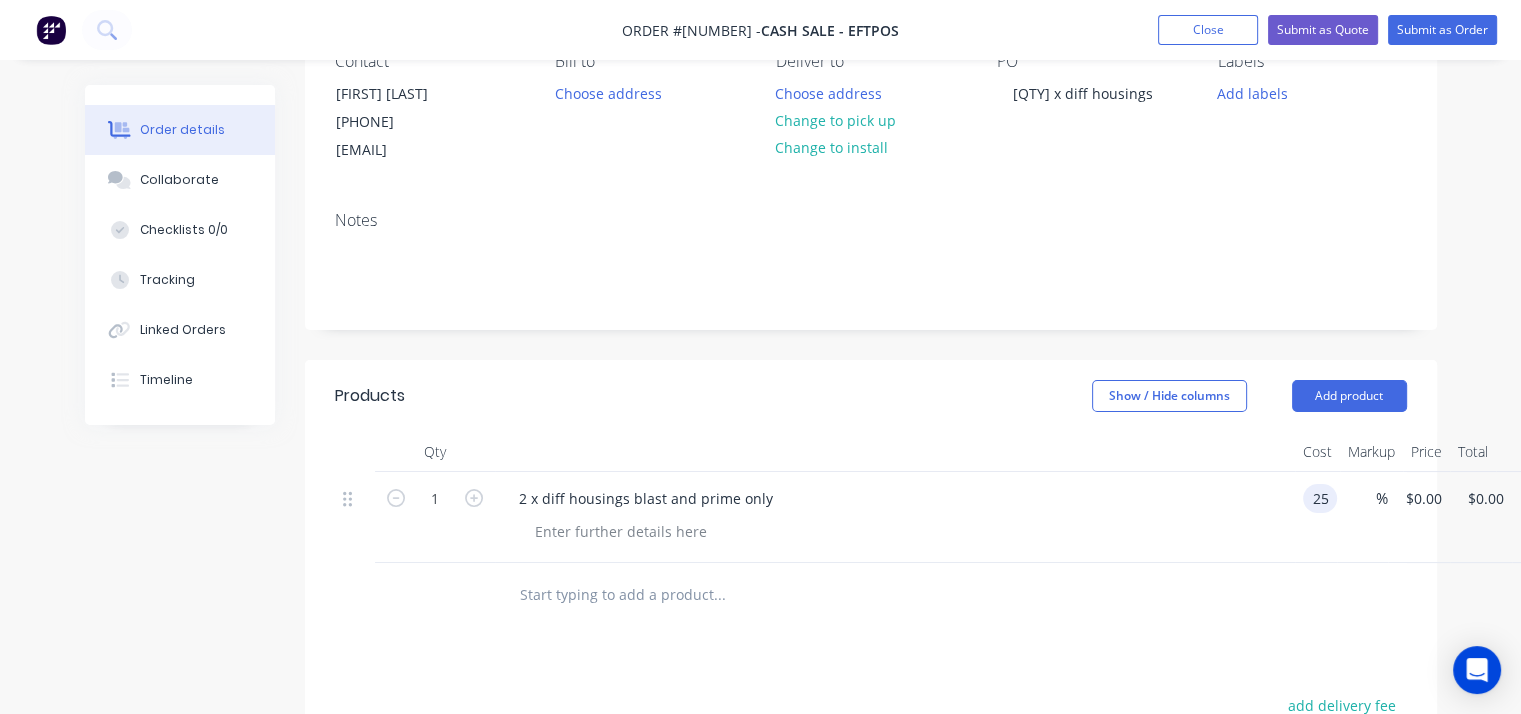 type on "2" 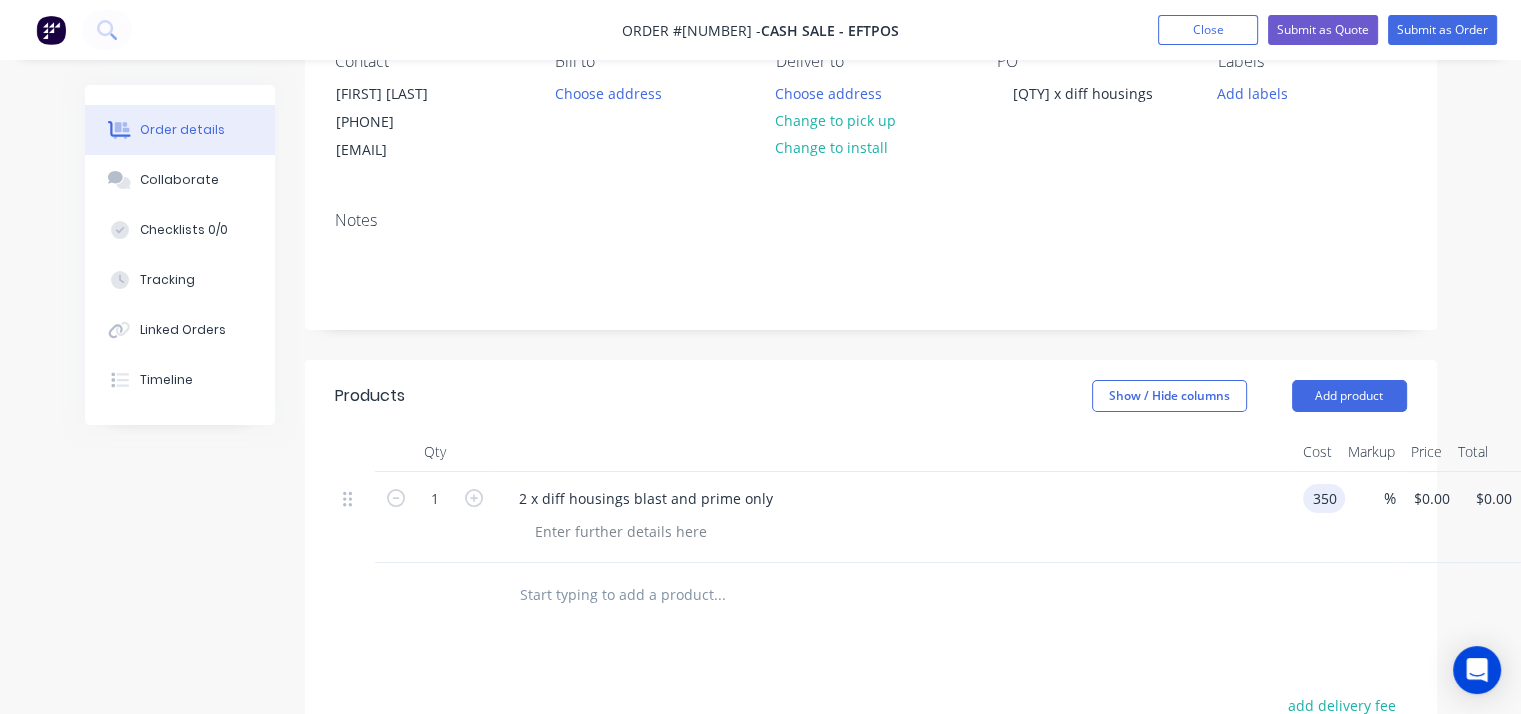 type on "$350.00" 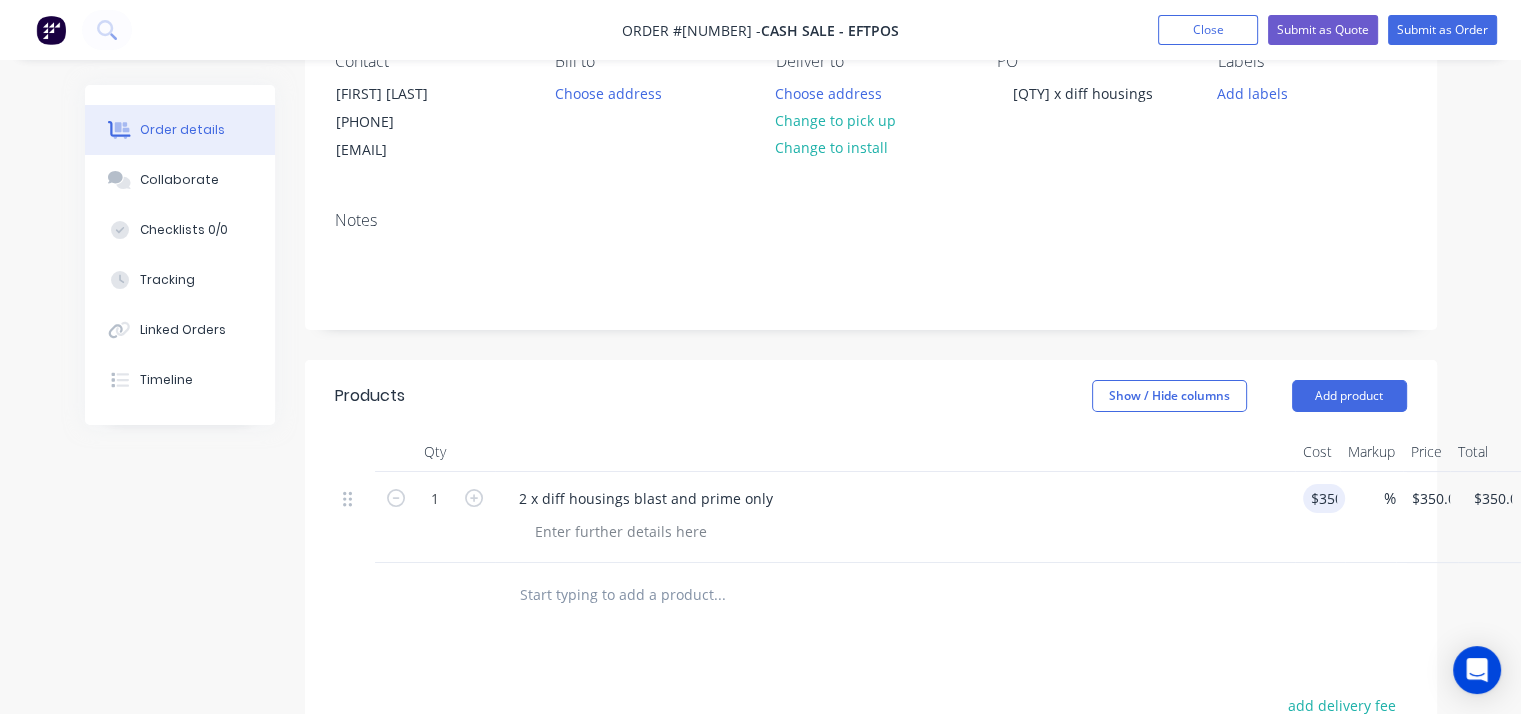 click on "2 x diff housings blast and prime only" at bounding box center [895, 517] 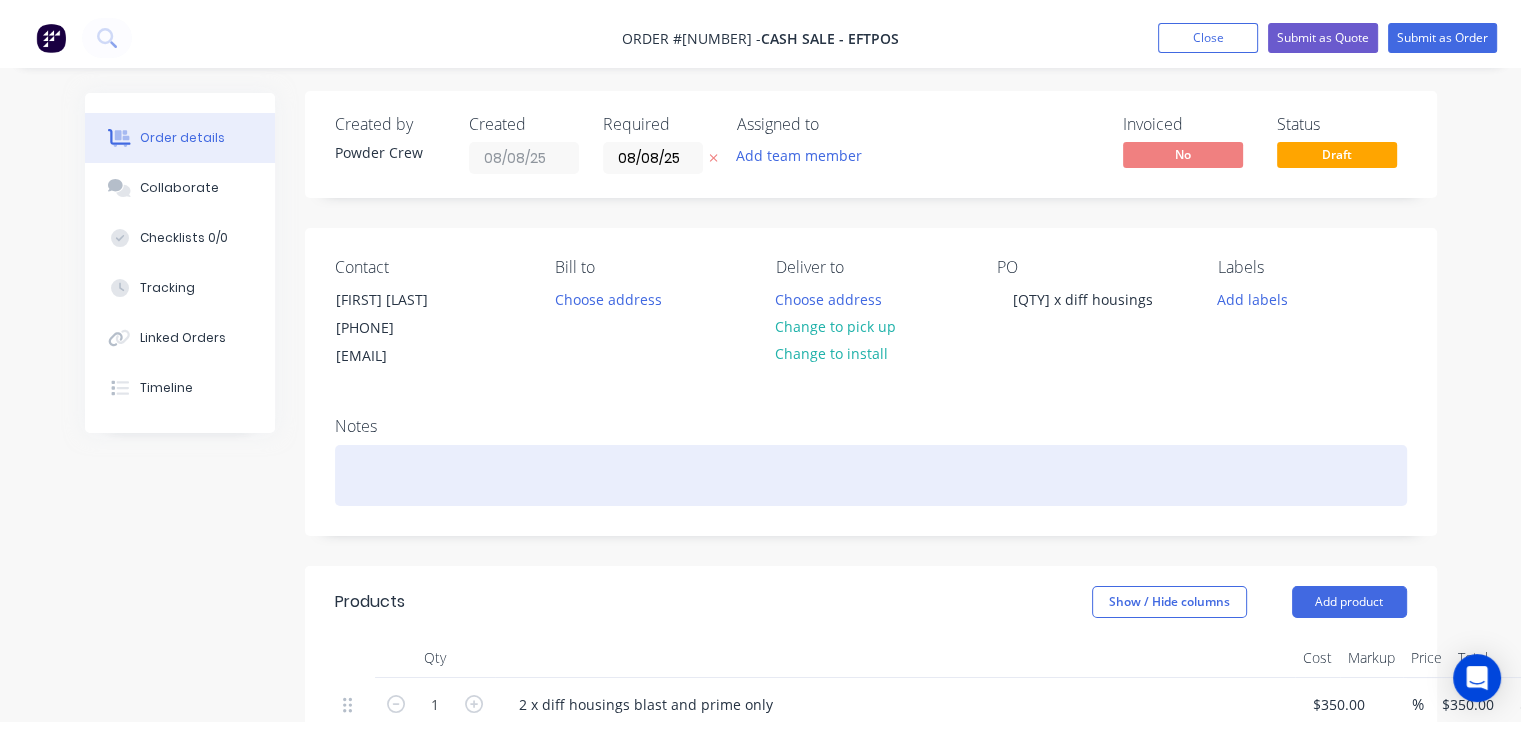 scroll, scrollTop: 0, scrollLeft: 0, axis: both 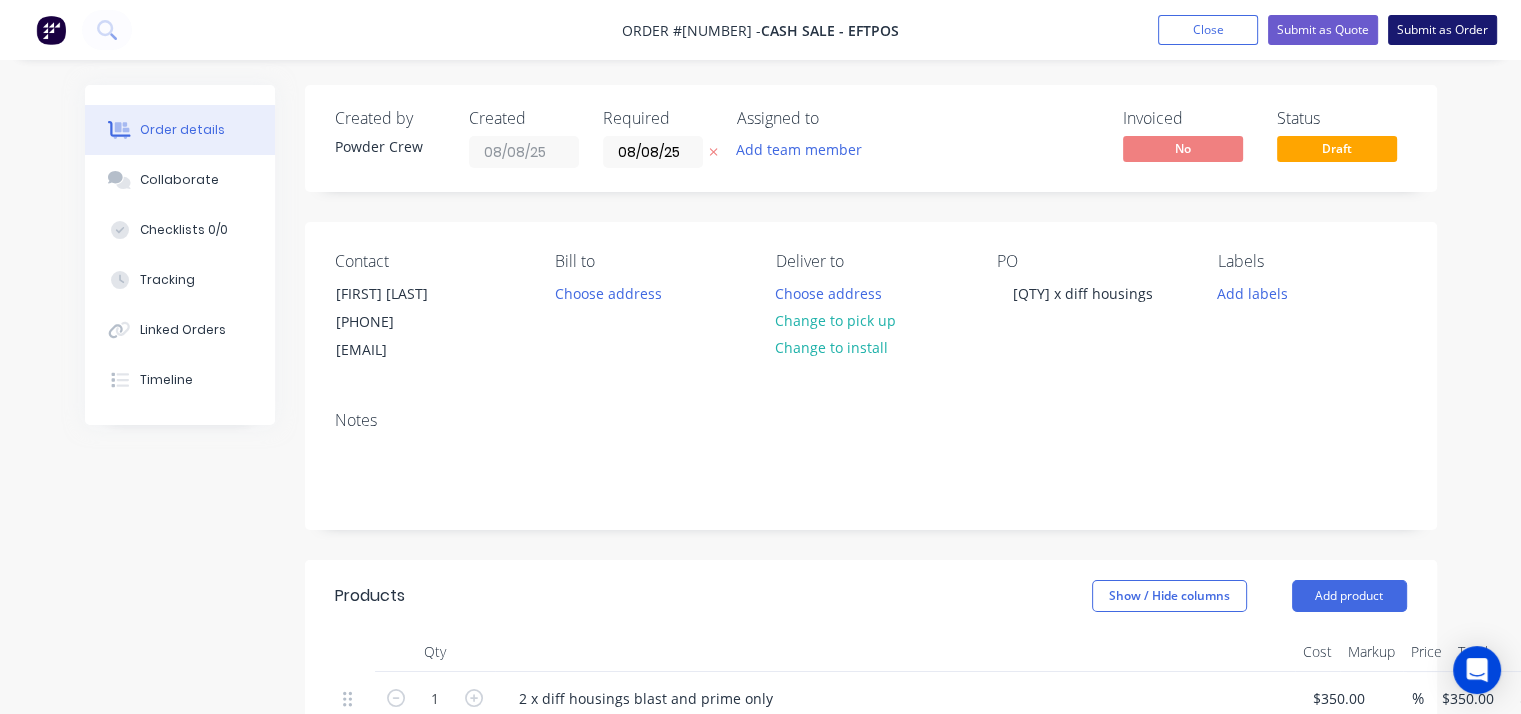 click on "Submit as Order" at bounding box center (1442, 30) 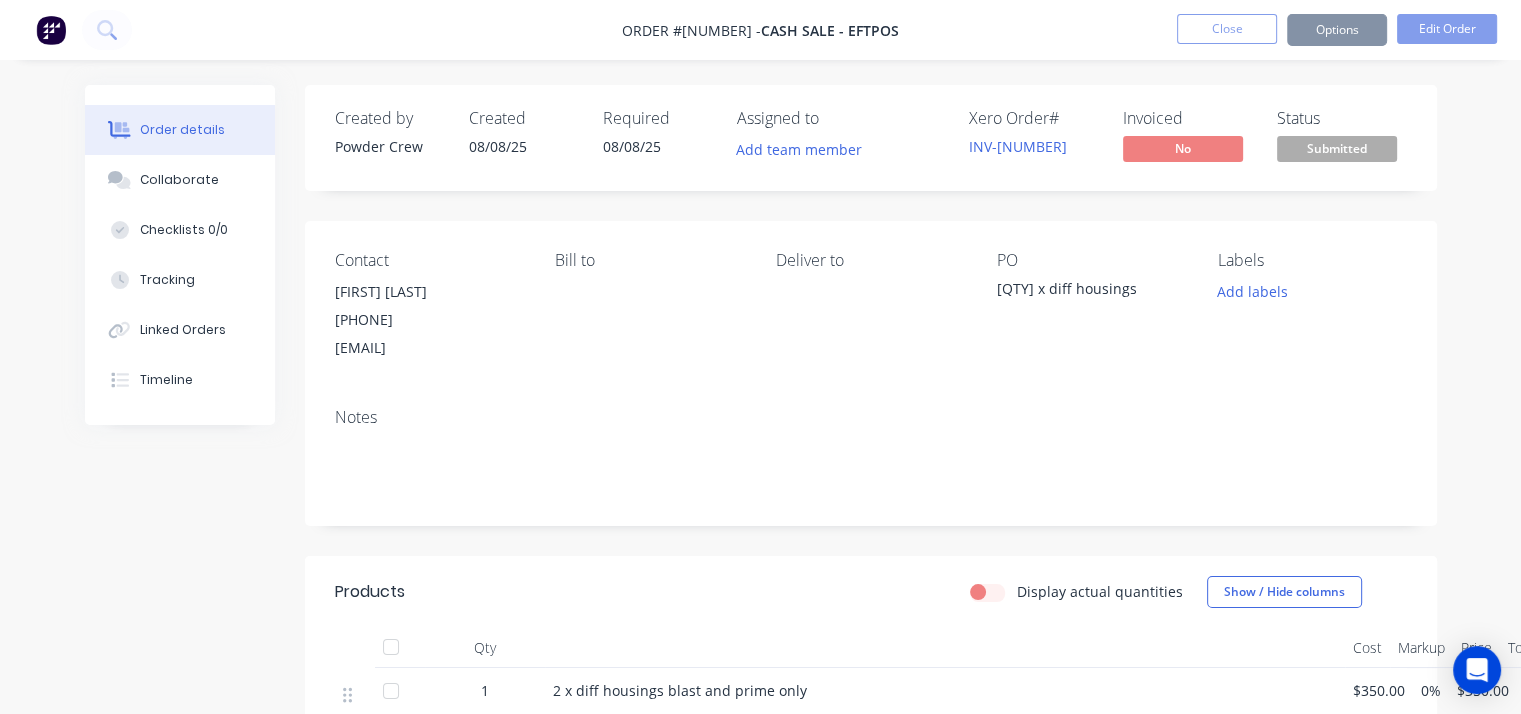 click on "Submitted" at bounding box center (1337, 148) 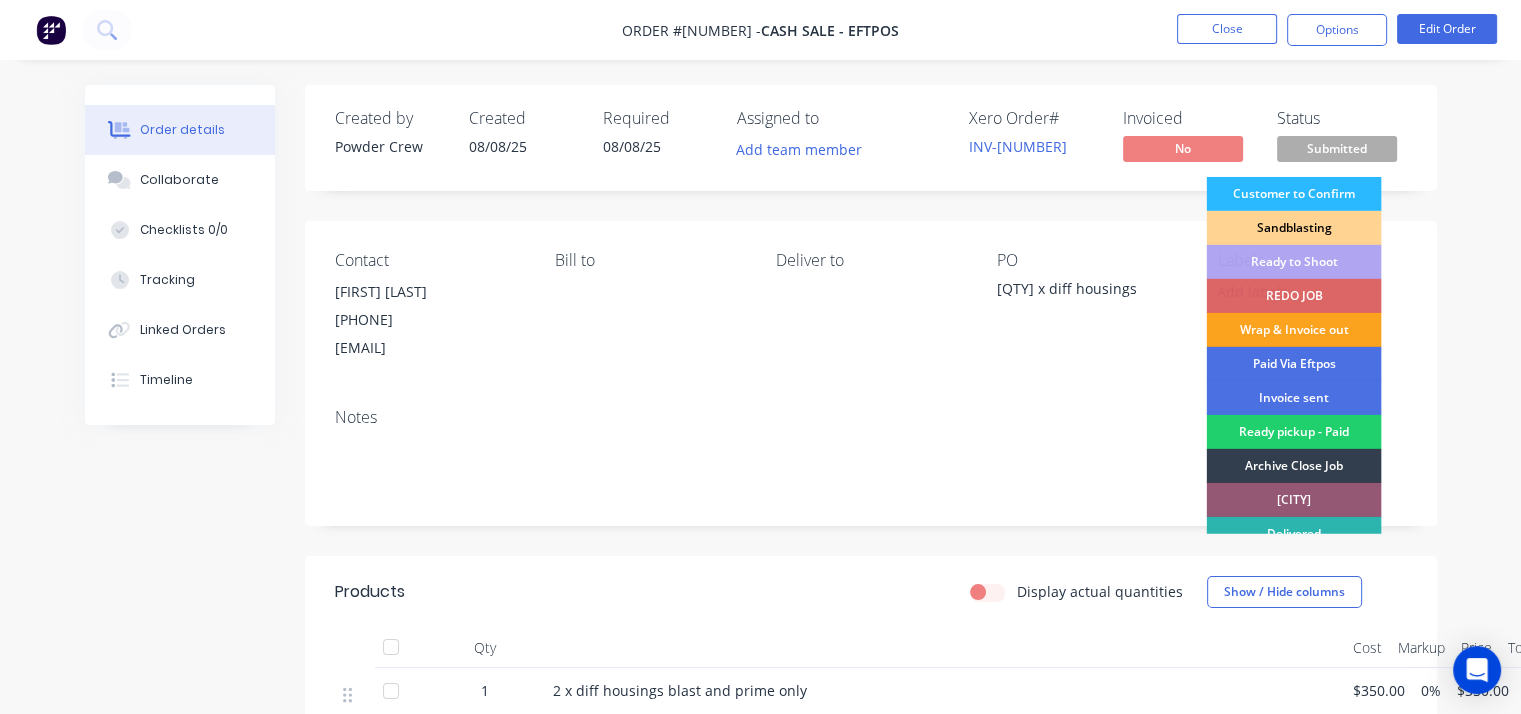 click on "Sandblasting" at bounding box center (1293, 228) 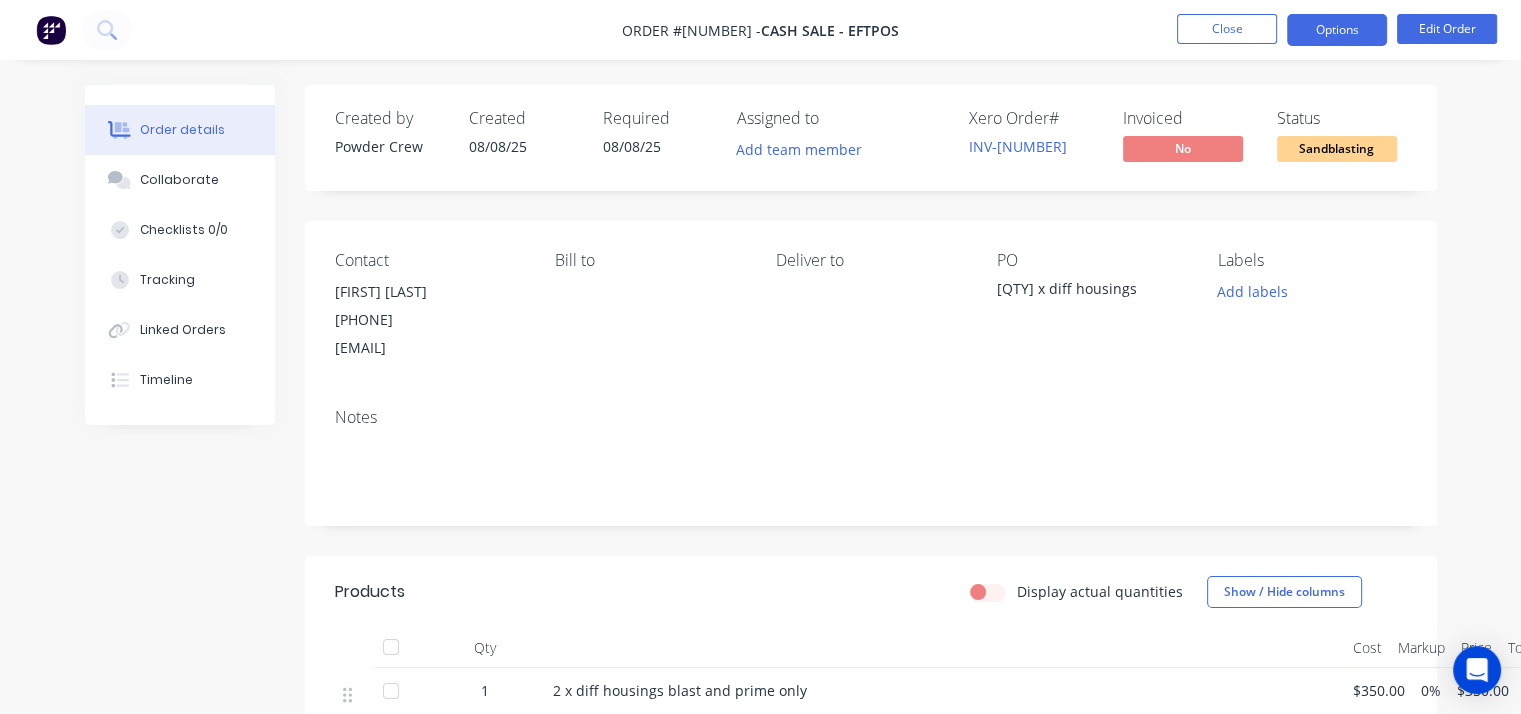 click on "Options" at bounding box center (1337, 30) 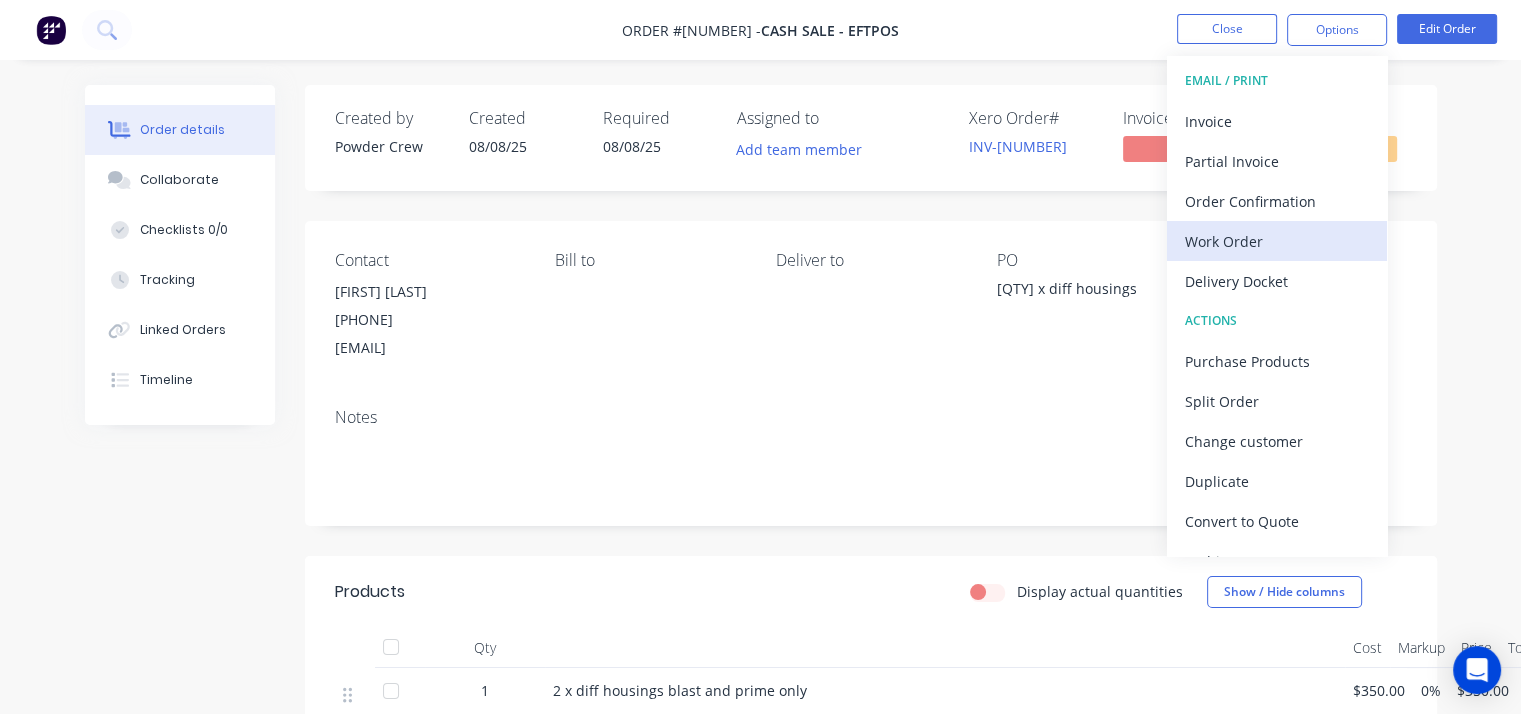 click on "Work Order" at bounding box center (1277, 241) 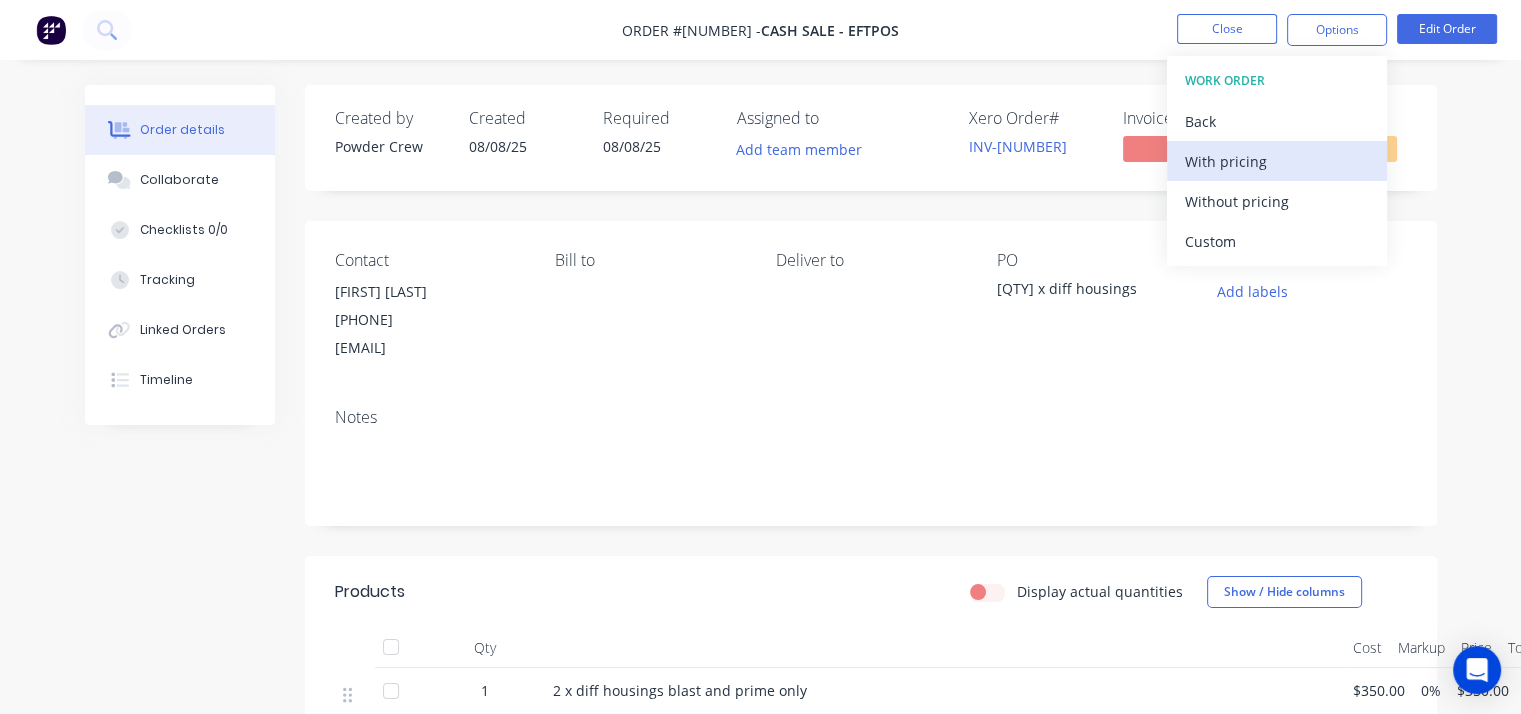 click on "With pricing" at bounding box center [1277, 161] 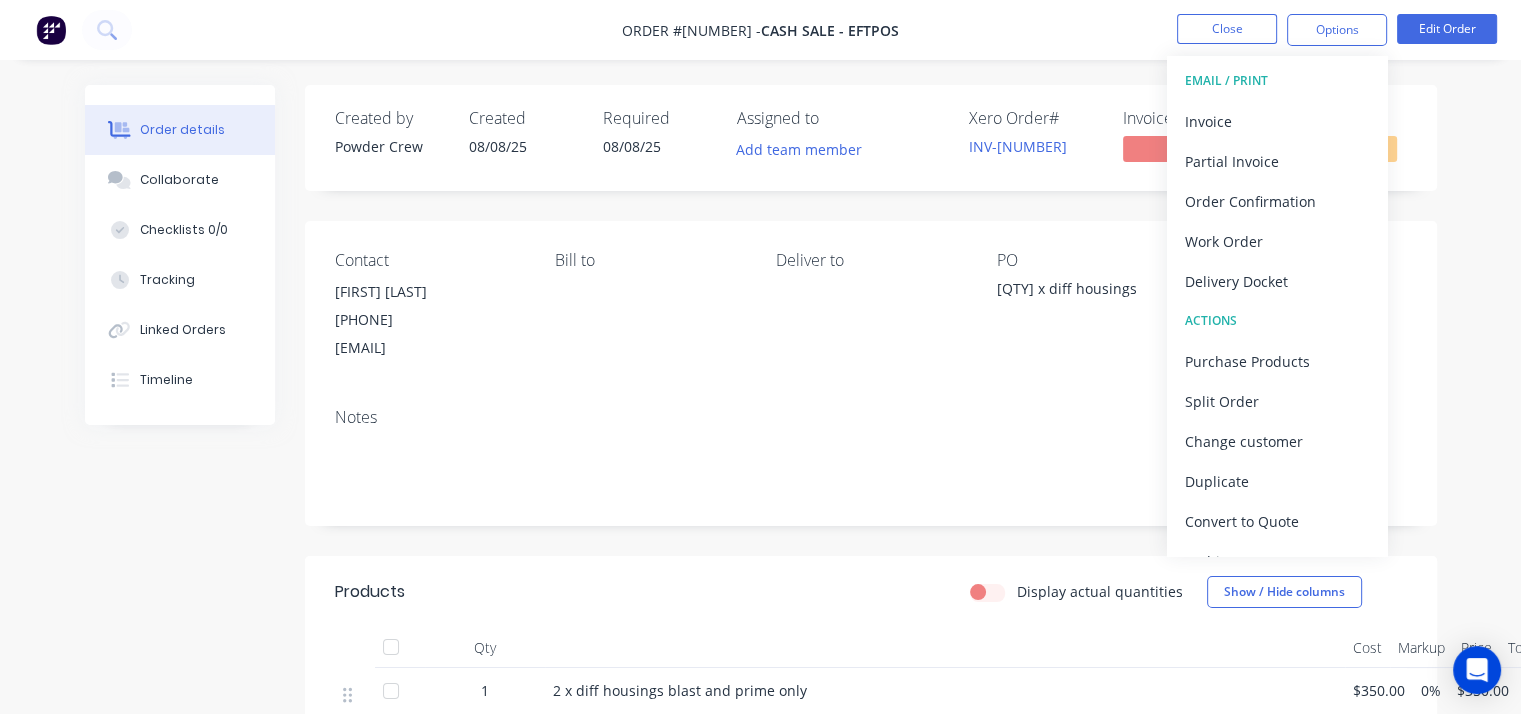 click on "Order #1337 -  Cash Sale - EFTPOS Close Options     EMAIL / PRINT   Invoice   Partial Invoice   Order Confirmation   Work Order   Delivery Docket   ACTIONS   Purchase Products   Split Order   Change customer   Duplicate   Convert to Quote   Archive   Edit Order" at bounding box center [760, 30] 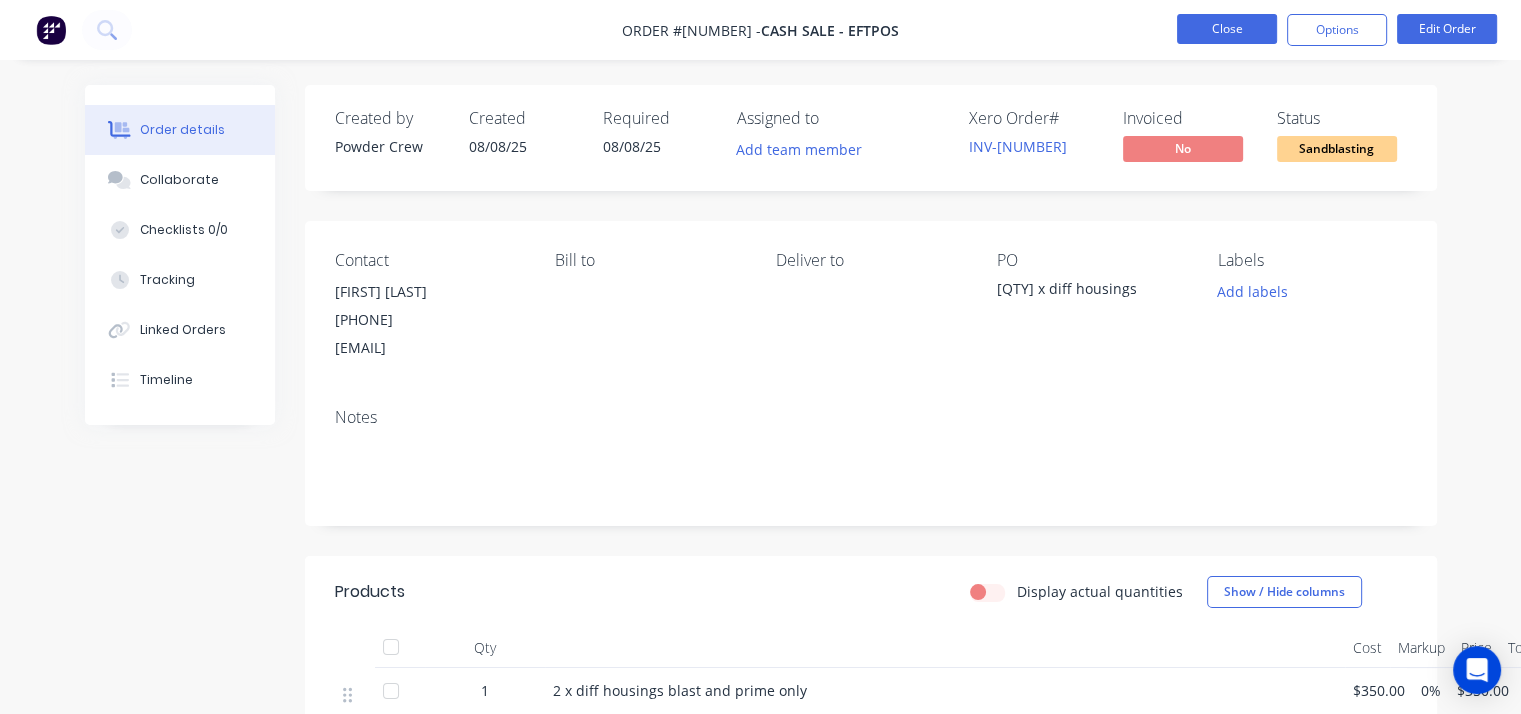 click on "Close" at bounding box center [1227, 29] 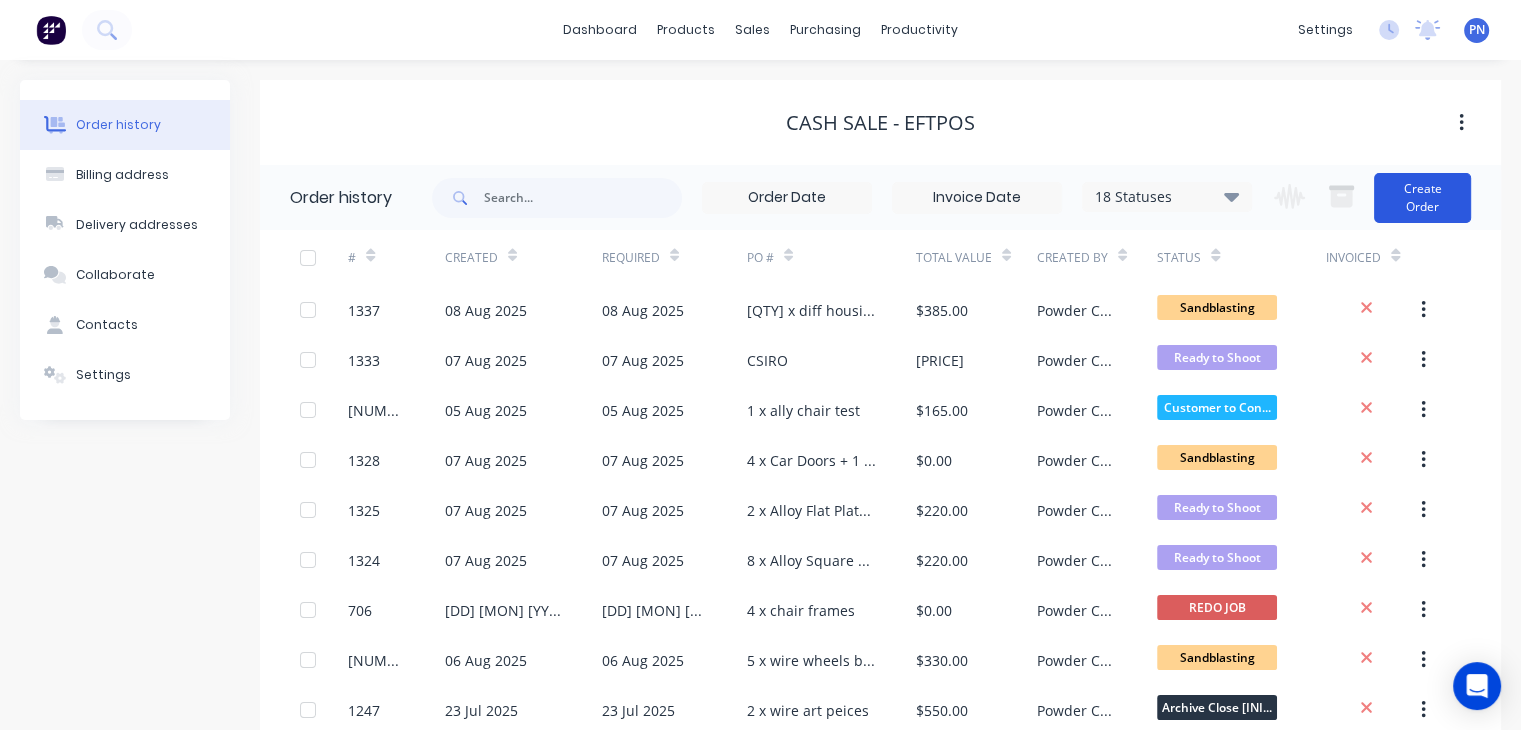 click on "Create Order" at bounding box center [1422, 198] 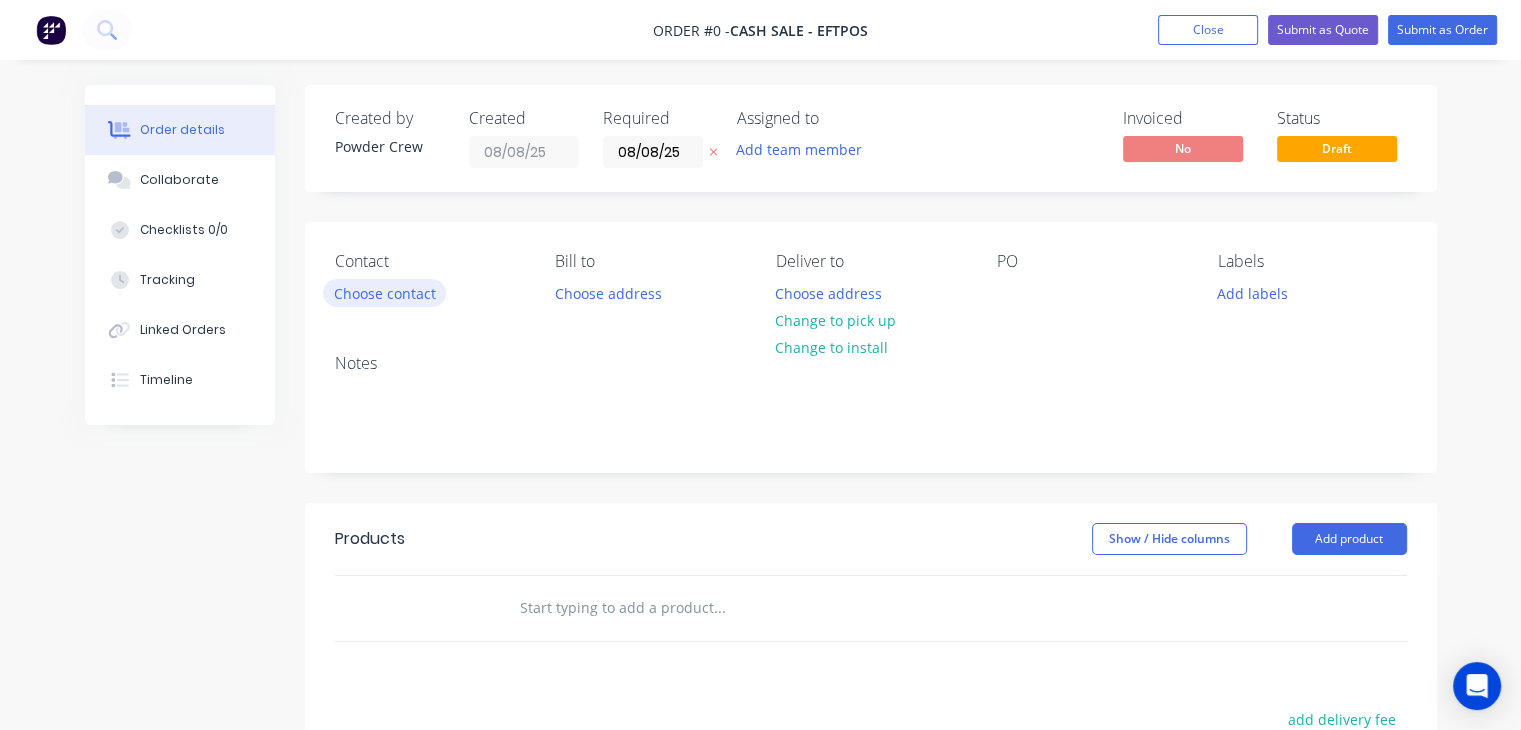 click on "Choose contact" at bounding box center [384, 292] 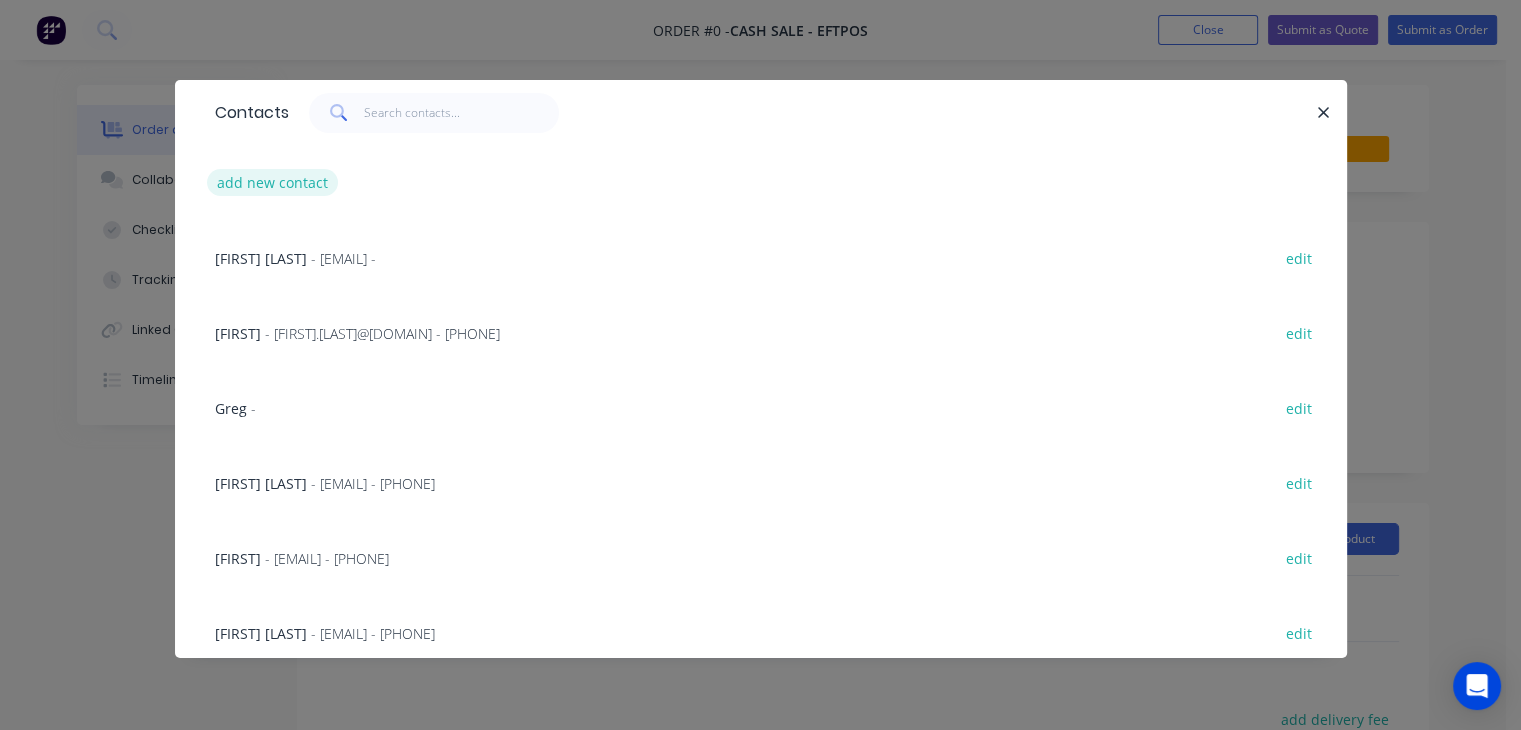 click on "add new contact" at bounding box center (273, 182) 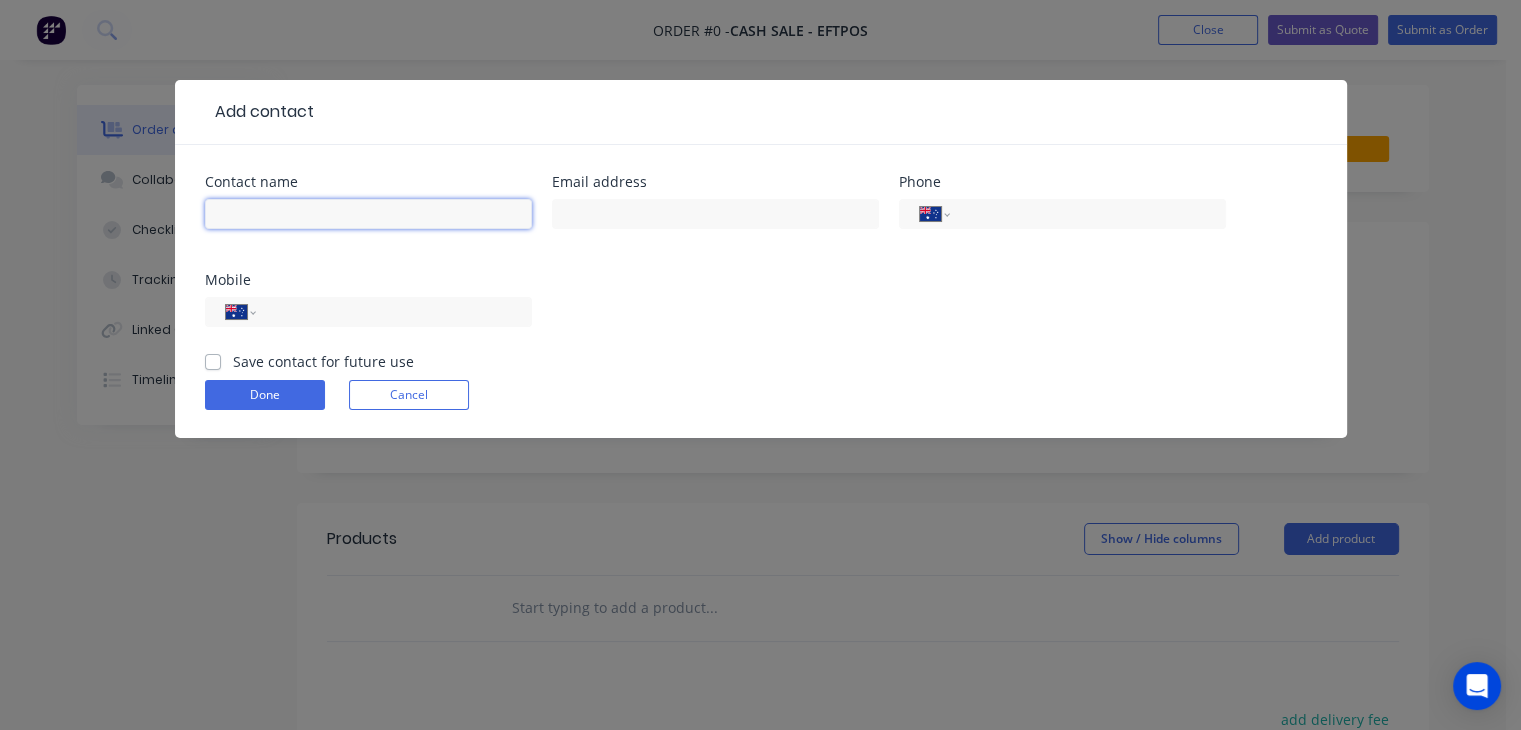 drag, startPoint x: 404, startPoint y: 217, endPoint x: 645, endPoint y: 337, distance: 269.22296 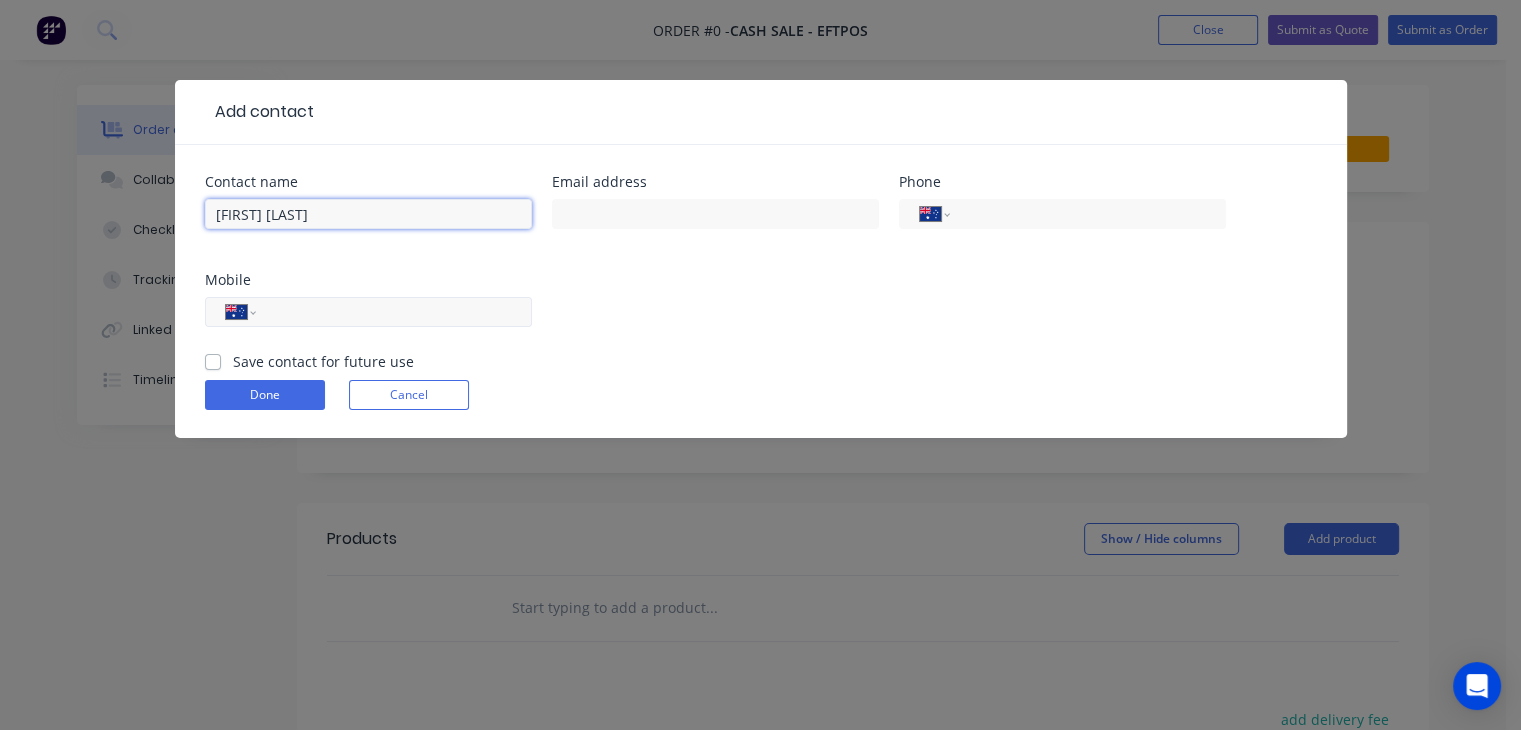 type on "Gary Tait" 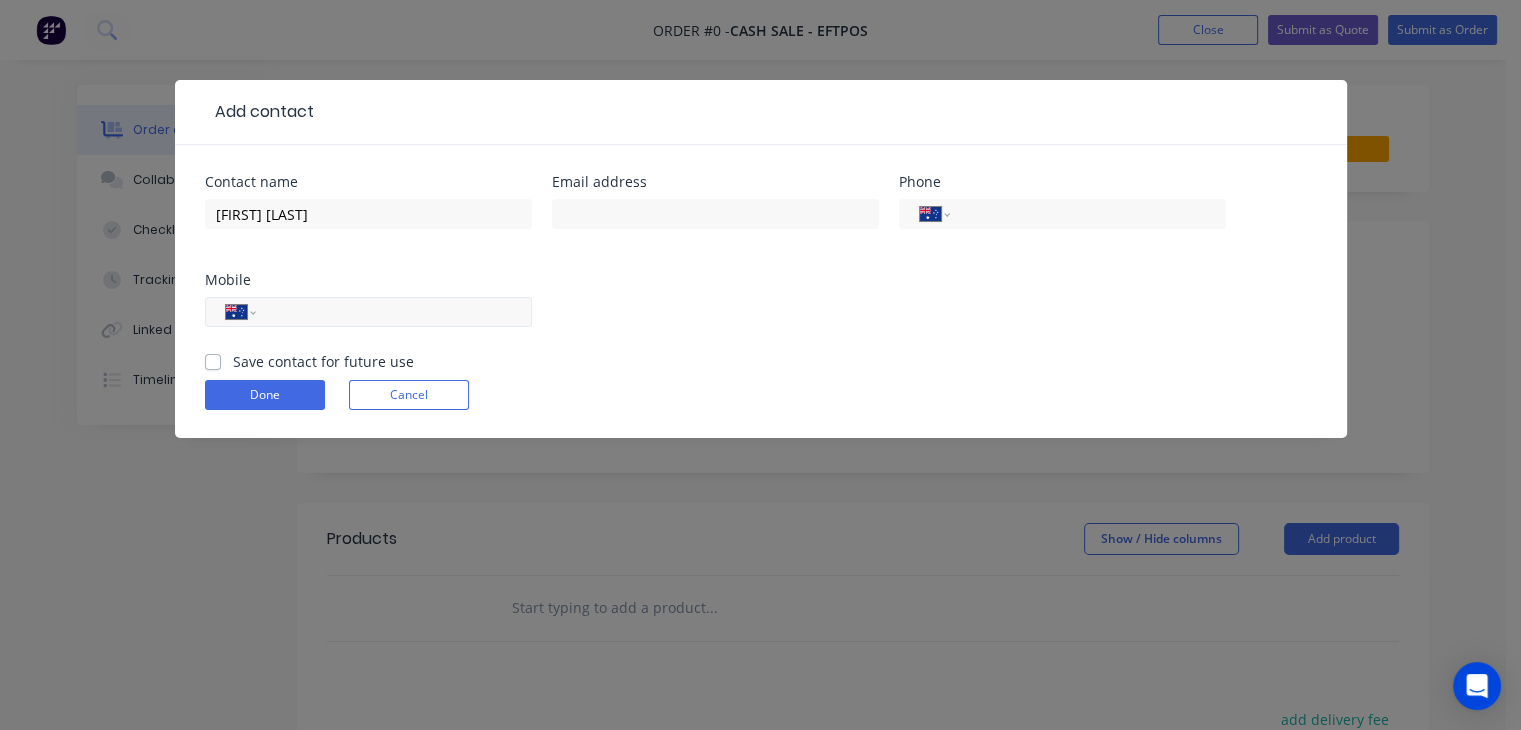 drag, startPoint x: 417, startPoint y: 309, endPoint x: 529, endPoint y: 309, distance: 112 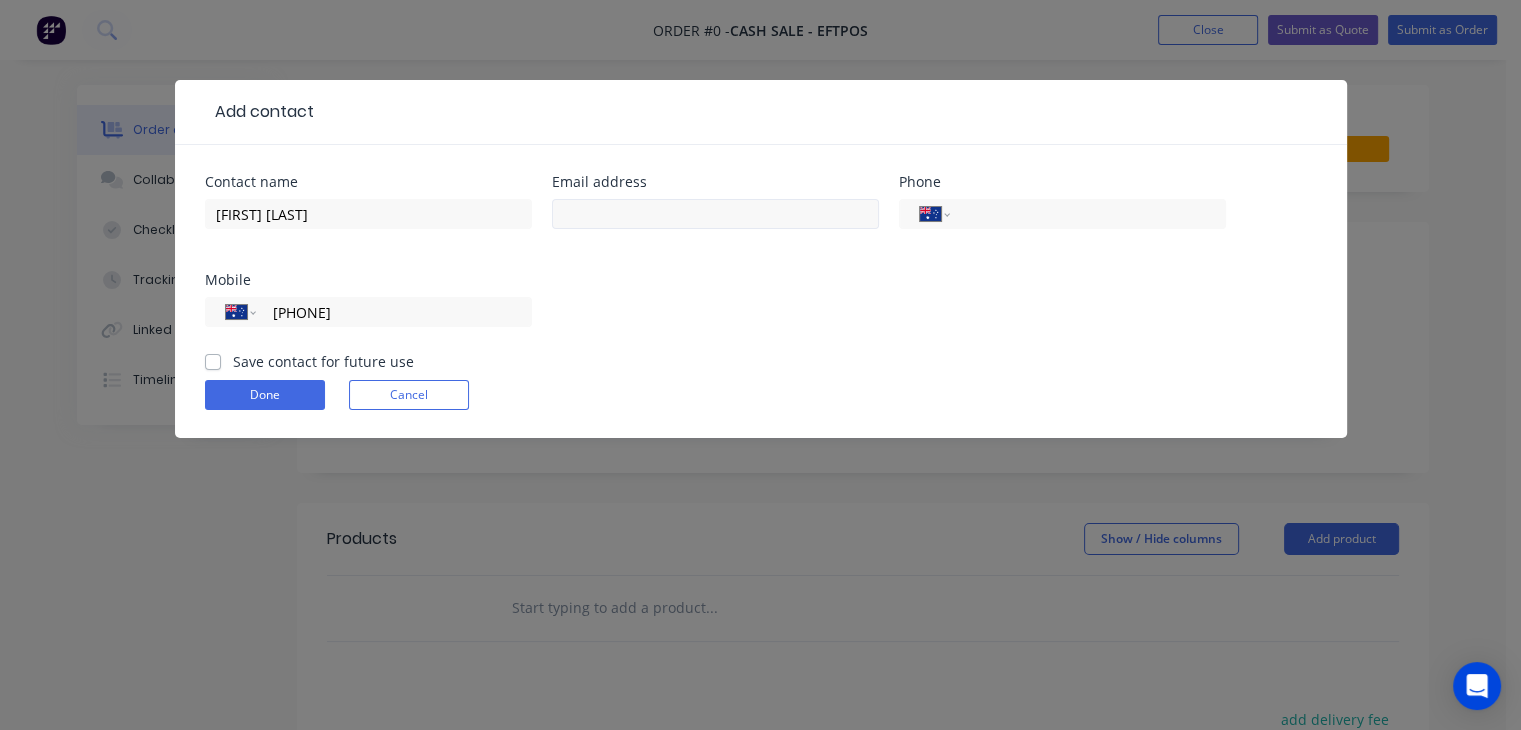 type on "0418 476 939" 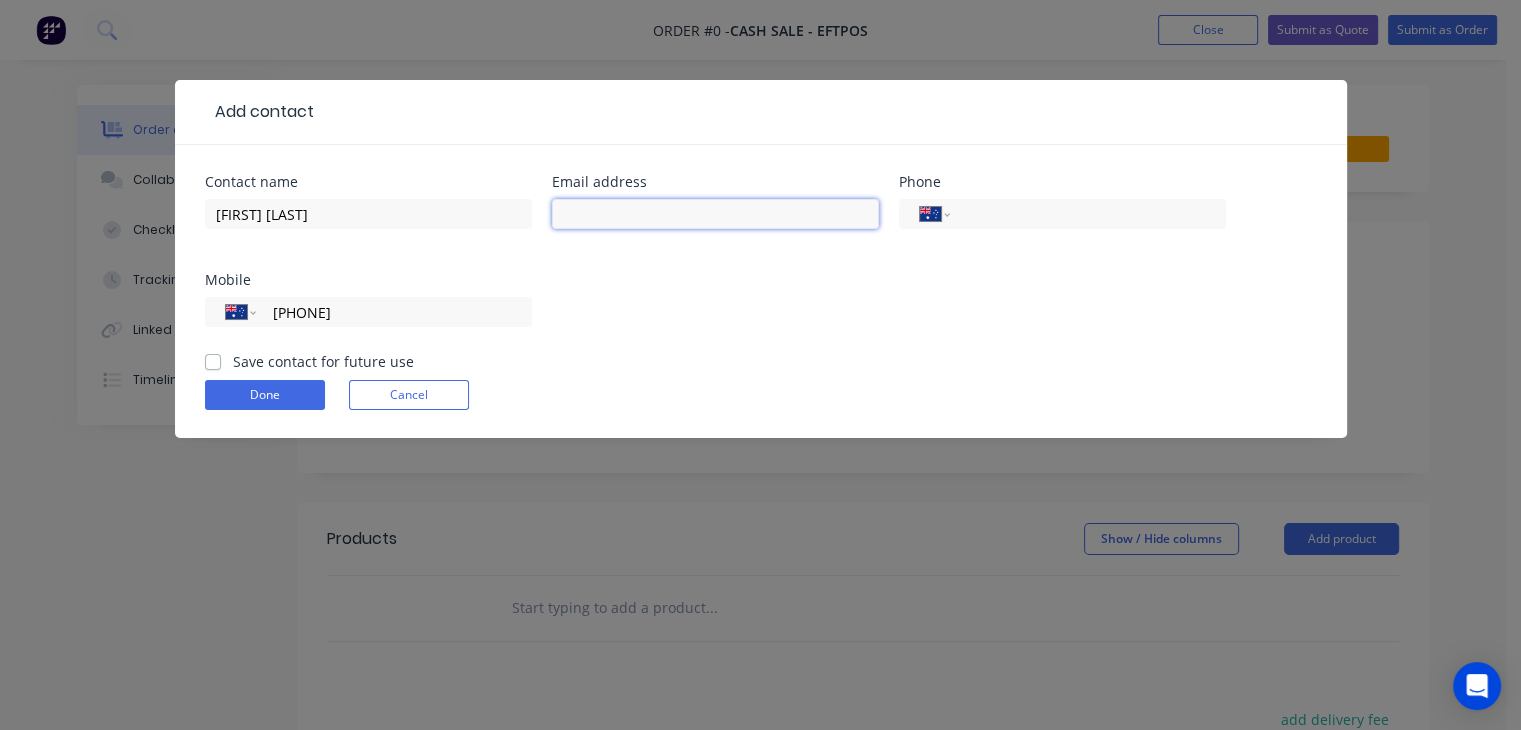 click at bounding box center [715, 214] 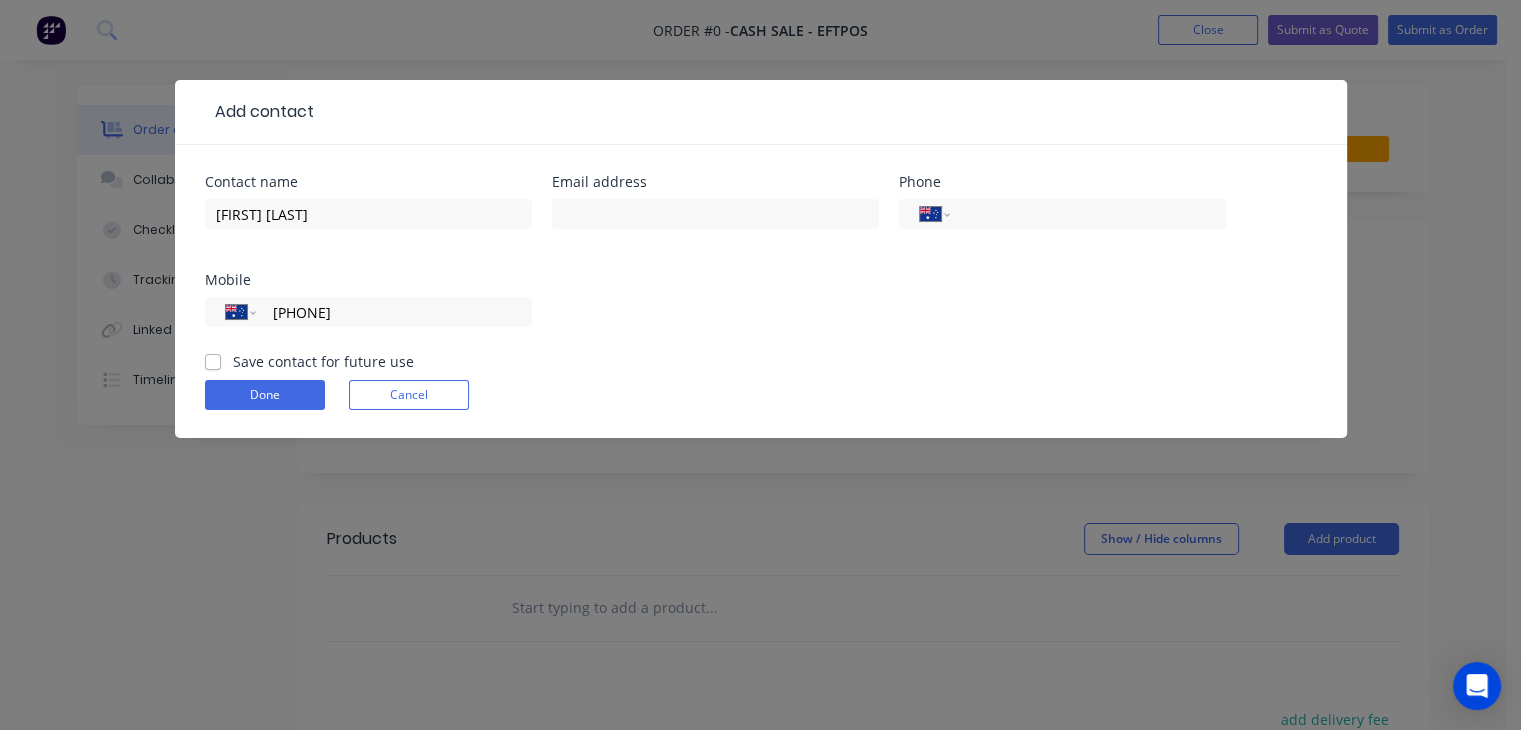 click on "Contact name Gary Tait Email address Phone International Afghanistan Åland Islands Albania Algeria American Samoa Andorra Angola Anguilla Antigua and Barbuda Argentina Armenia Aruba Ascension Island Australia Austria Azerbaijan Bahamas Bahrain Bangladesh Barbados Belarus Belgium Belize Benin Bermuda Bhutan Bolivia Bonaire, Sint Eustatius and Saba Bosnia and Herzegovina Botswana Brazil British Indian Ocean Territory Brunei Darussalam Bulgaria Burkina Faso Burundi Cambodia Cameroon Canada Cape Verde Cayman Islands Central African Republic Chad Chile China Christmas Island Cocos (Keeling) Islands Colombia Comoros Congo Congo, Democratic Republic of the Cook Islands Costa Rica Cote d'Ivoire Croatia Cuba Curaçao Cyprus Czech Republic Denmark Djibouti Dominica Dominican Republic Ecuador Egypt El Salvador Equatorial Guinea Eritrea Estonia Ethiopia Falkland Islands Faroe Islands Federated States of Micronesia Fiji Finland France French Guiana French Polynesia Gabon Gambia Georgia Germany Ghana Gibraltar Greece Guam" at bounding box center [761, 306] 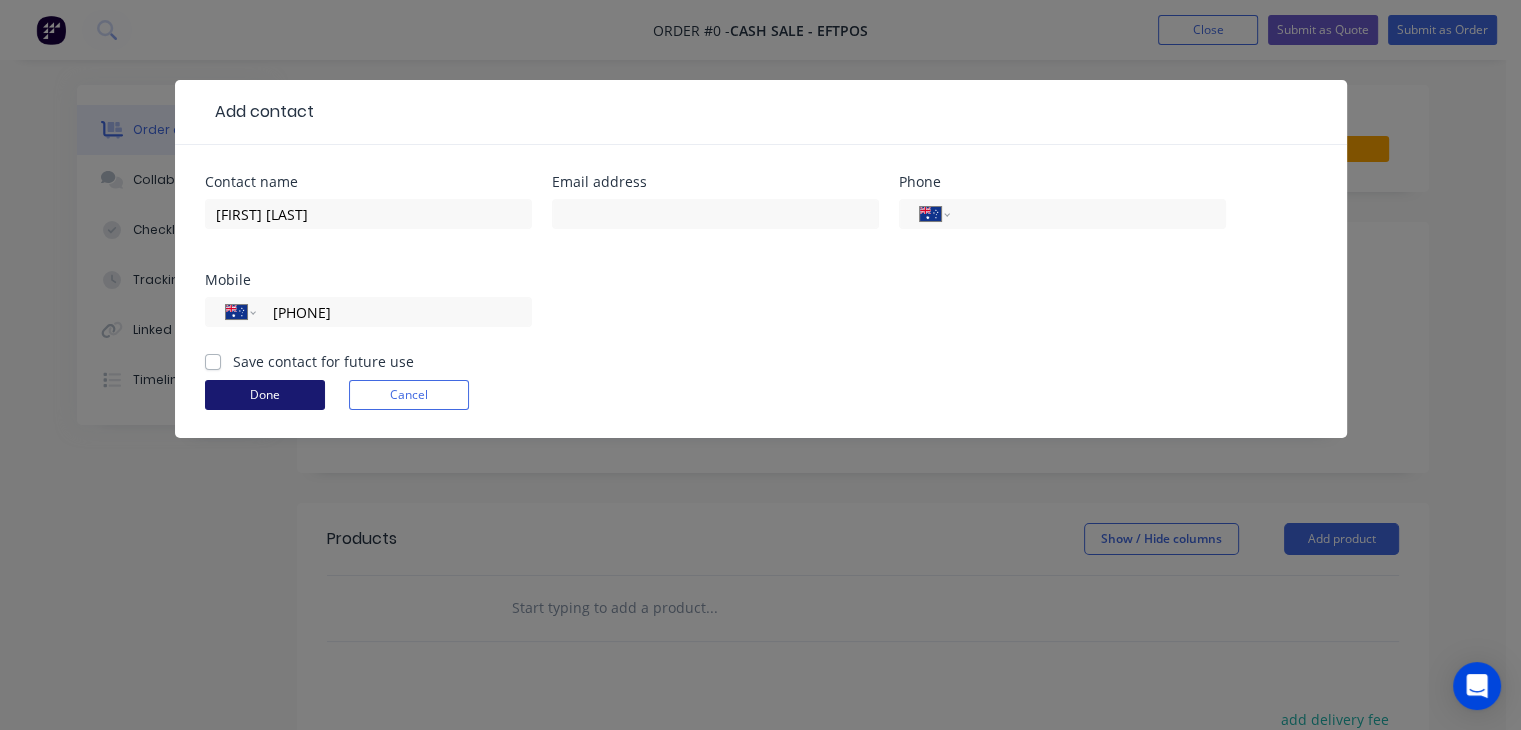 click on "Done" at bounding box center (265, 395) 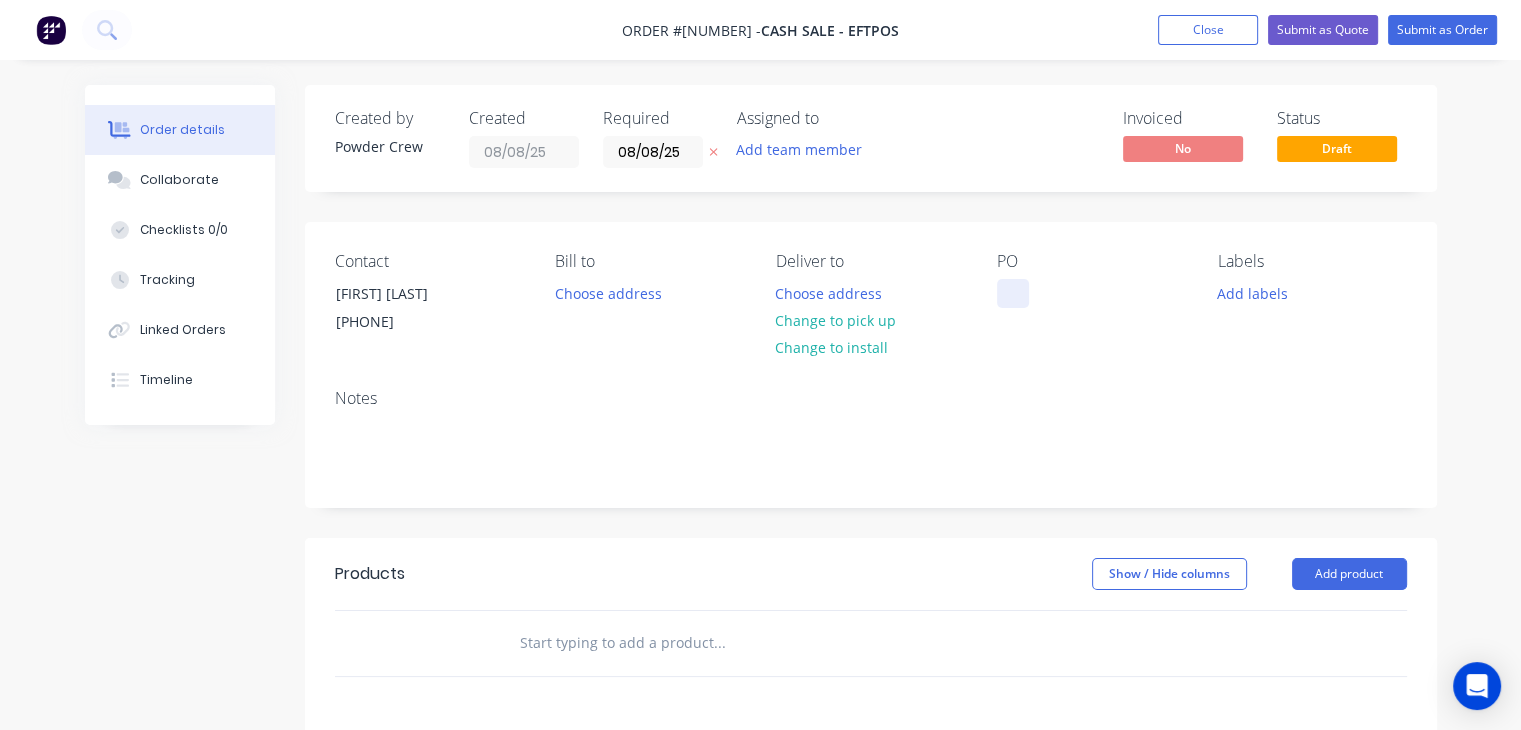 click at bounding box center [1013, 293] 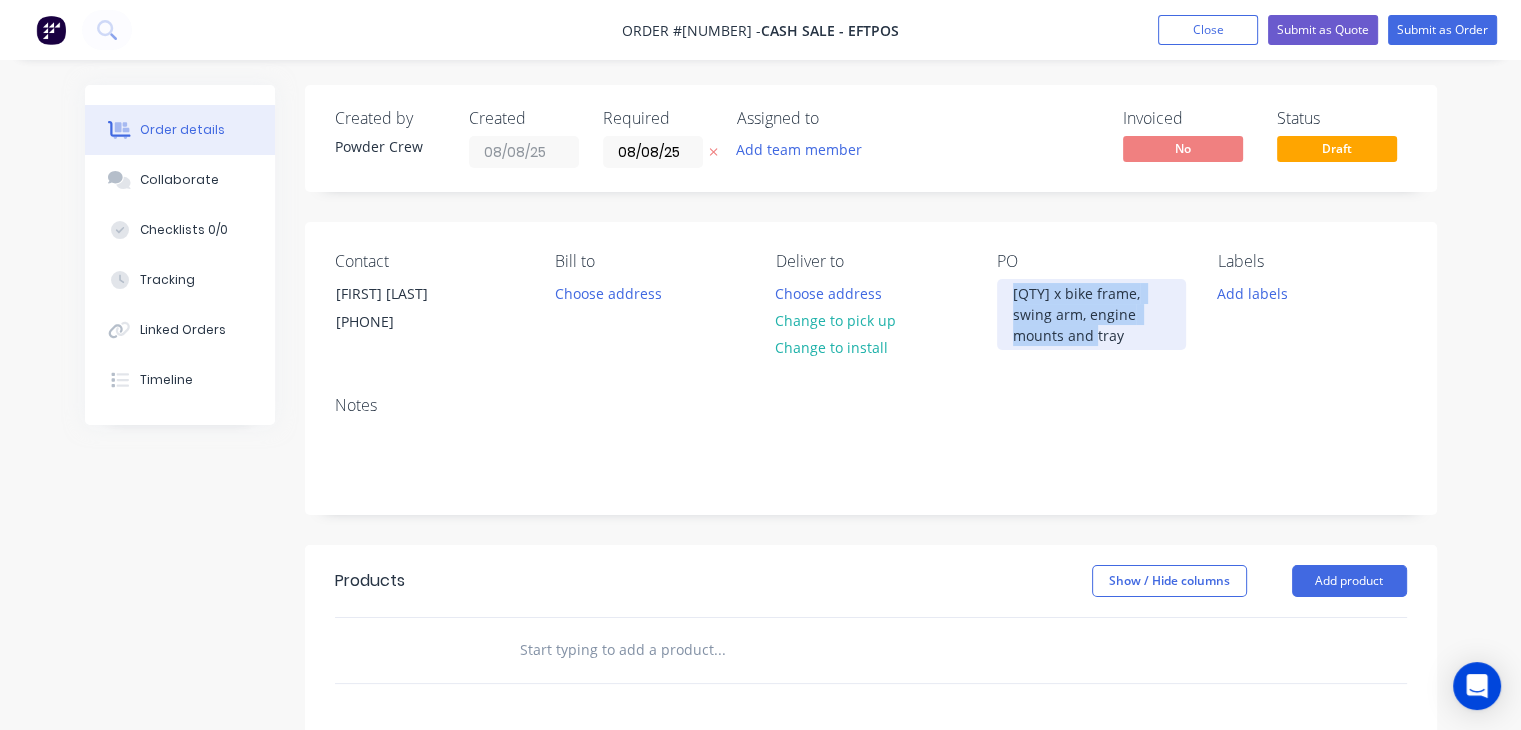drag, startPoint x: 1096, startPoint y: 340, endPoint x: 988, endPoint y: 280, distance: 123.54756 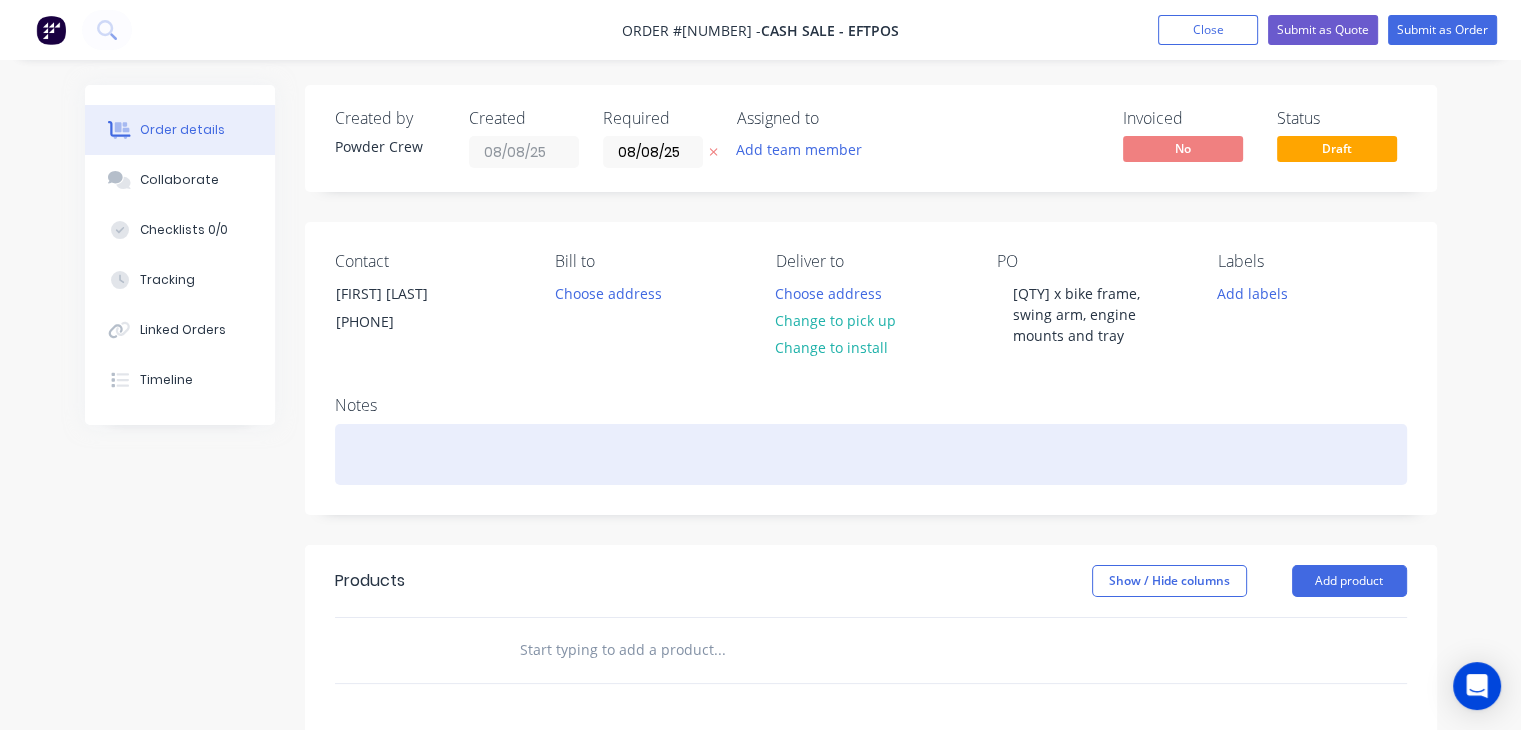 click at bounding box center [871, 454] 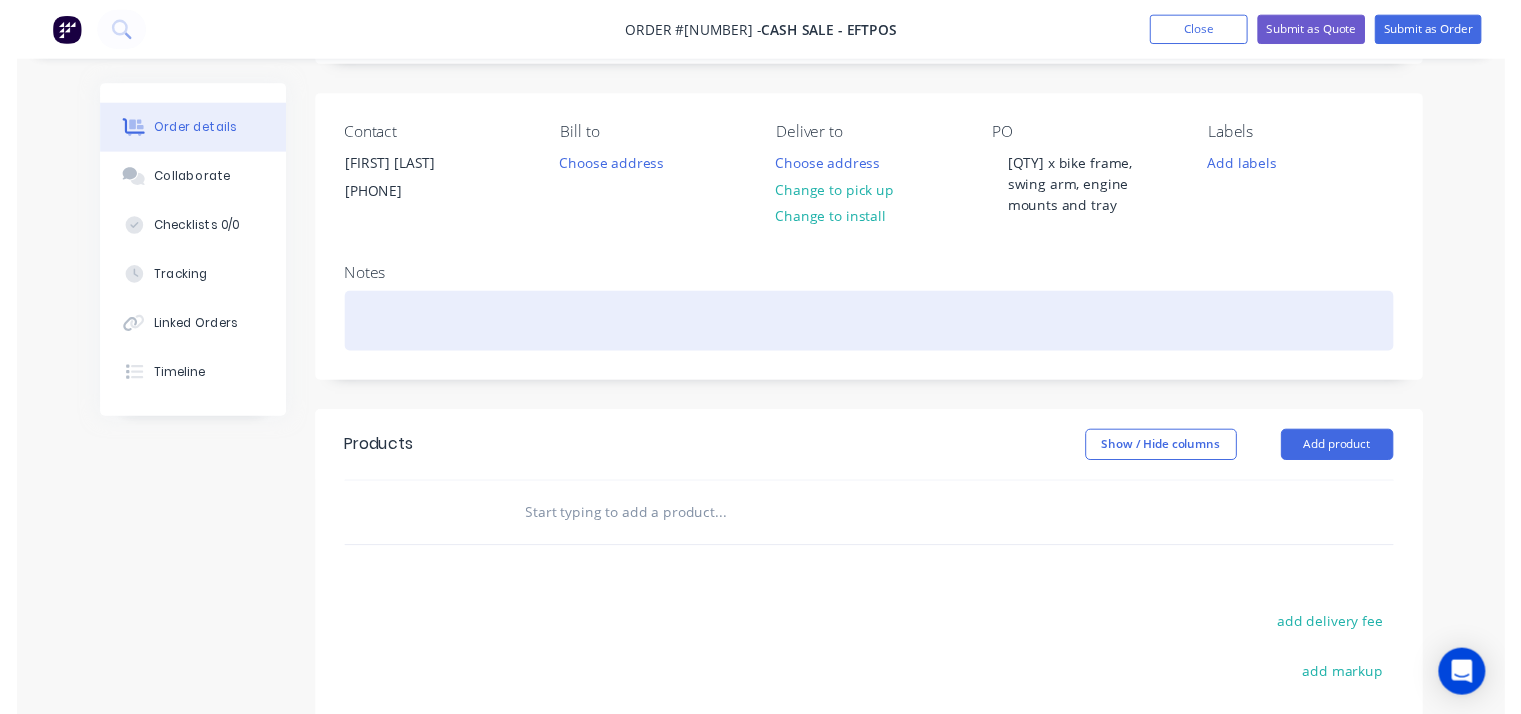 scroll, scrollTop: 200, scrollLeft: 0, axis: vertical 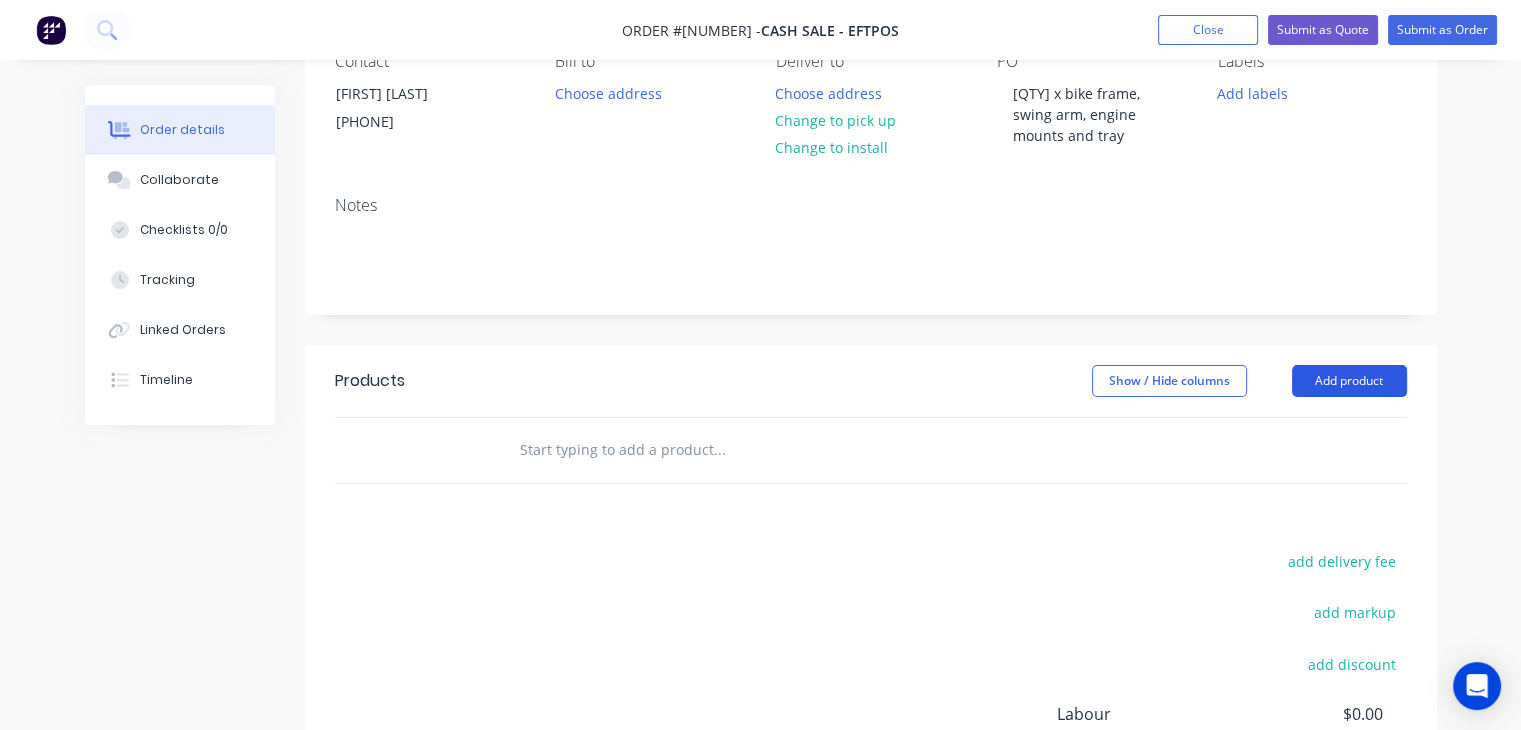 click on "Add product" at bounding box center (1349, 381) 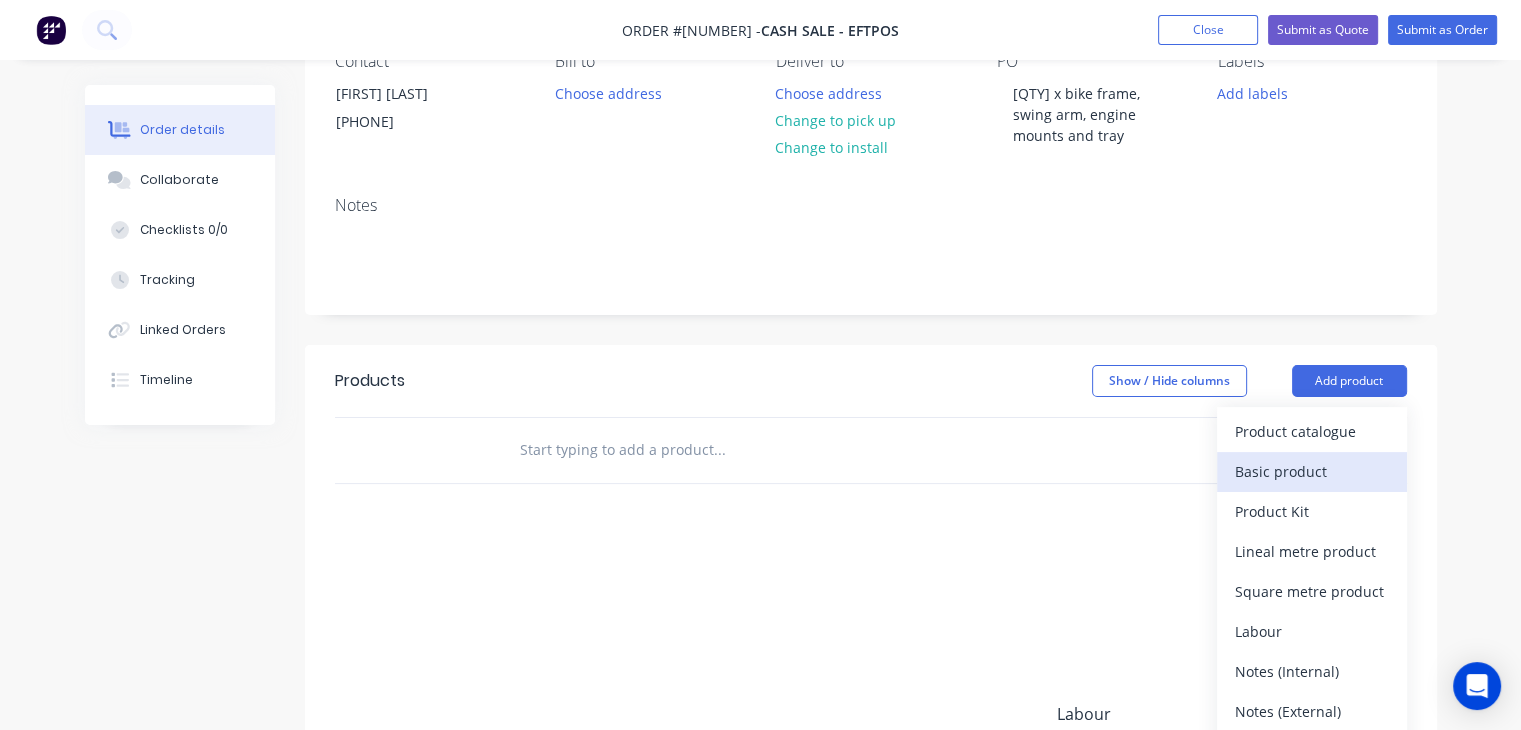 click on "Basic product" at bounding box center (1312, 471) 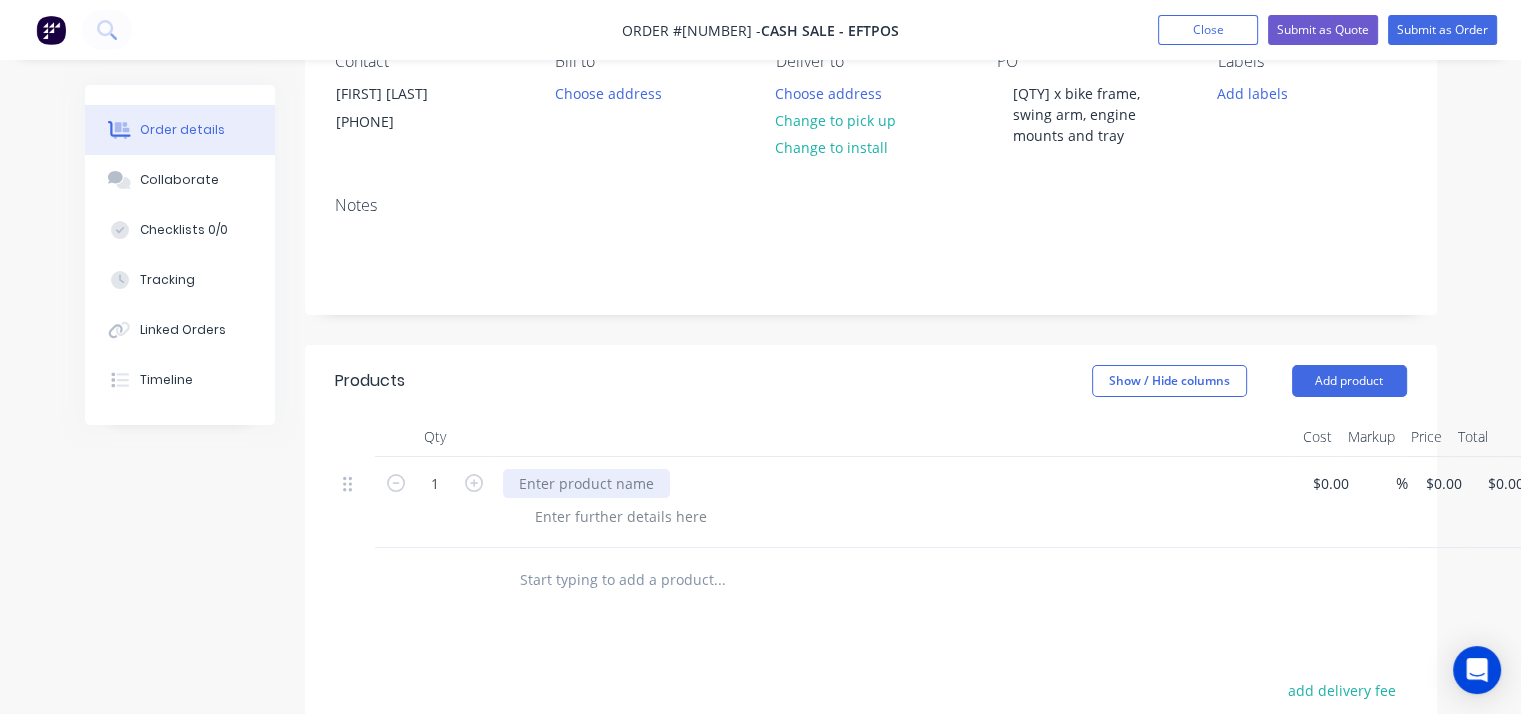 paste 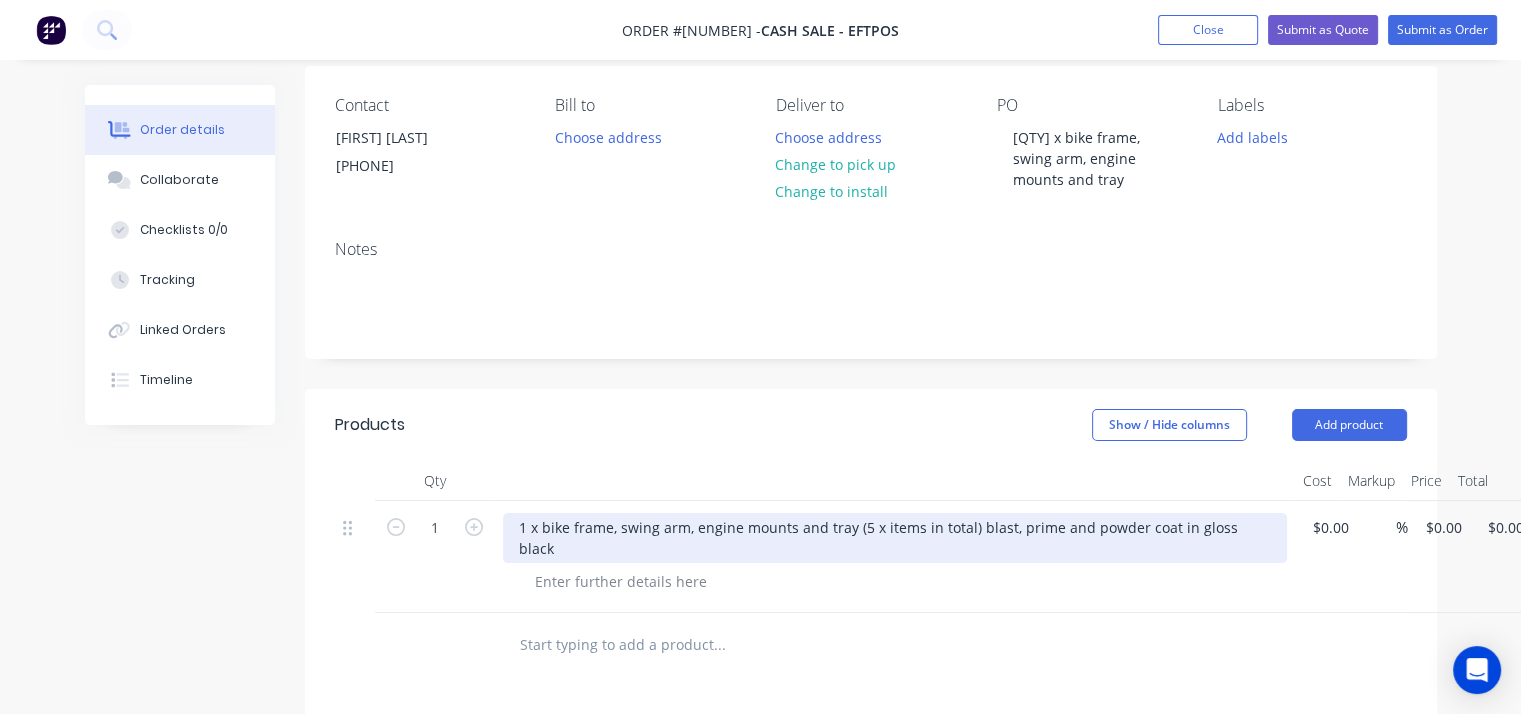 scroll, scrollTop: 0, scrollLeft: 0, axis: both 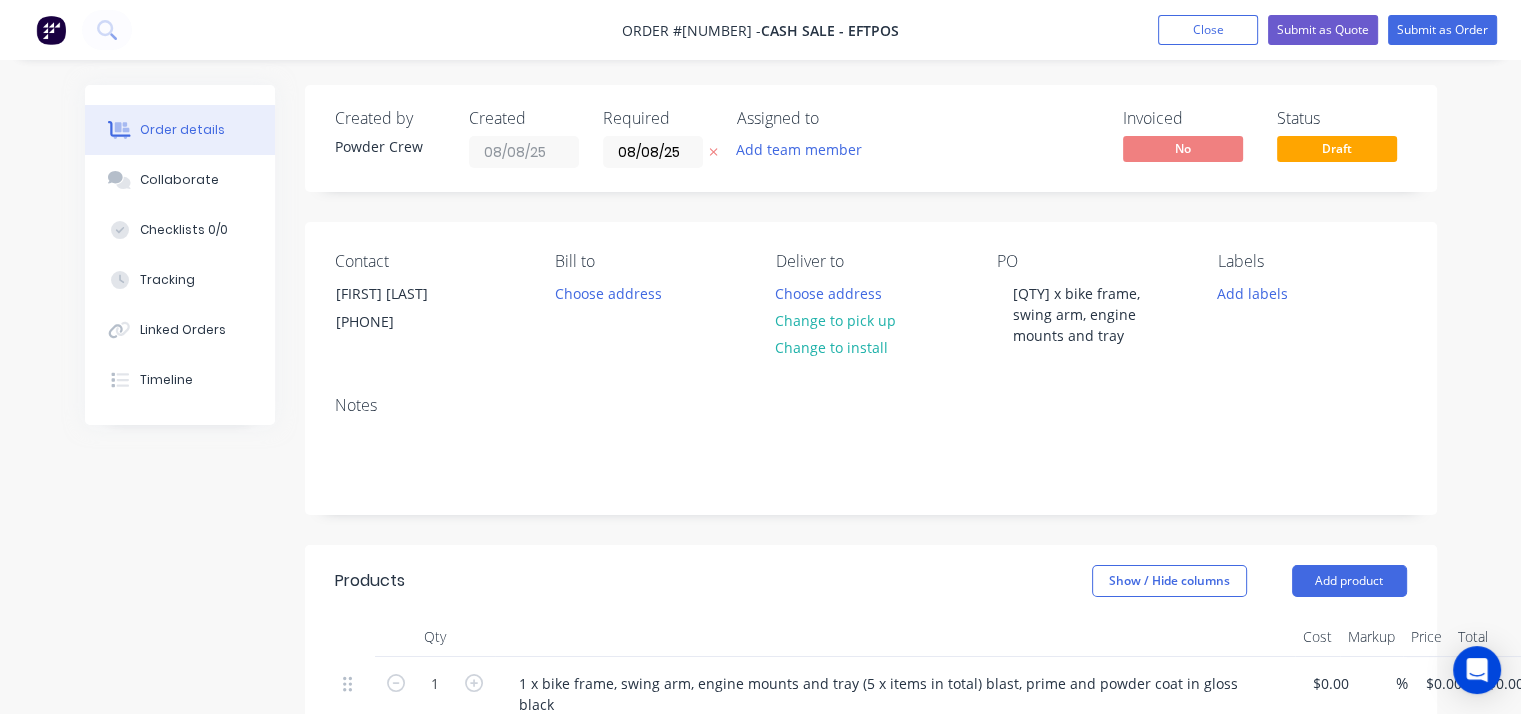 click on "Order details Collaborate Checklists 0/0 Tracking Linked Orders Timeline   Order details   Collaborate   Checklists   Tracking   Linked Orders   Timeline Created by Powder Crew Created 08/08/25 Required 08/08/25 Assigned to Add team member Invoiced No Status Draft Contact Gary Tait 0418 476 939 Bill to Choose address Deliver to Choose address Change to pick up Change to install PO 1 x bike frame, swing arm, engine mounts and tray Labels Add labels Notes Products Show / Hide columns Add product     Qty Cost Markup Price Total 1 1 x bike frame, swing arm, engine mounts and tray (5 x items in total) blast, prime and powder coat in gloss black $0.00 $0.00 % $0.00 $0.00 $0.00 $0.00   add delivery fee add markup add discount Labour $0.00 Sub total $0.00 Margin $0.00  ( 0.00 %) Tax $0.00 Total $0.00" at bounding box center [760, 672] 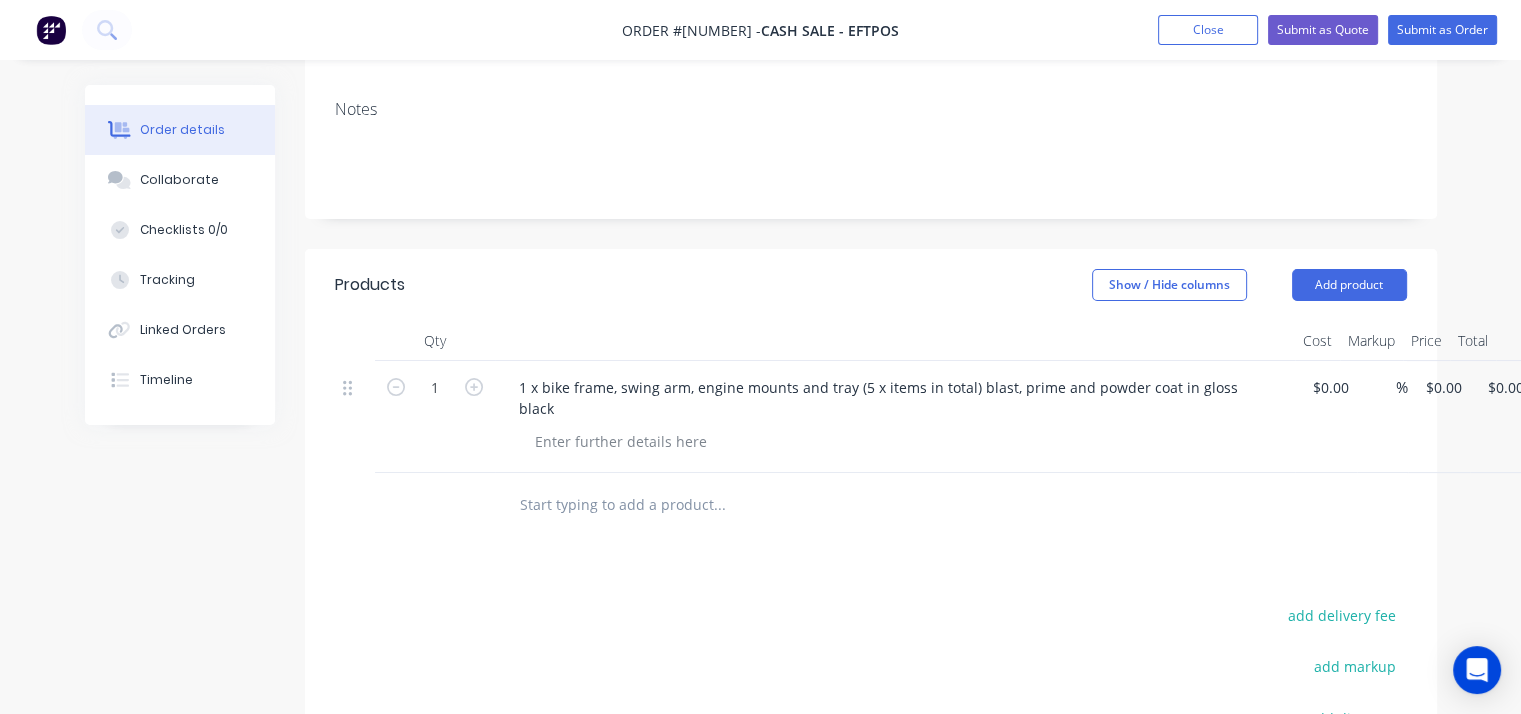 scroll, scrollTop: 300, scrollLeft: 0, axis: vertical 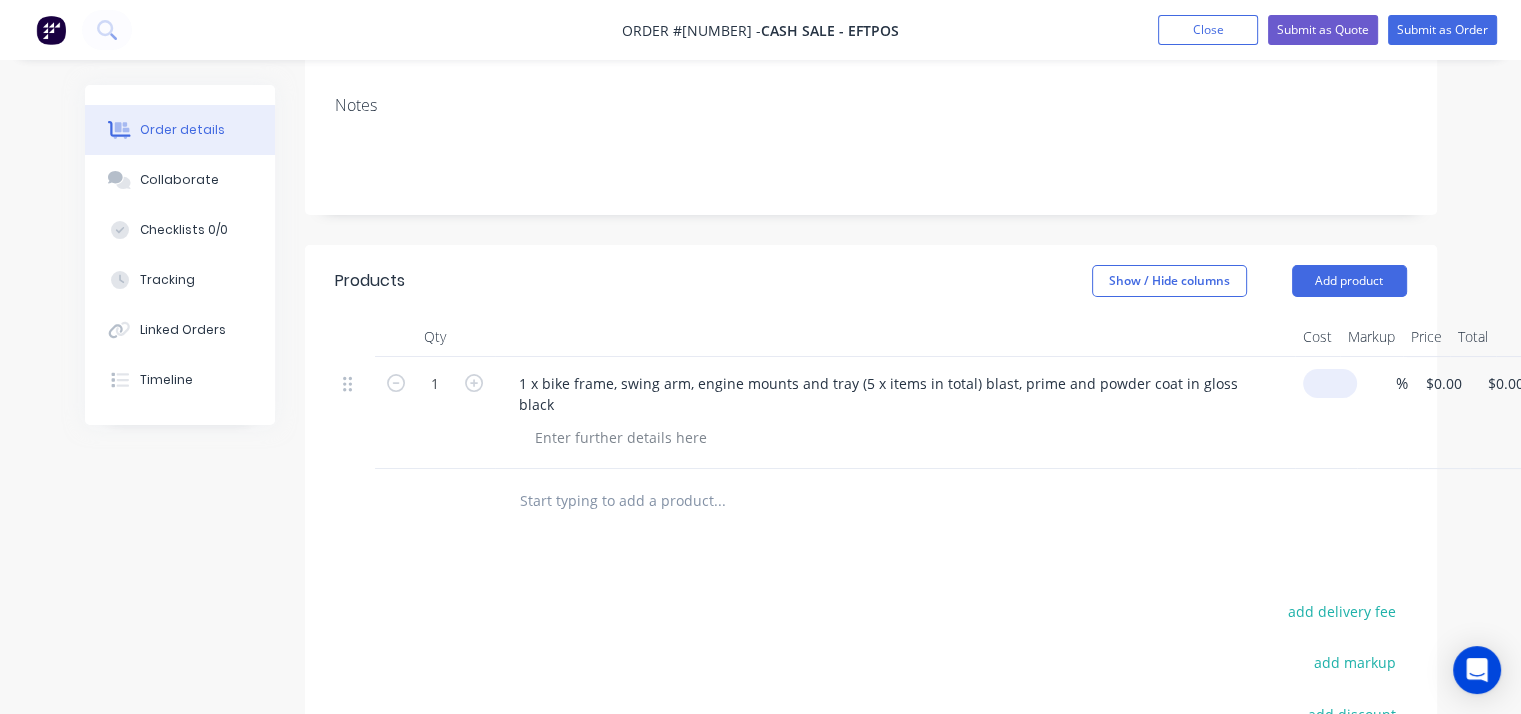 click at bounding box center (1334, 383) 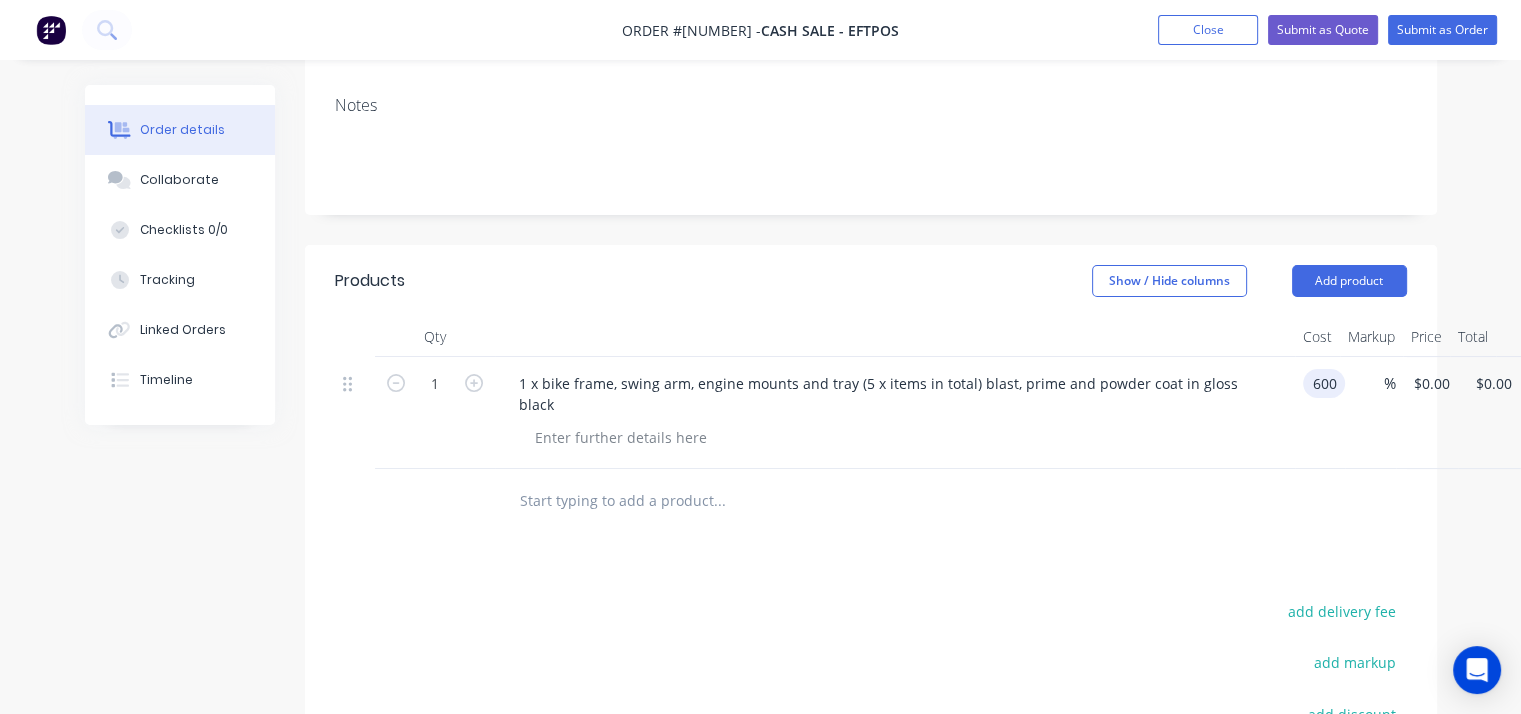 type on "$600.00" 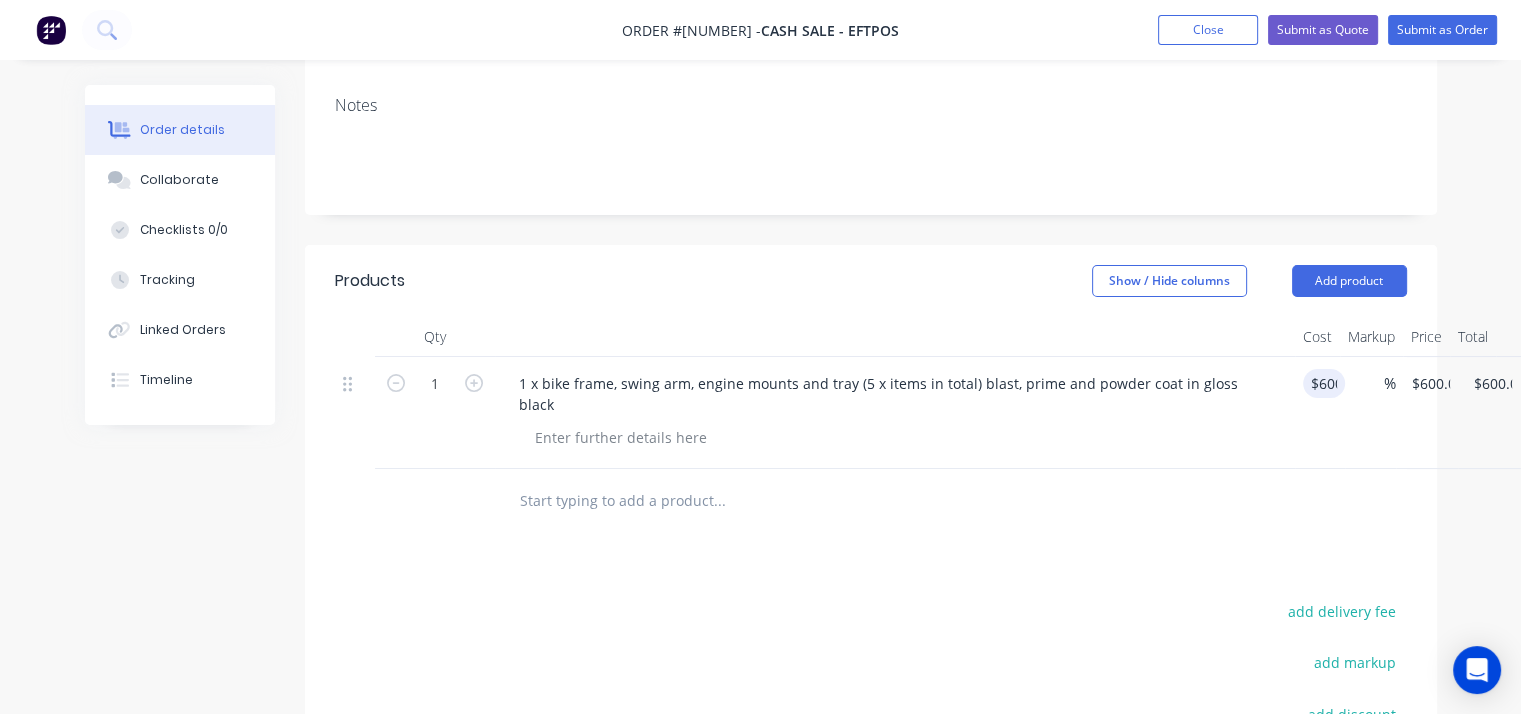 drag, startPoint x: 1196, startPoint y: 459, endPoint x: 1204, endPoint y: 493, distance: 34.928497 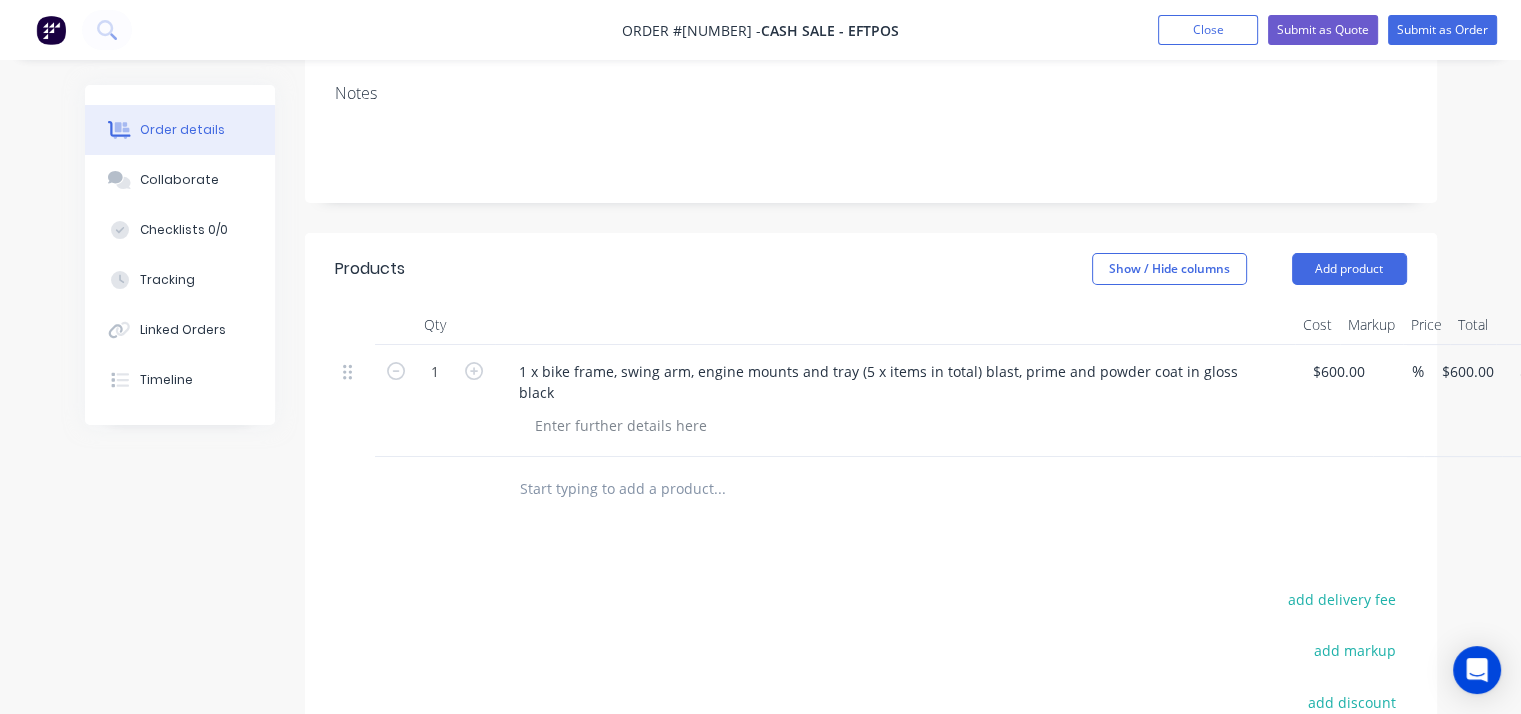 scroll, scrollTop: 0, scrollLeft: 0, axis: both 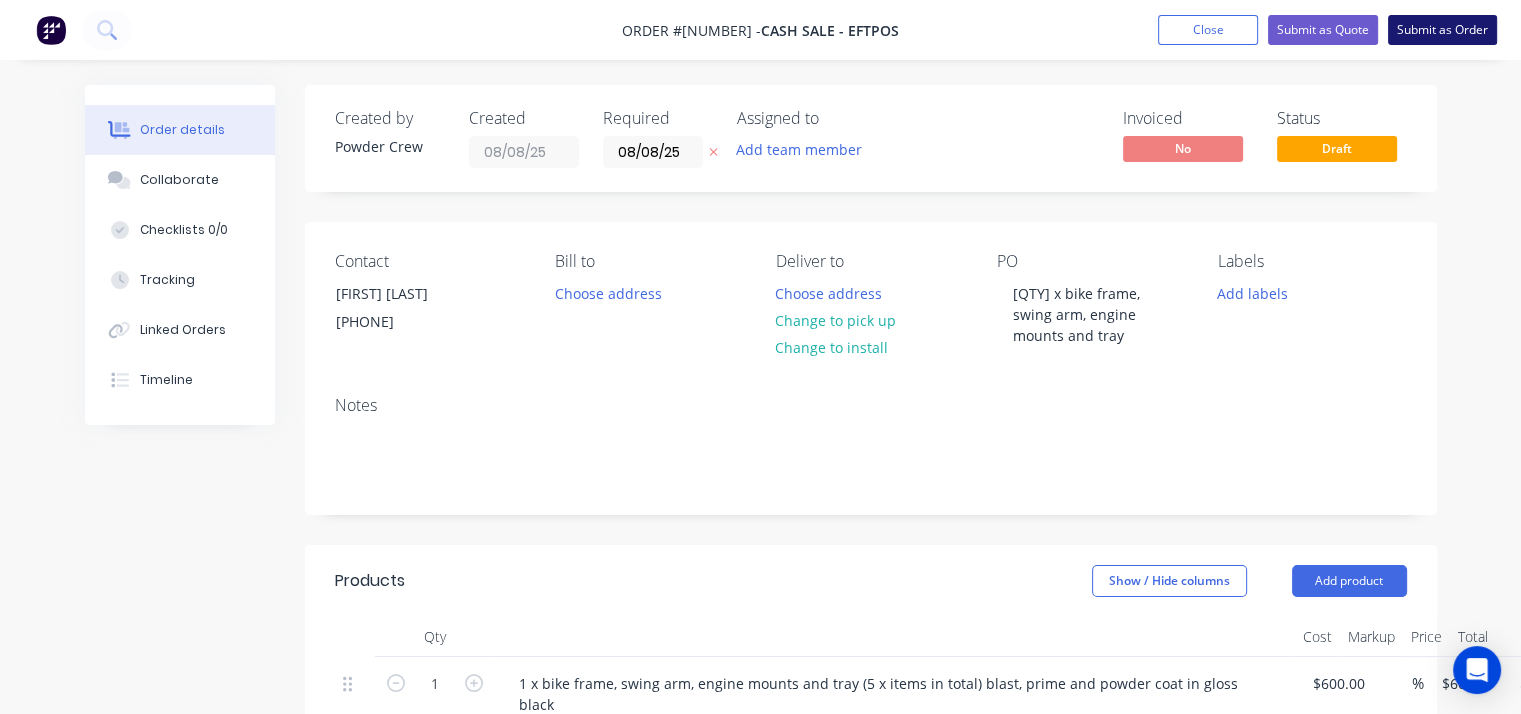 click on "Submit as Order" at bounding box center [1442, 30] 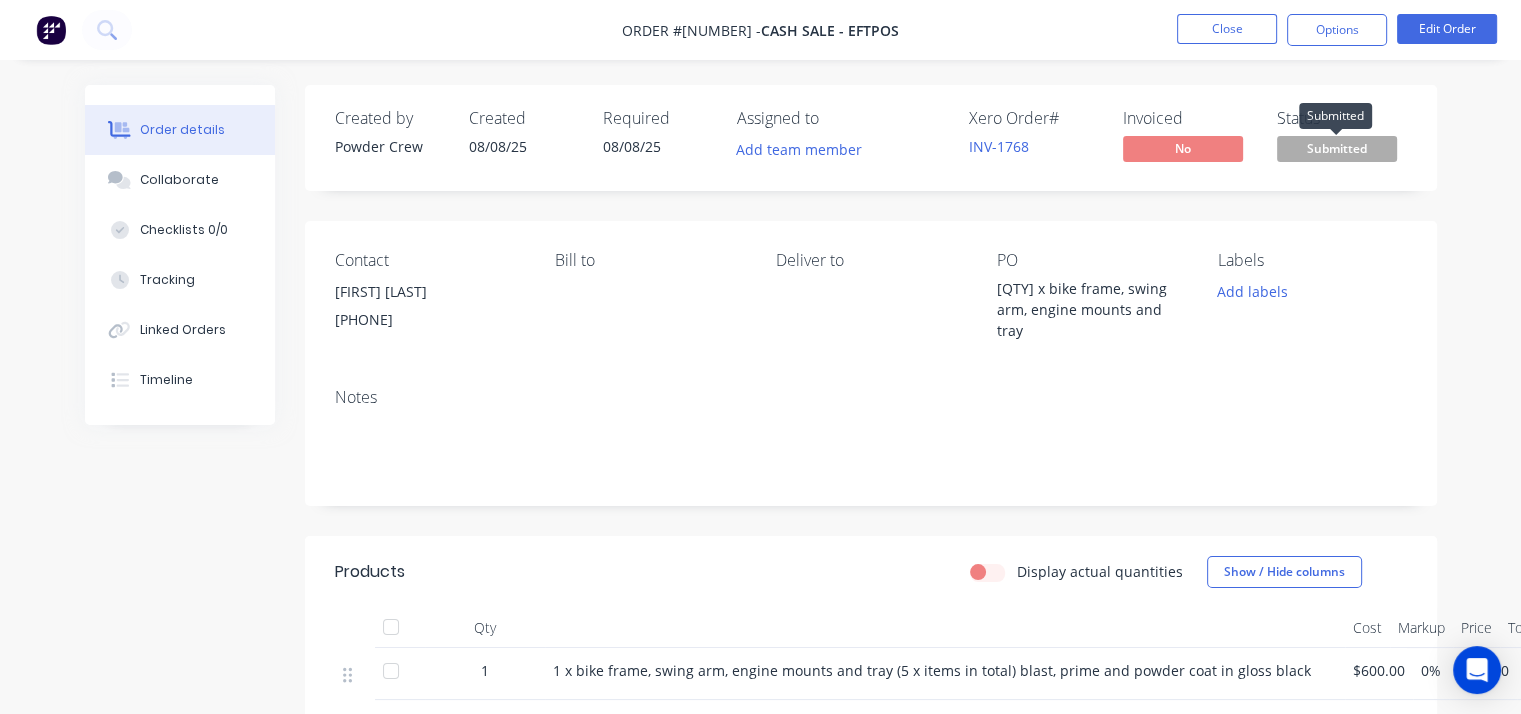 click on "Submitted" at bounding box center (1337, 148) 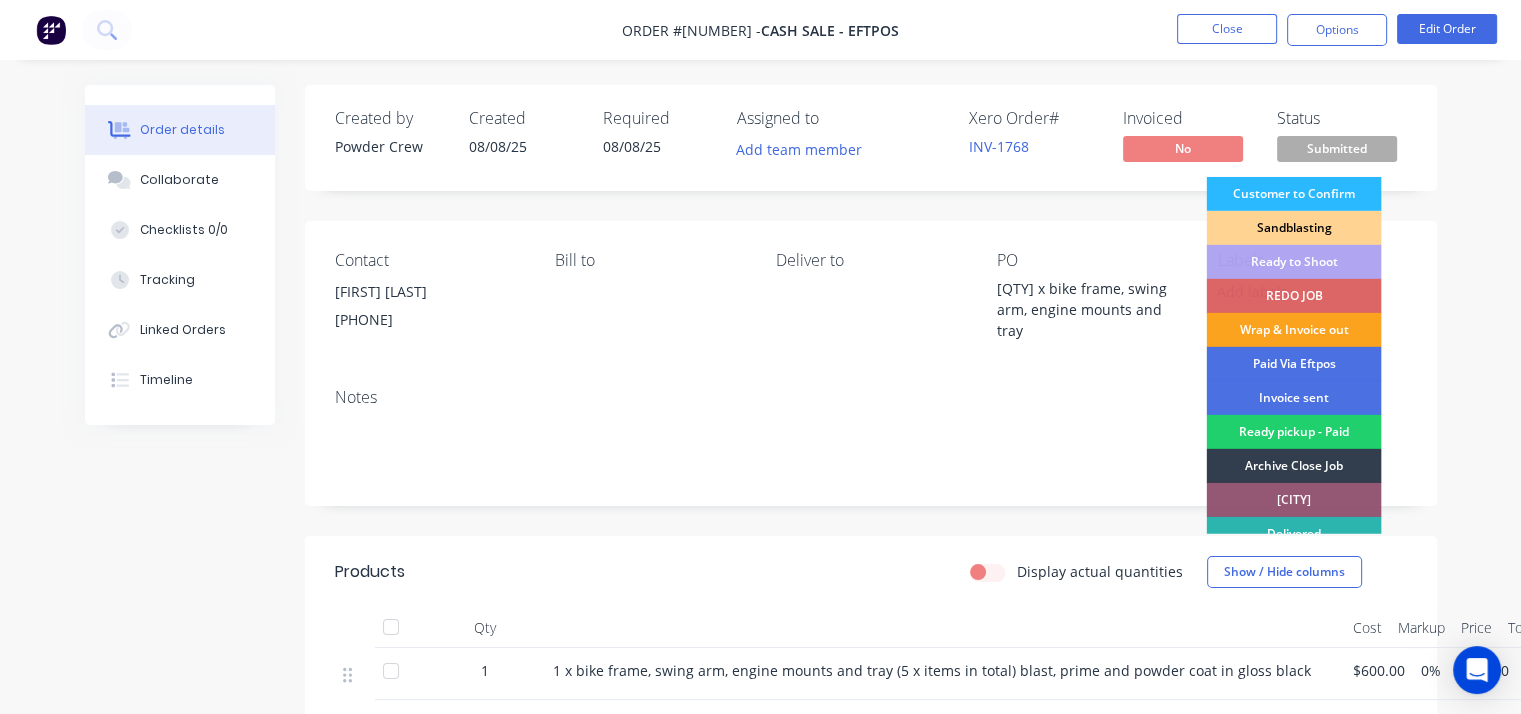 click on "Sandblasting" at bounding box center [1293, 228] 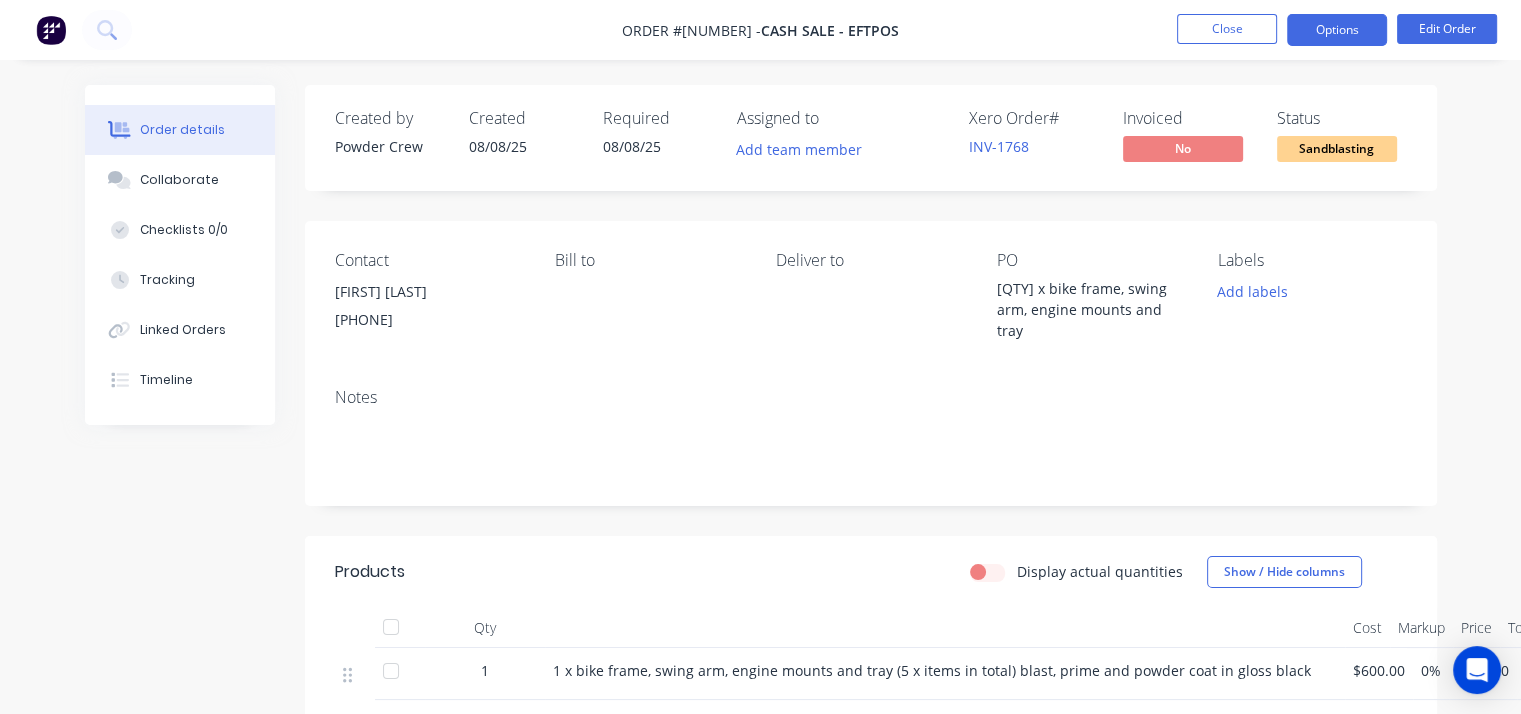 click on "Options" at bounding box center (1337, 30) 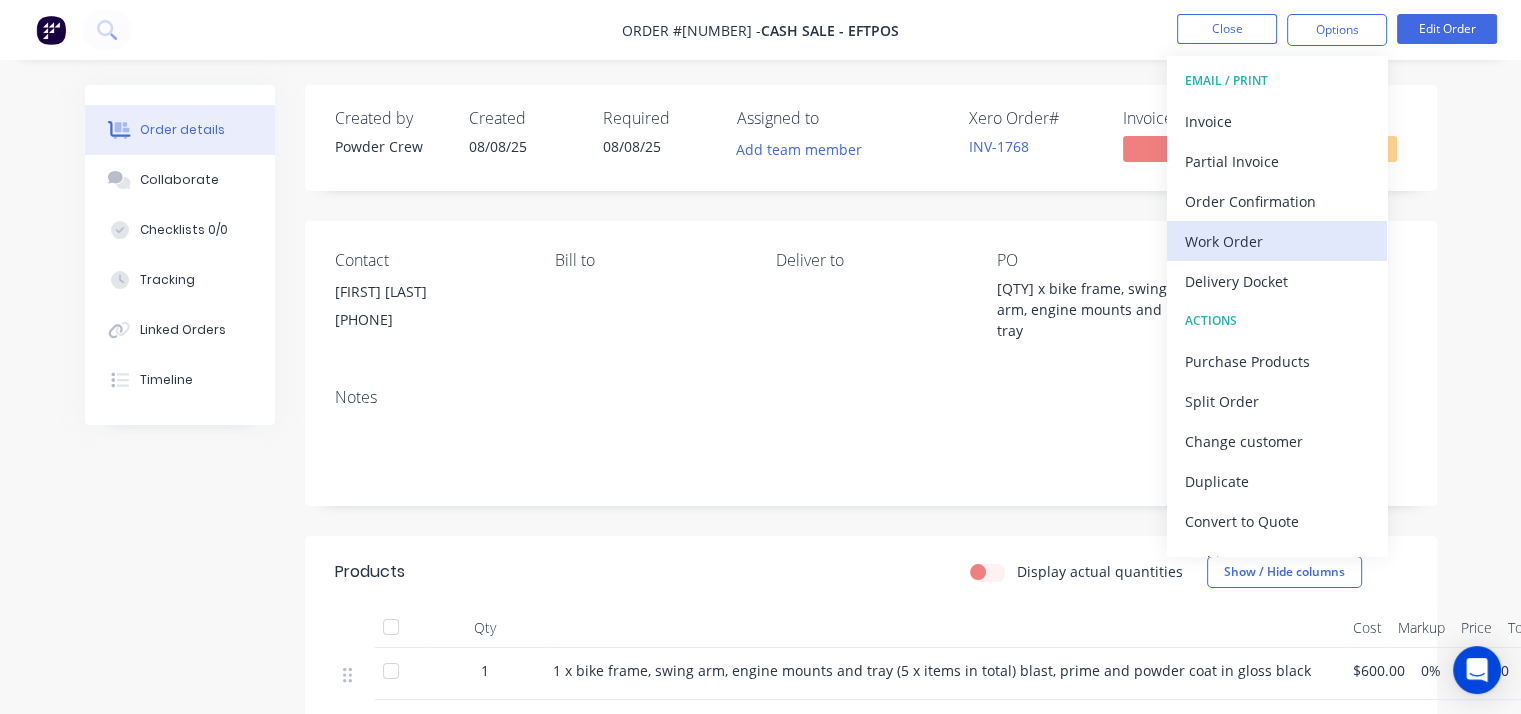 click on "Work Order" at bounding box center (1277, 241) 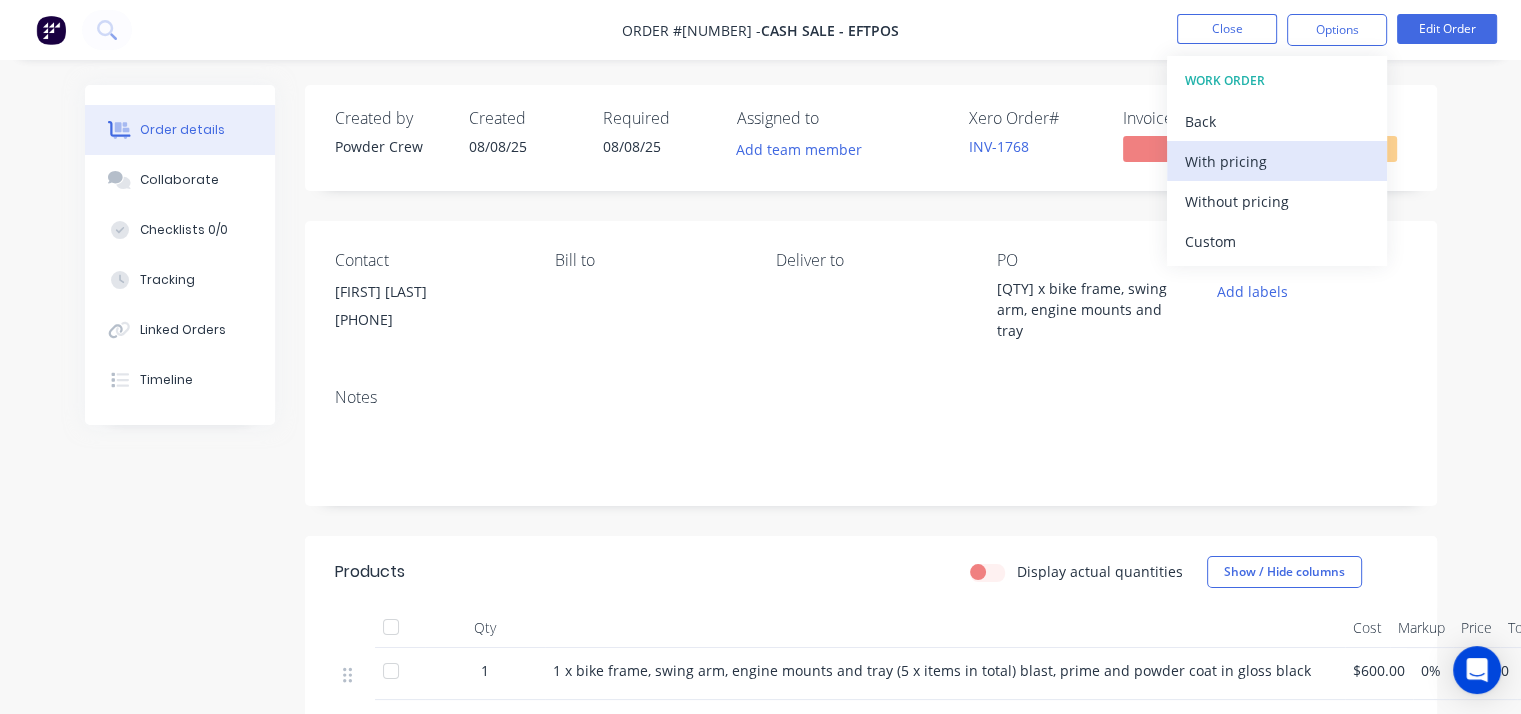 click on "With pricing" at bounding box center [1277, 161] 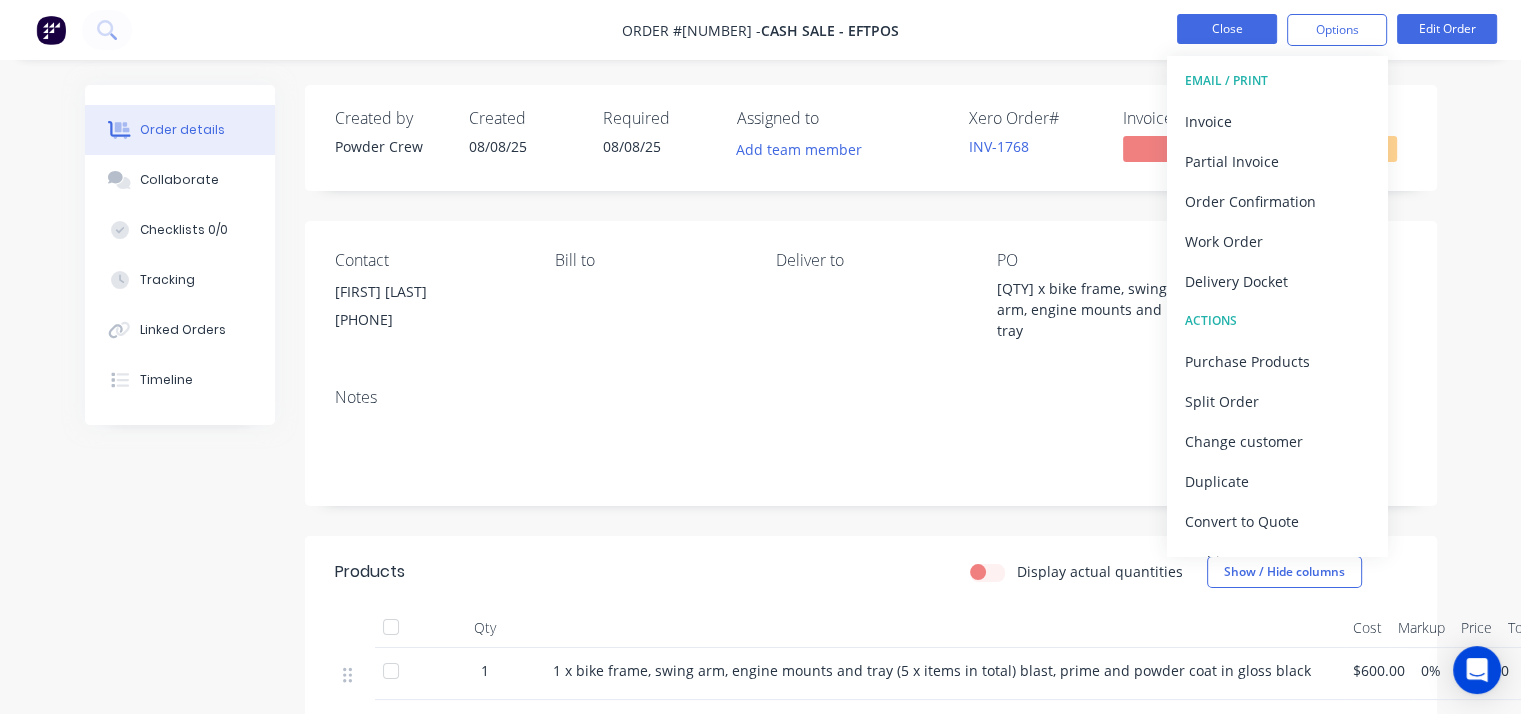 click on "Close" at bounding box center (1227, 29) 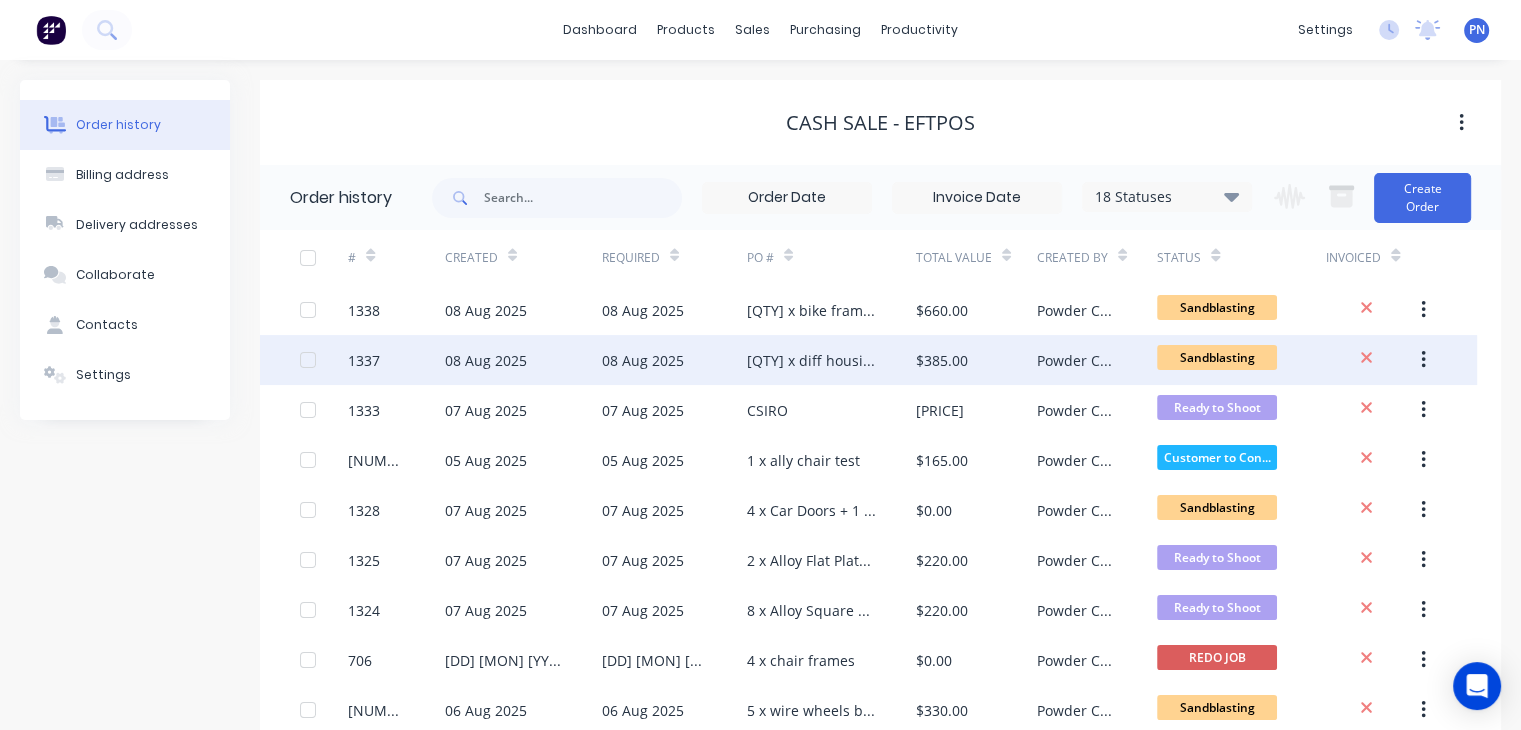 click on "2 x diff housings" at bounding box center [831, 360] 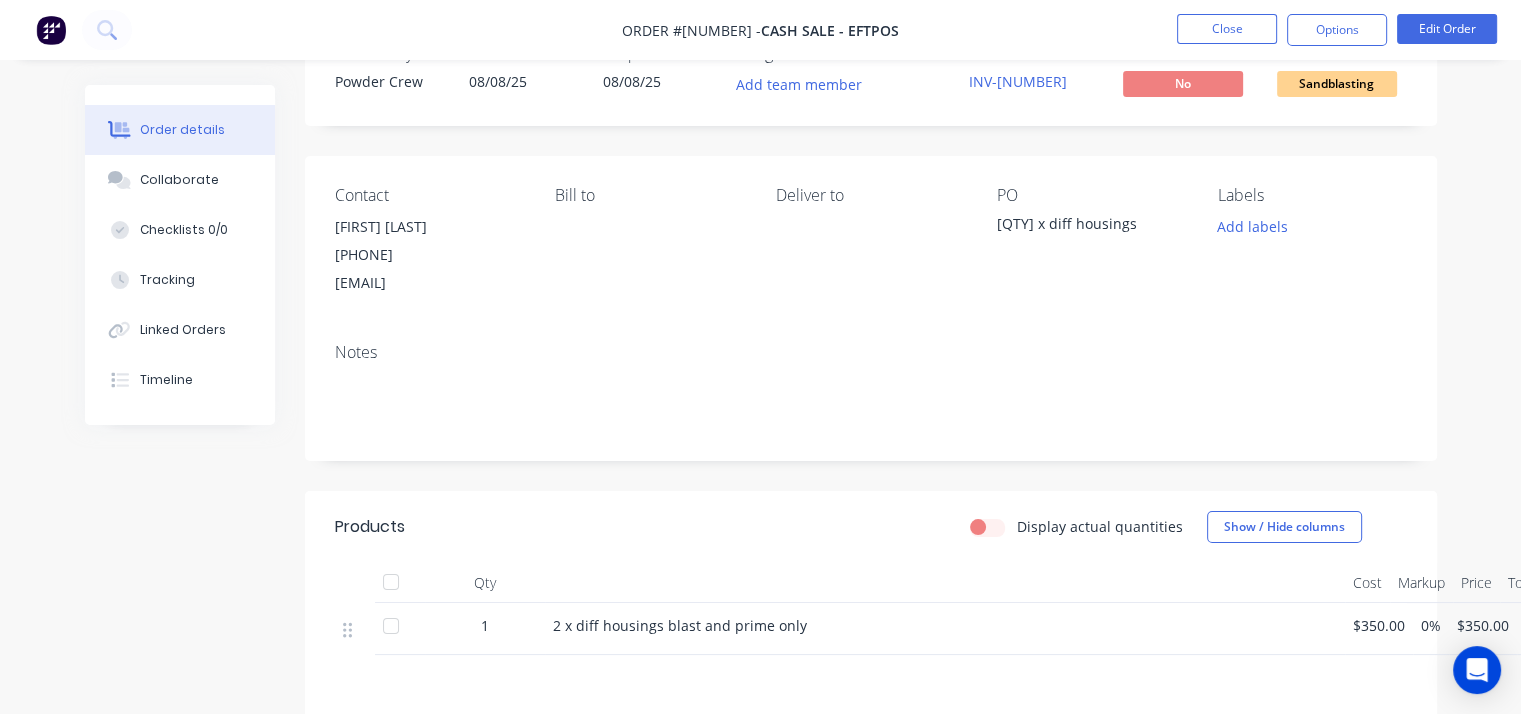 scroll, scrollTop: 100, scrollLeft: 0, axis: vertical 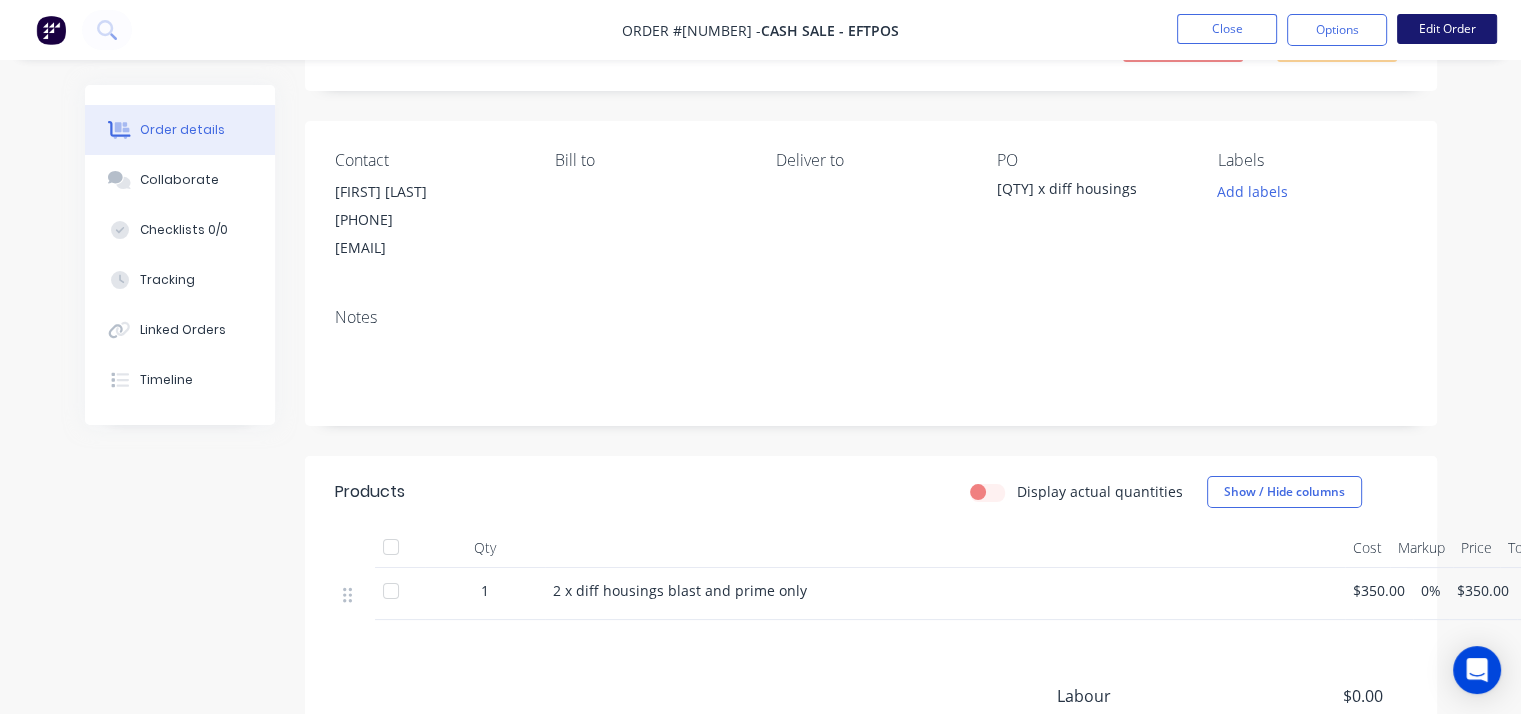 click on "Edit Order" at bounding box center (1447, 29) 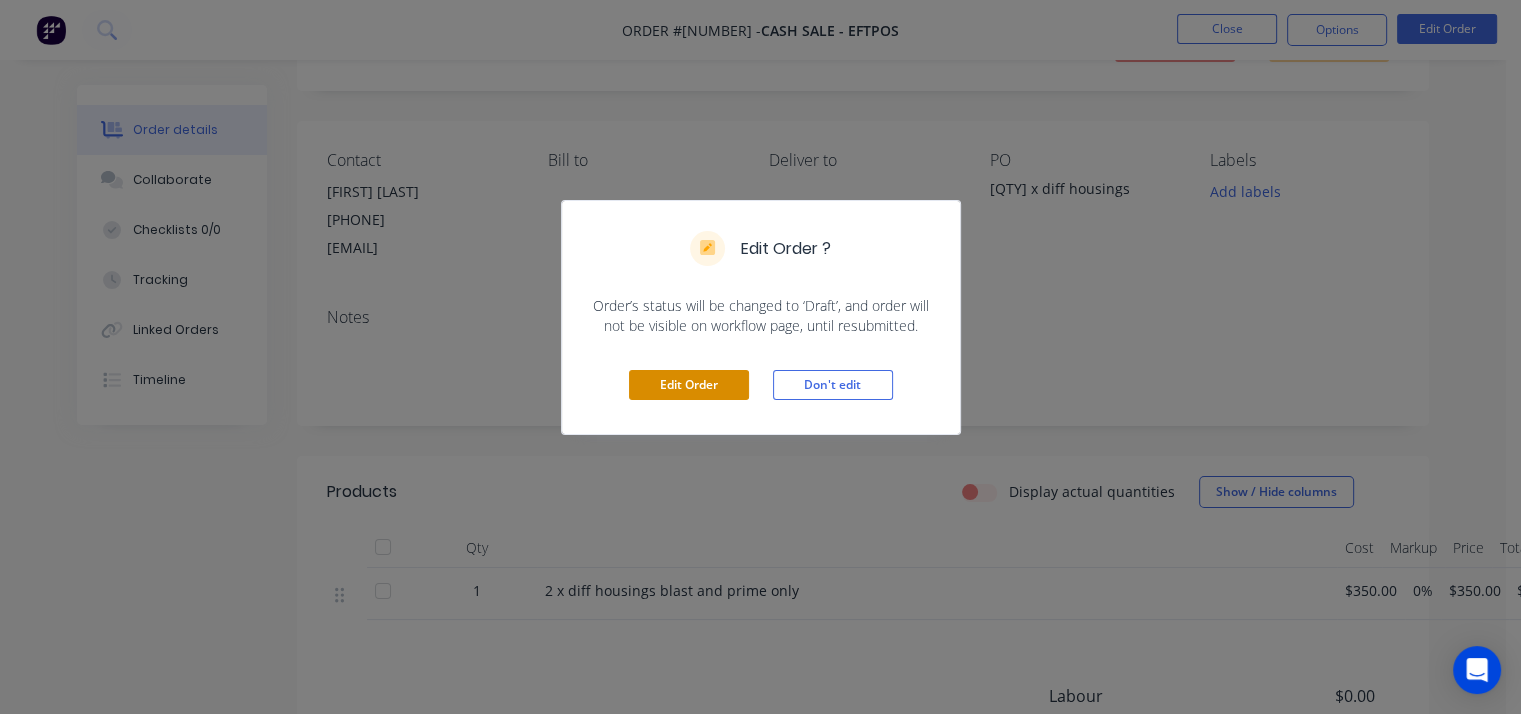 click on "Edit Order" at bounding box center (689, 385) 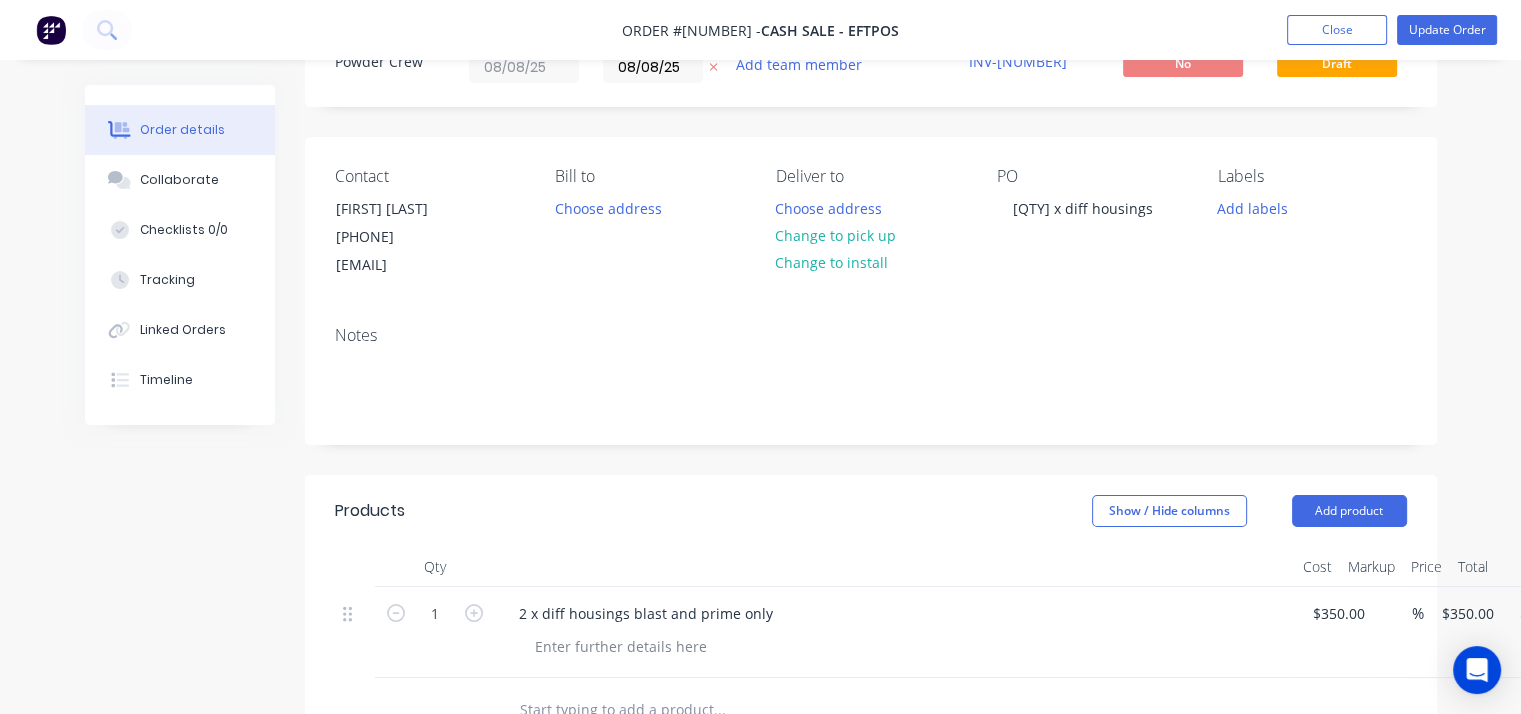 scroll, scrollTop: 200, scrollLeft: 0, axis: vertical 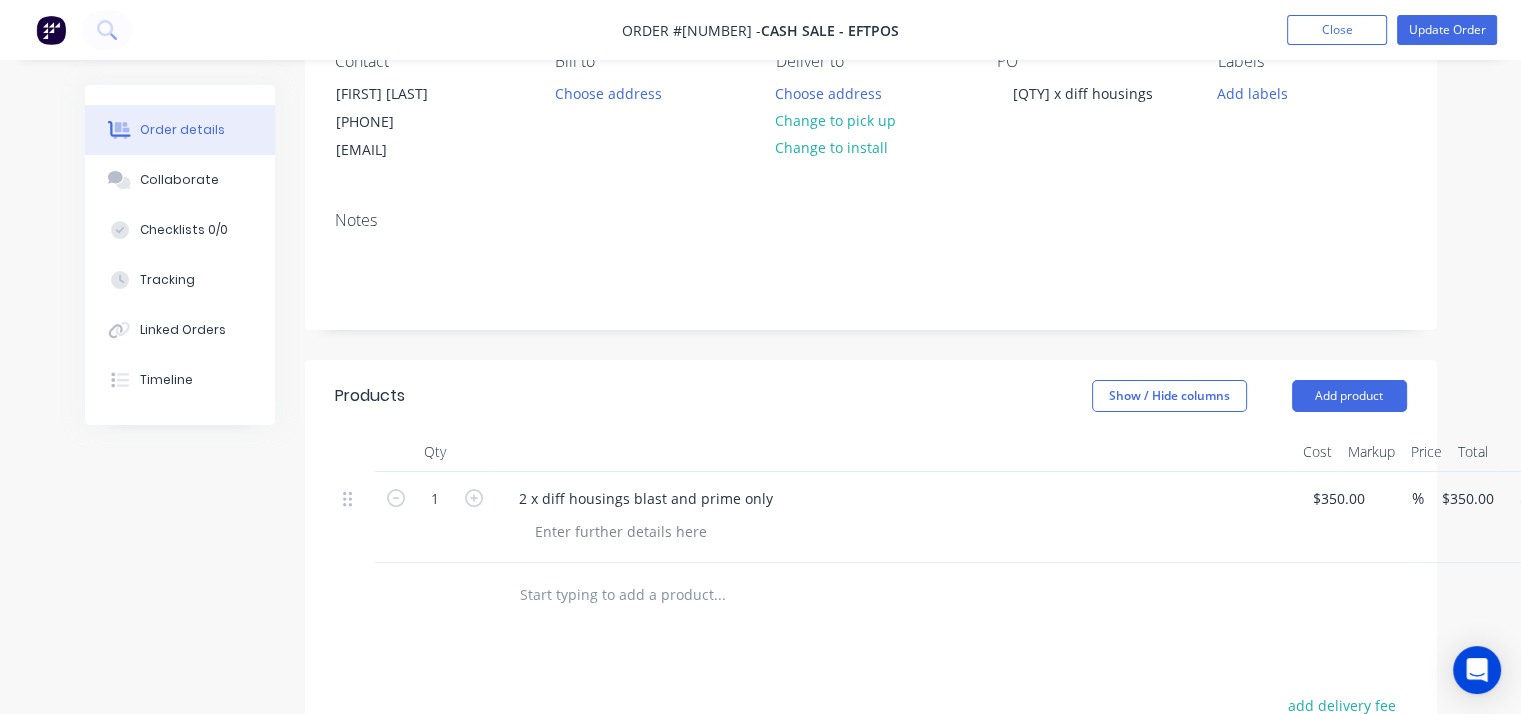 click on "2 x diff housings blast and prime only" at bounding box center (895, 498) 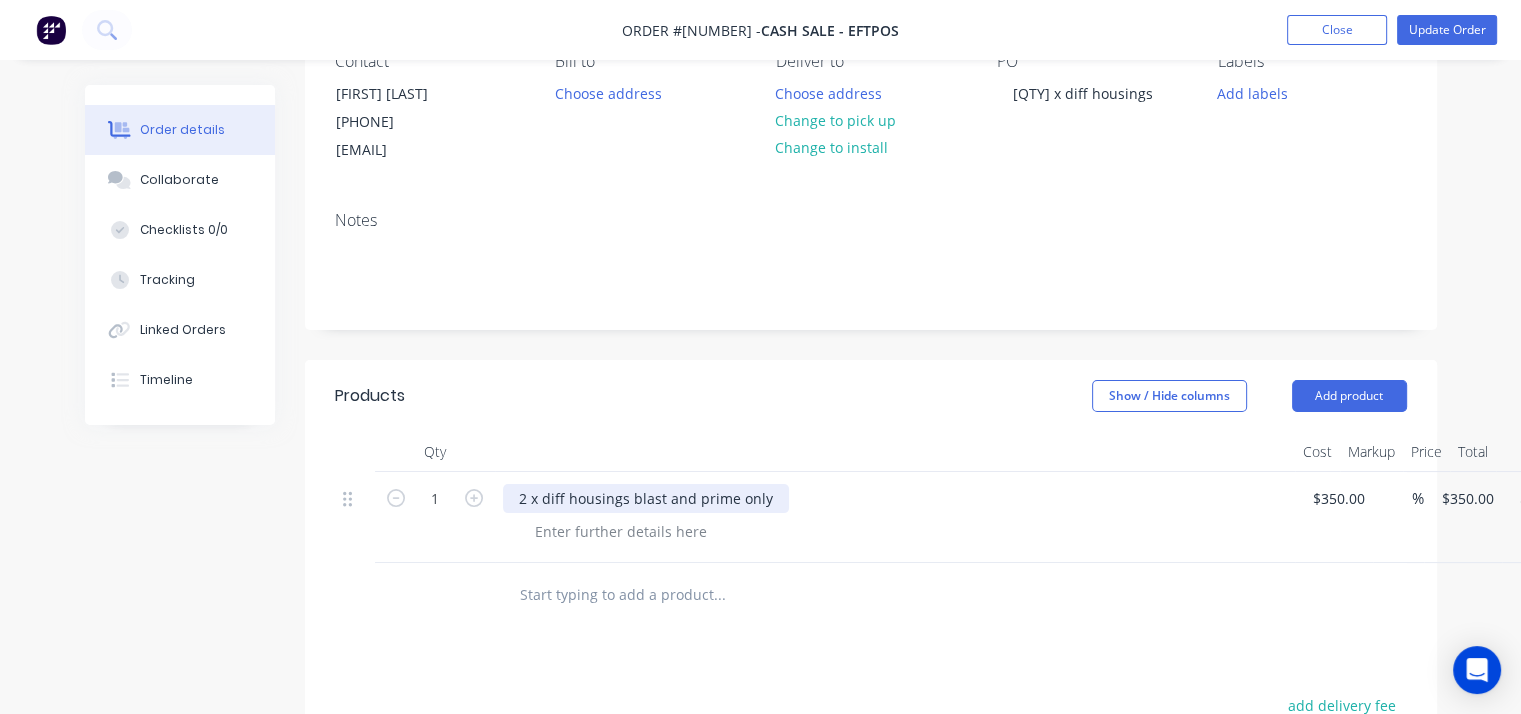 click on "2 x diff housings blast and prime only" at bounding box center [646, 498] 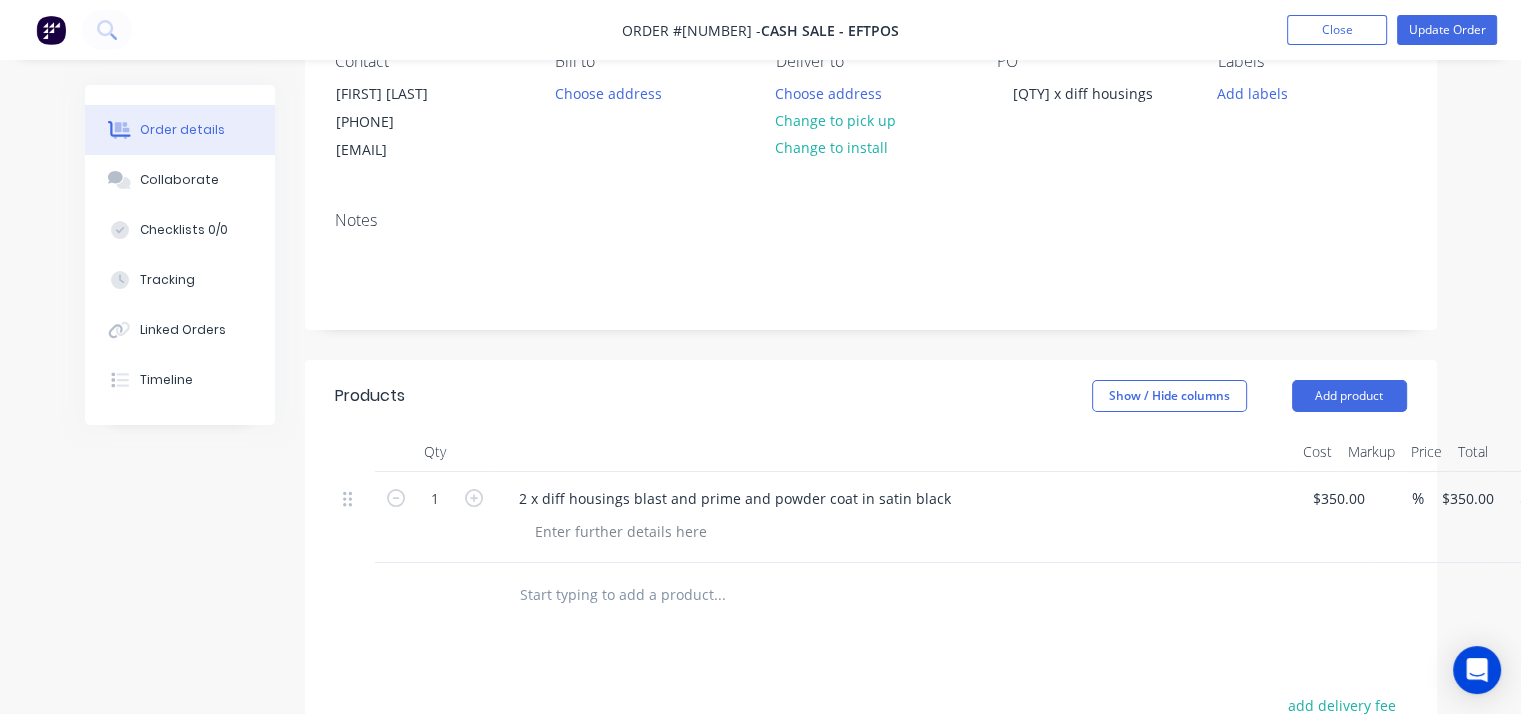 click on "2 x diff housings blast and prime and powder coat in satin black" at bounding box center (895, 498) 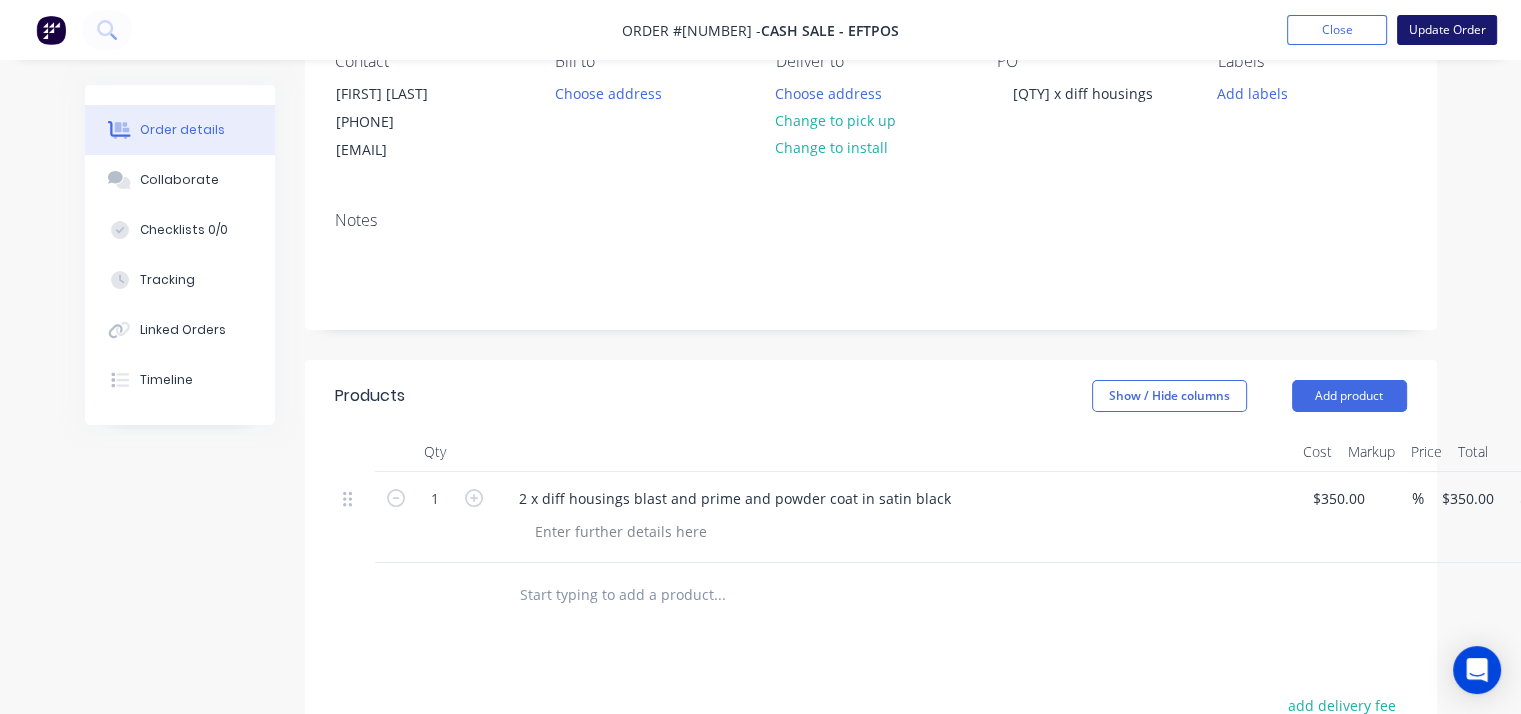 click on "Update Order" at bounding box center [1447, 30] 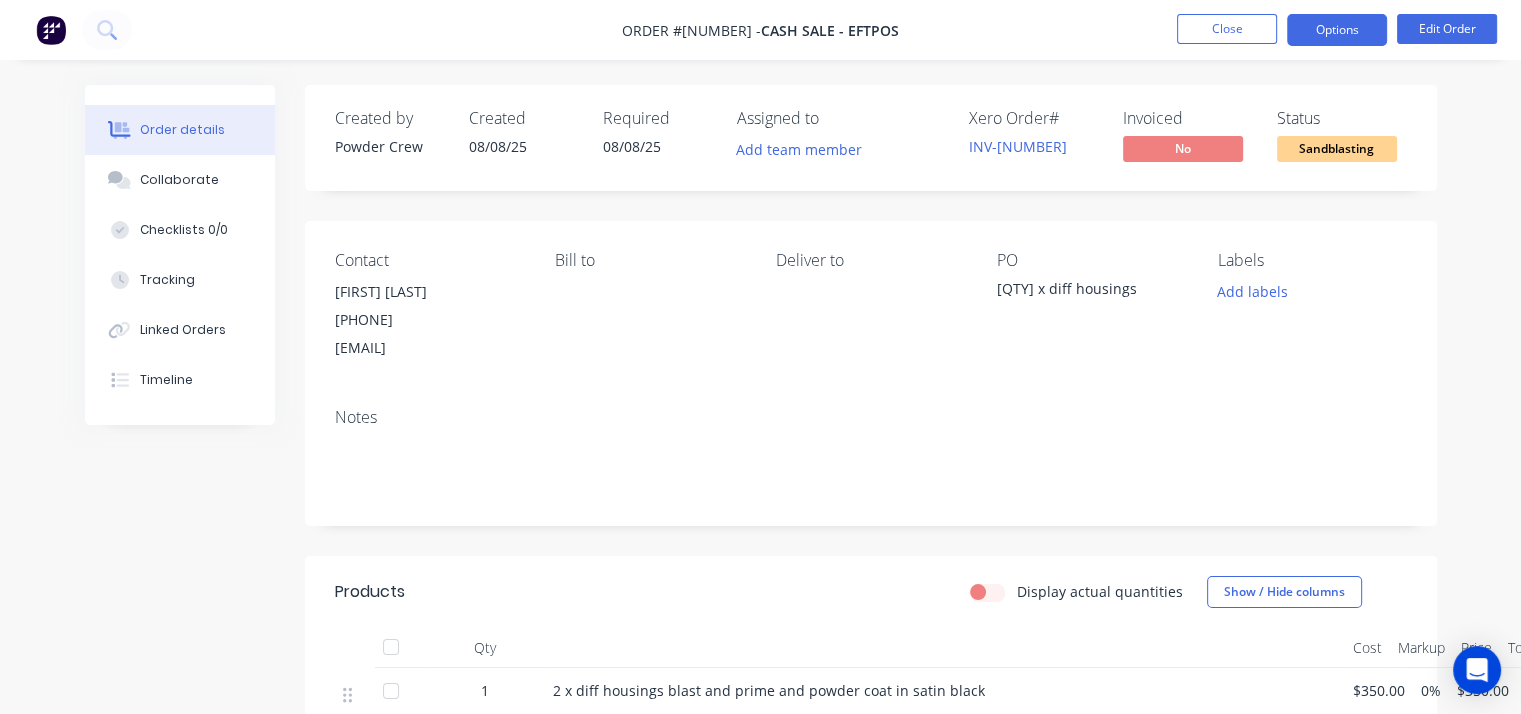 click on "Options" at bounding box center [1337, 30] 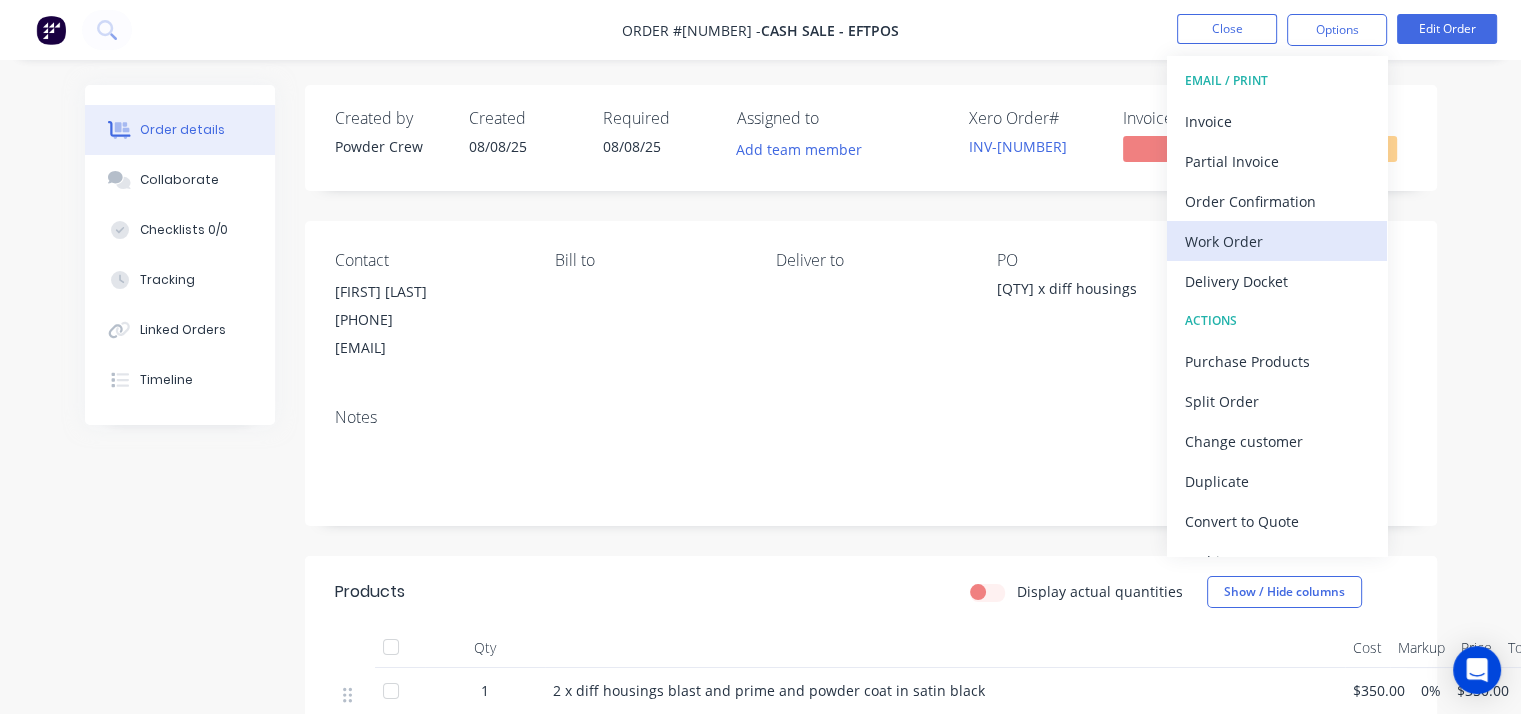 click on "Work Order" at bounding box center (1277, 241) 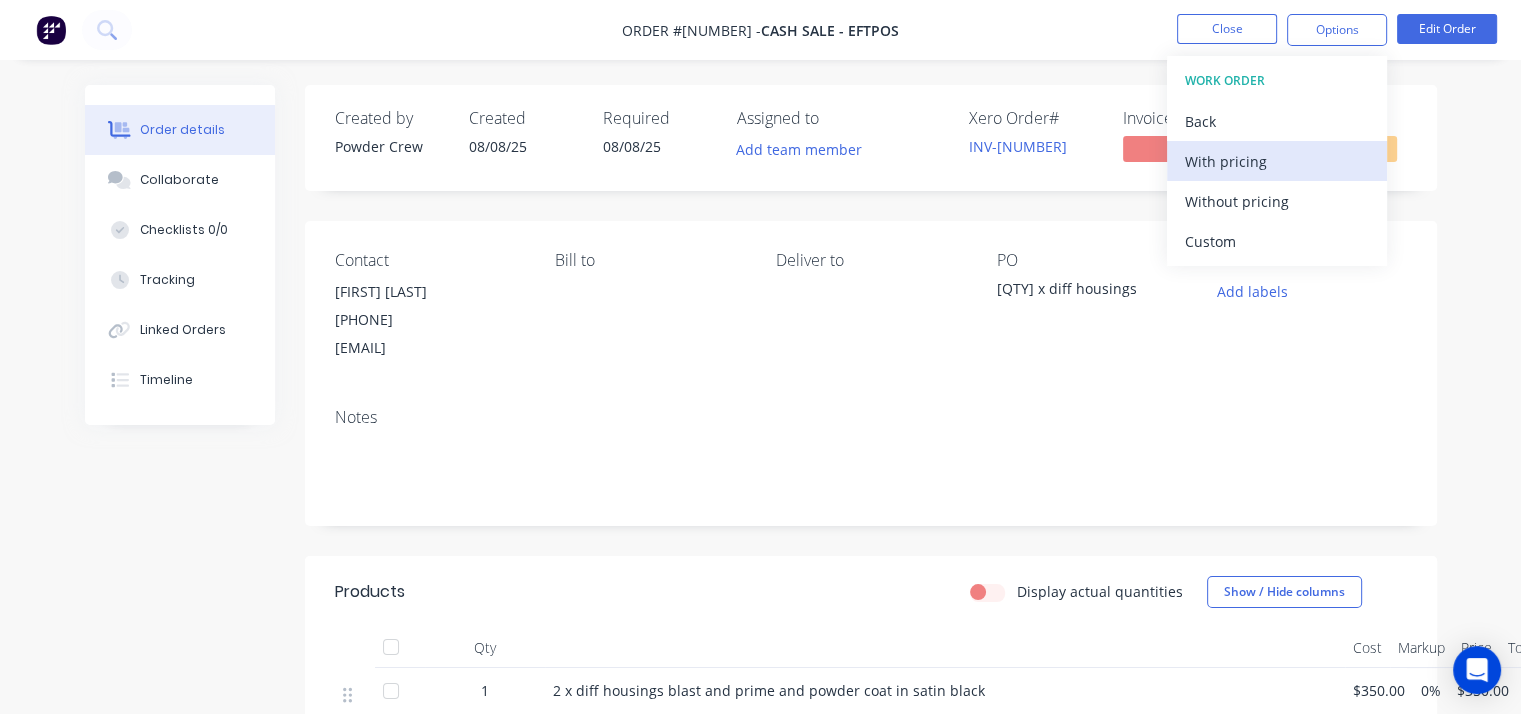 click on "With pricing" at bounding box center [1277, 161] 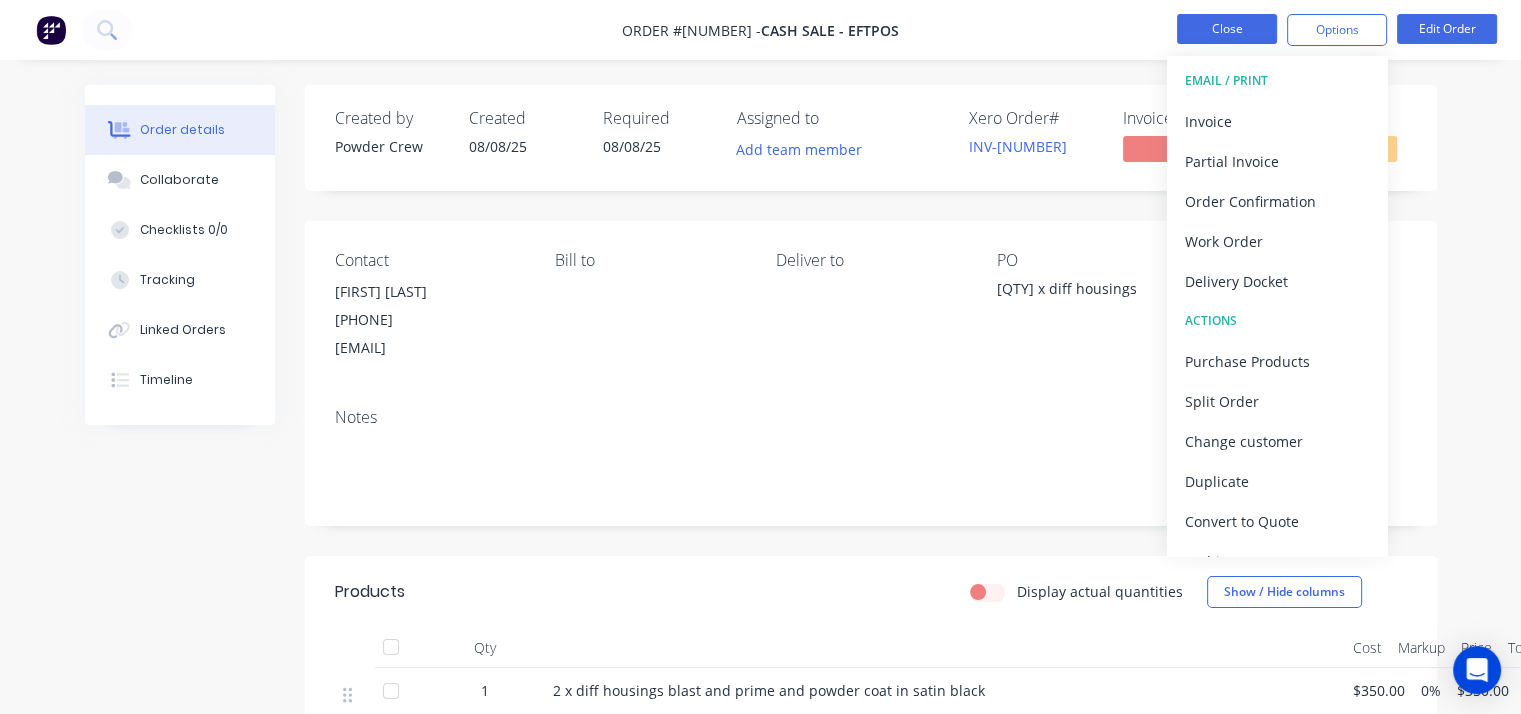 click on "Close" at bounding box center (1227, 29) 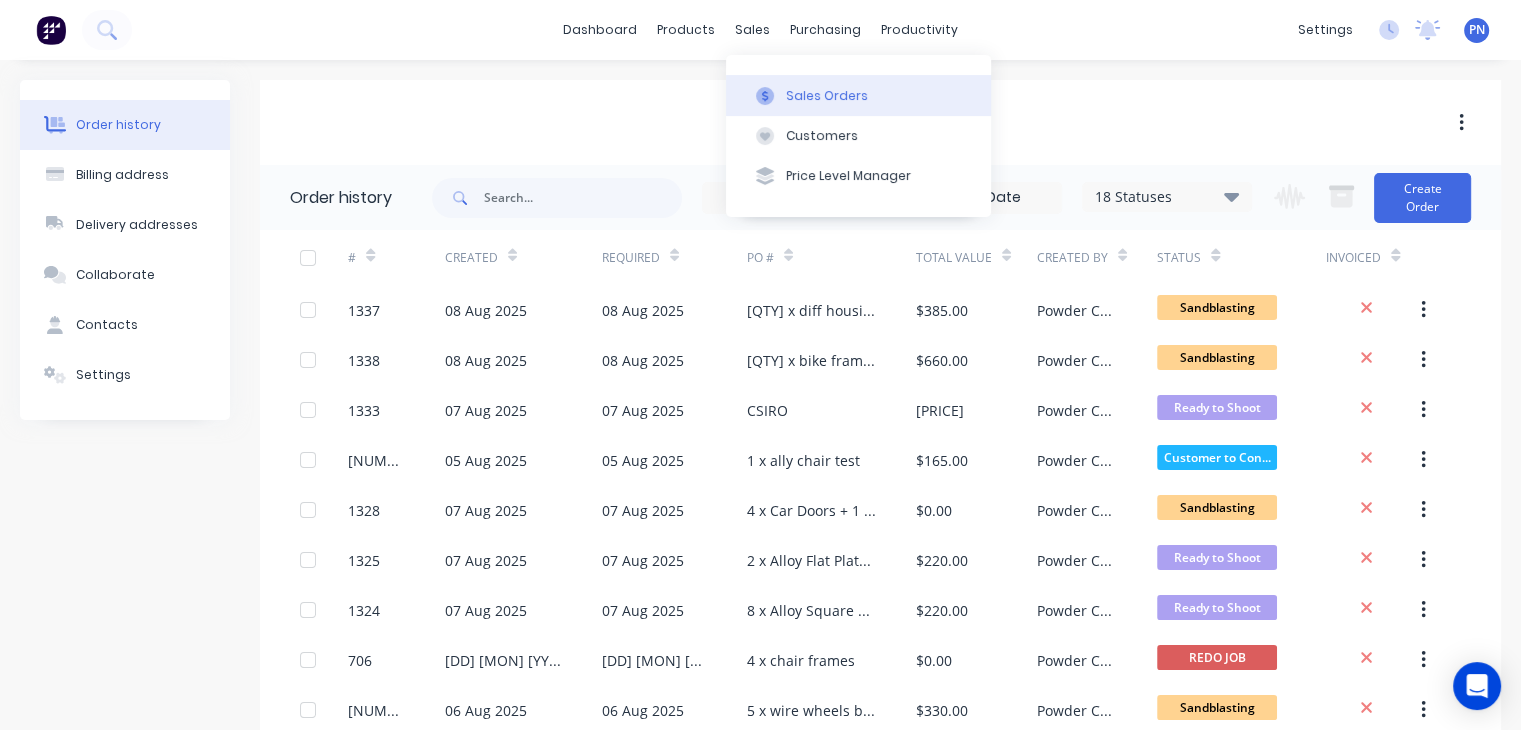 click on "Sales Orders" at bounding box center [827, 96] 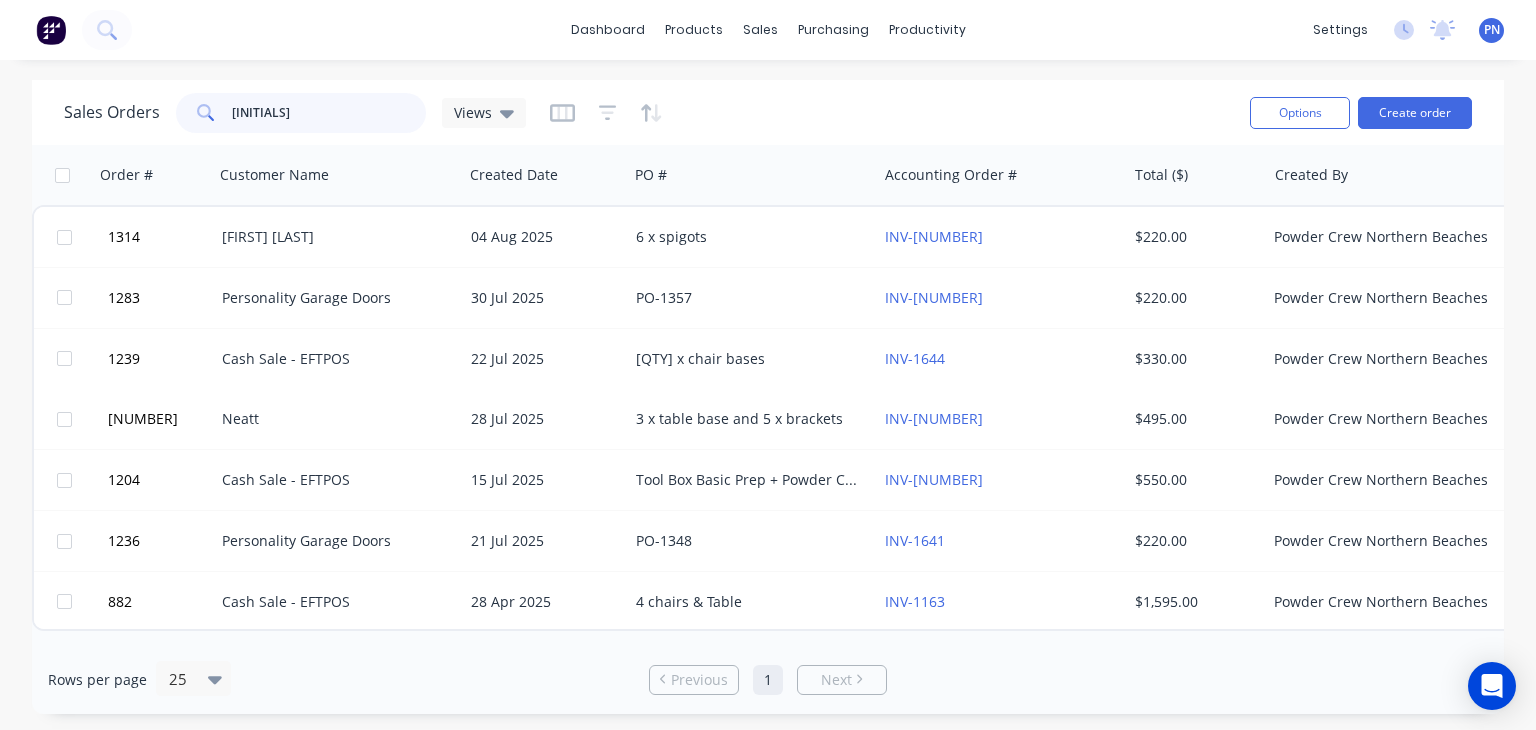 click on "bas" at bounding box center [329, 113] 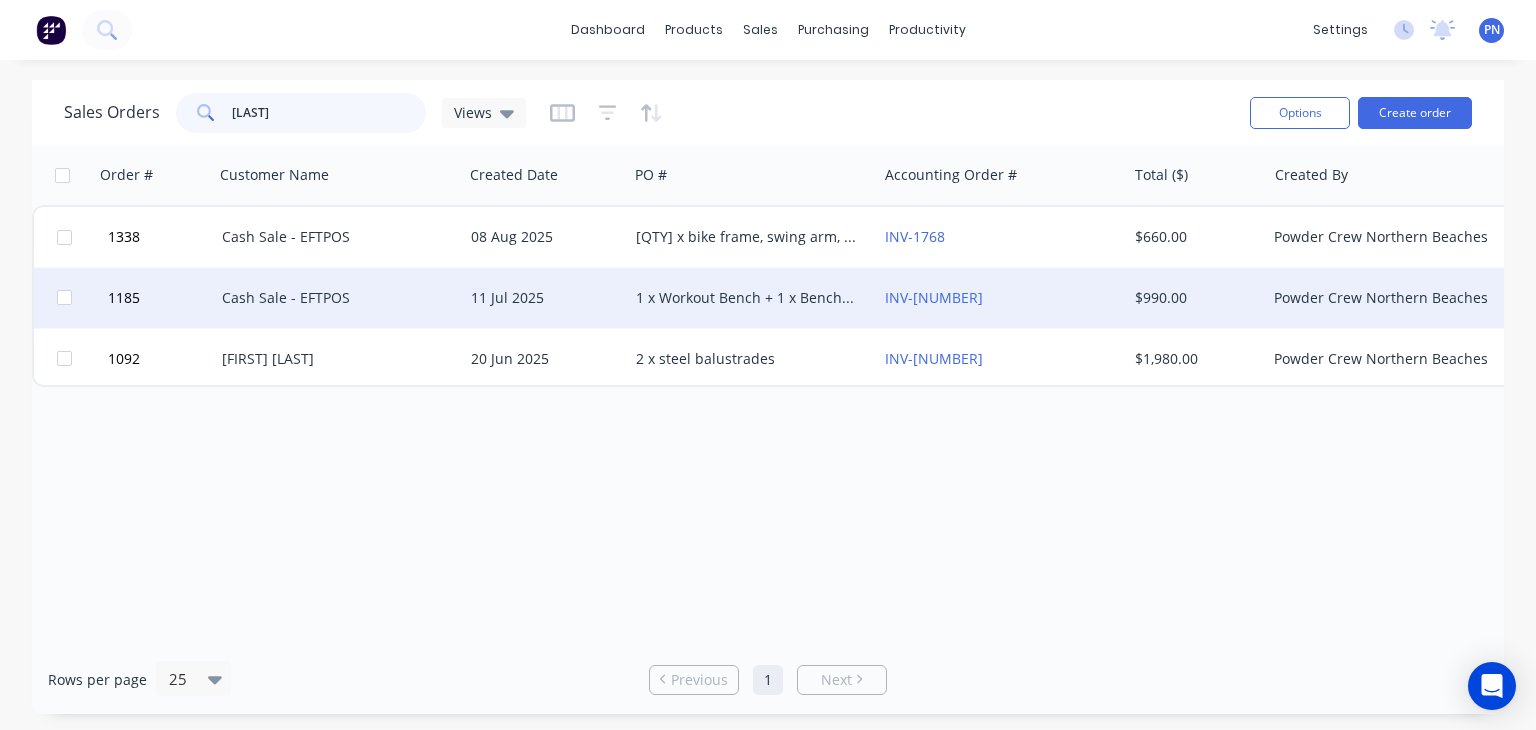 type on "gary" 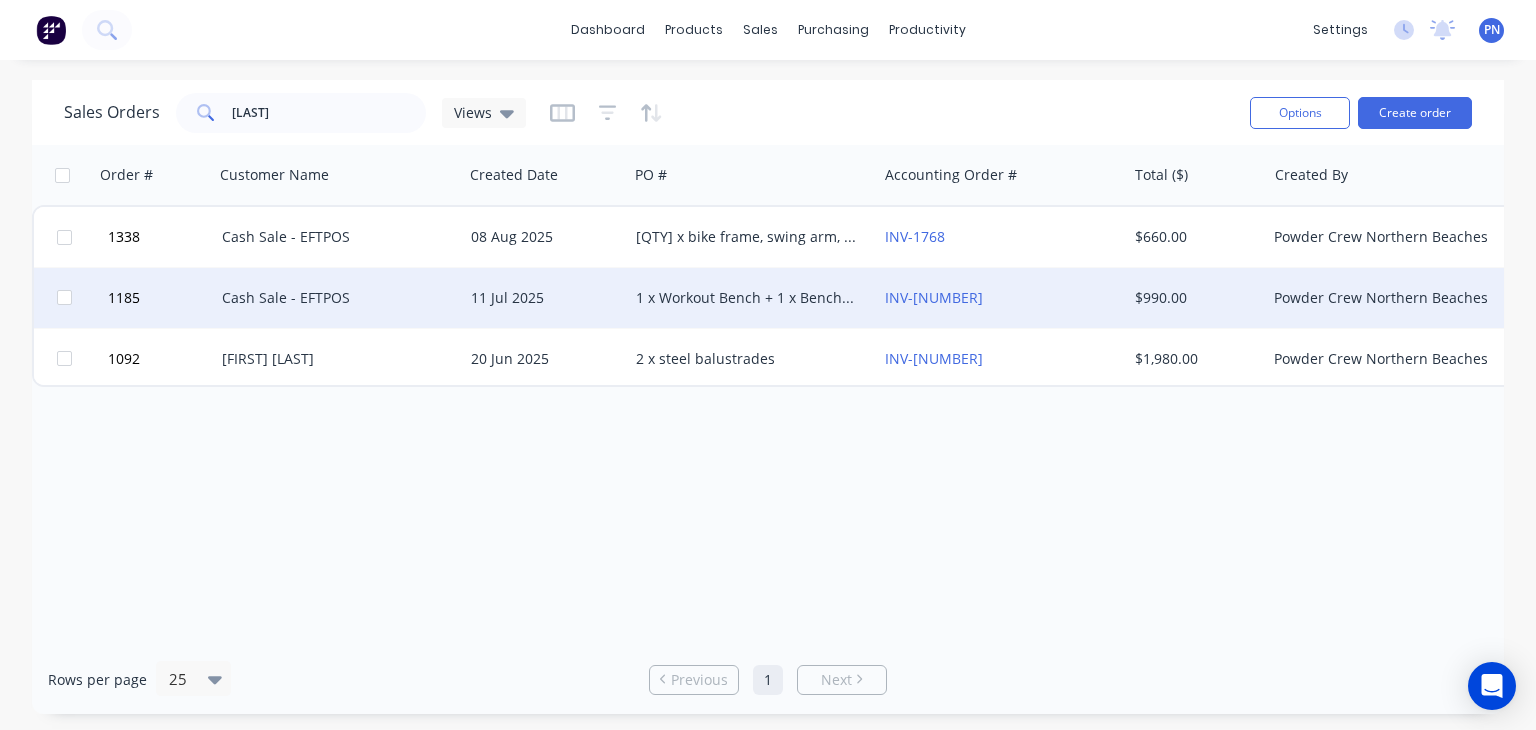 click on "11 Jul 2025" at bounding box center [545, 298] 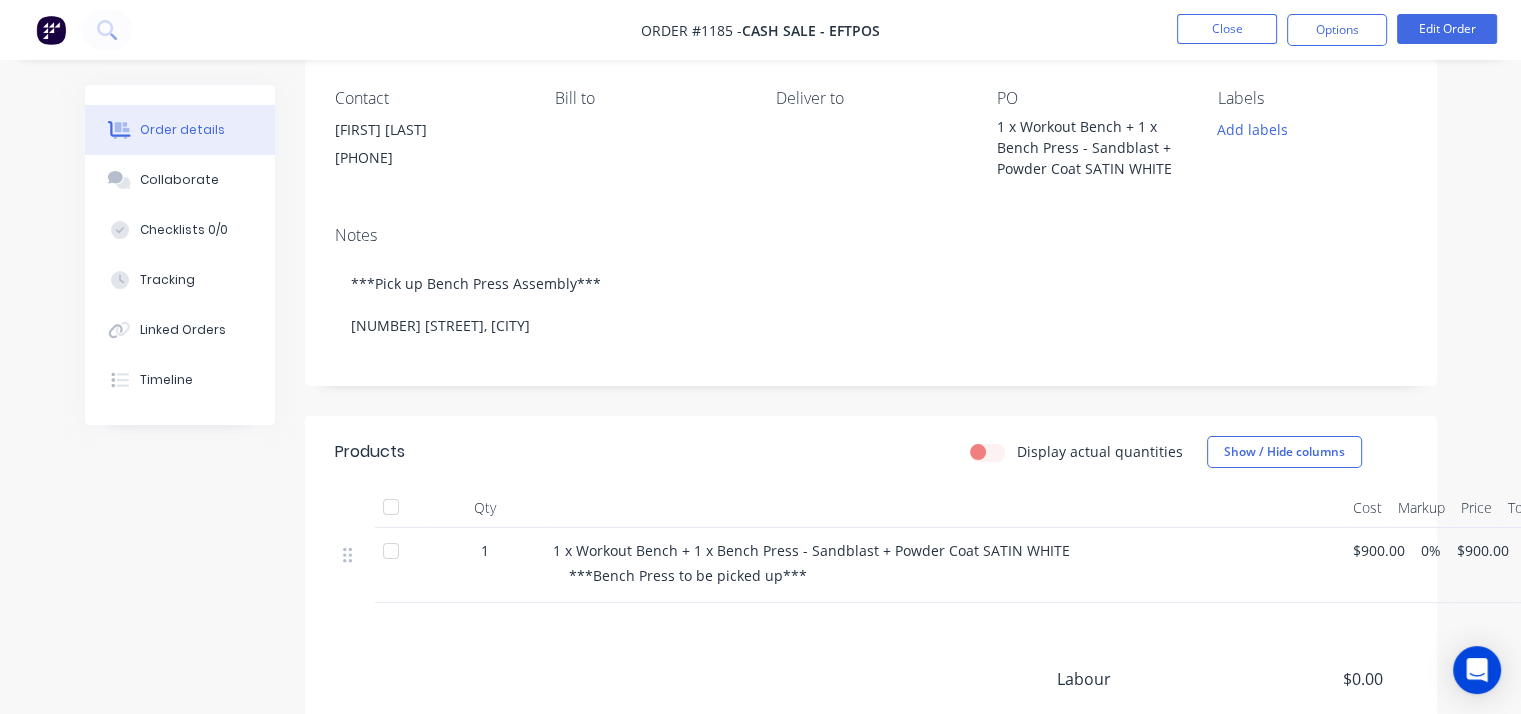 scroll, scrollTop: 206, scrollLeft: 0, axis: vertical 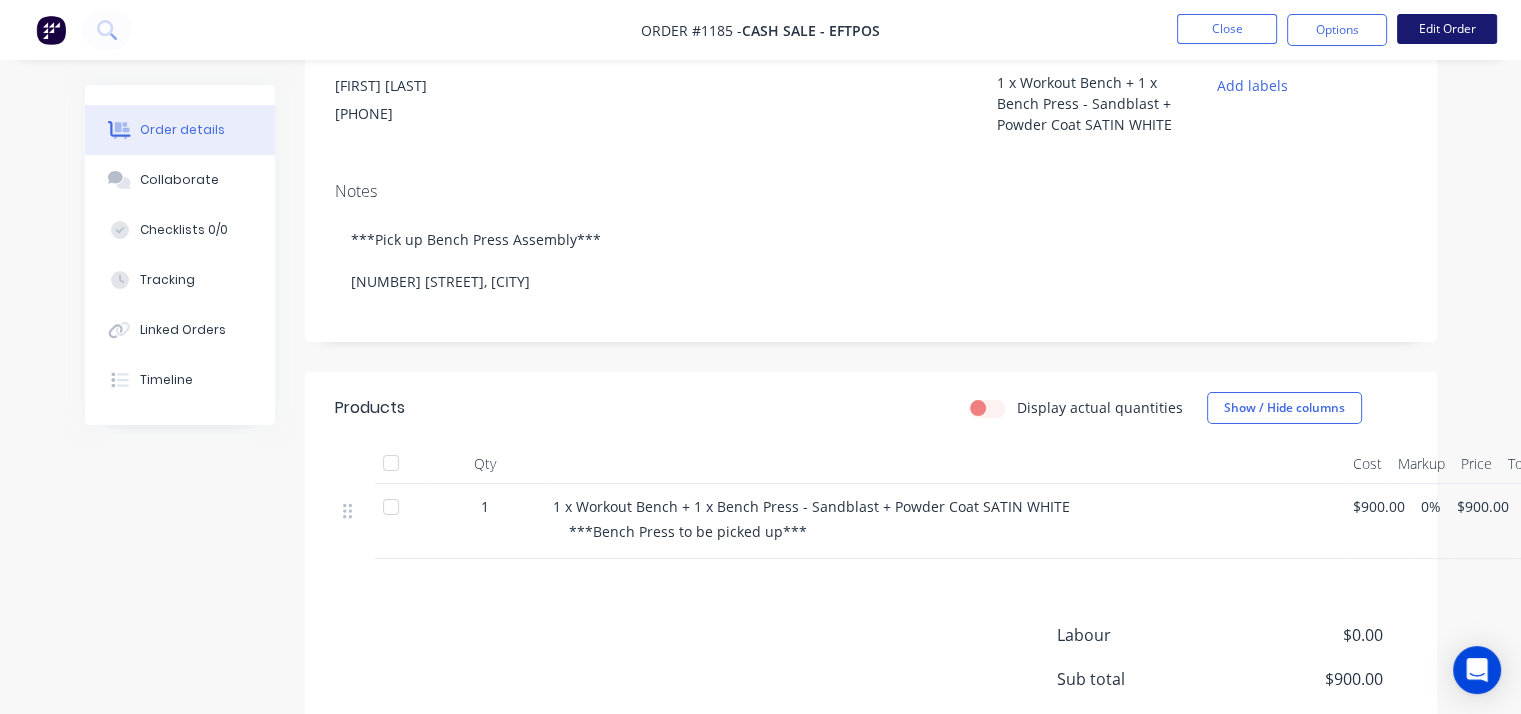 click on "Edit Order" at bounding box center (1447, 29) 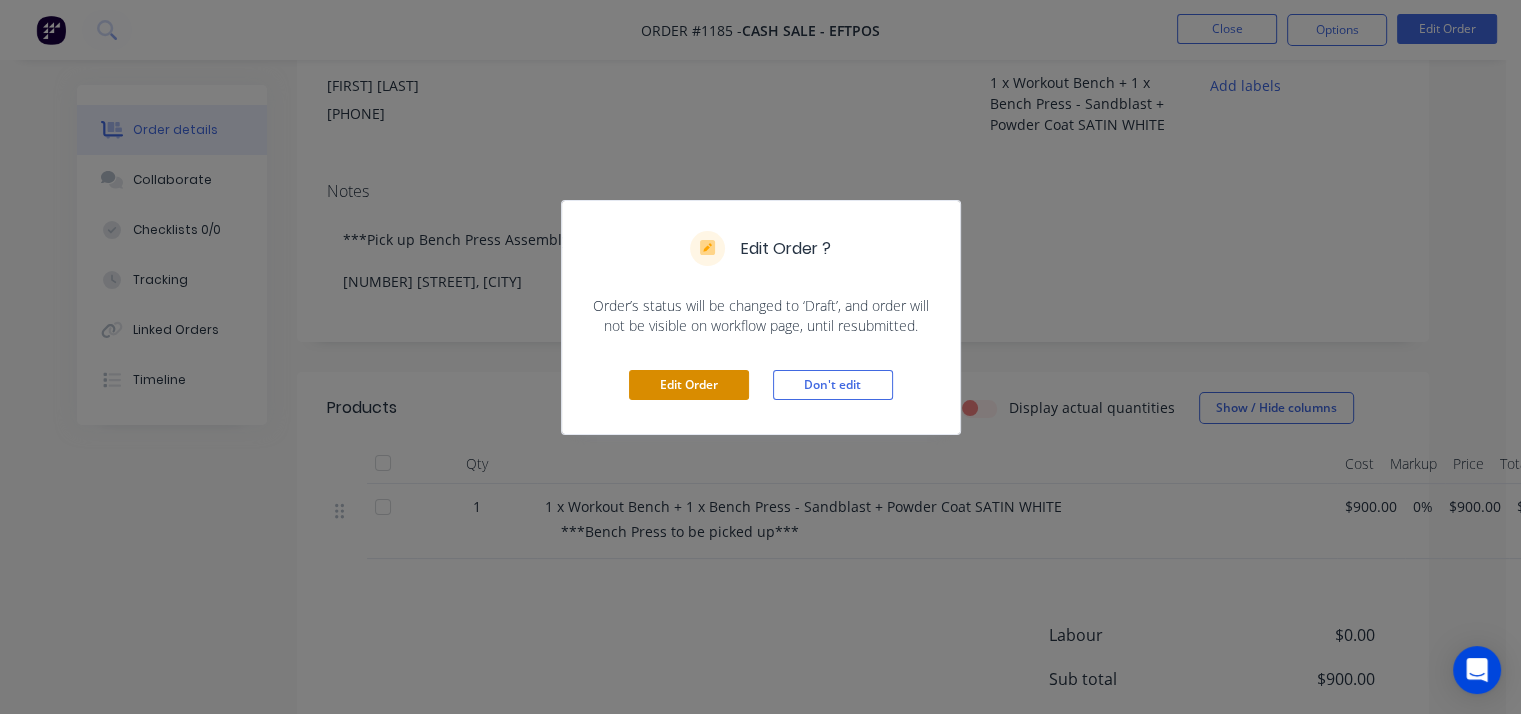 click on "Edit Order" at bounding box center [689, 385] 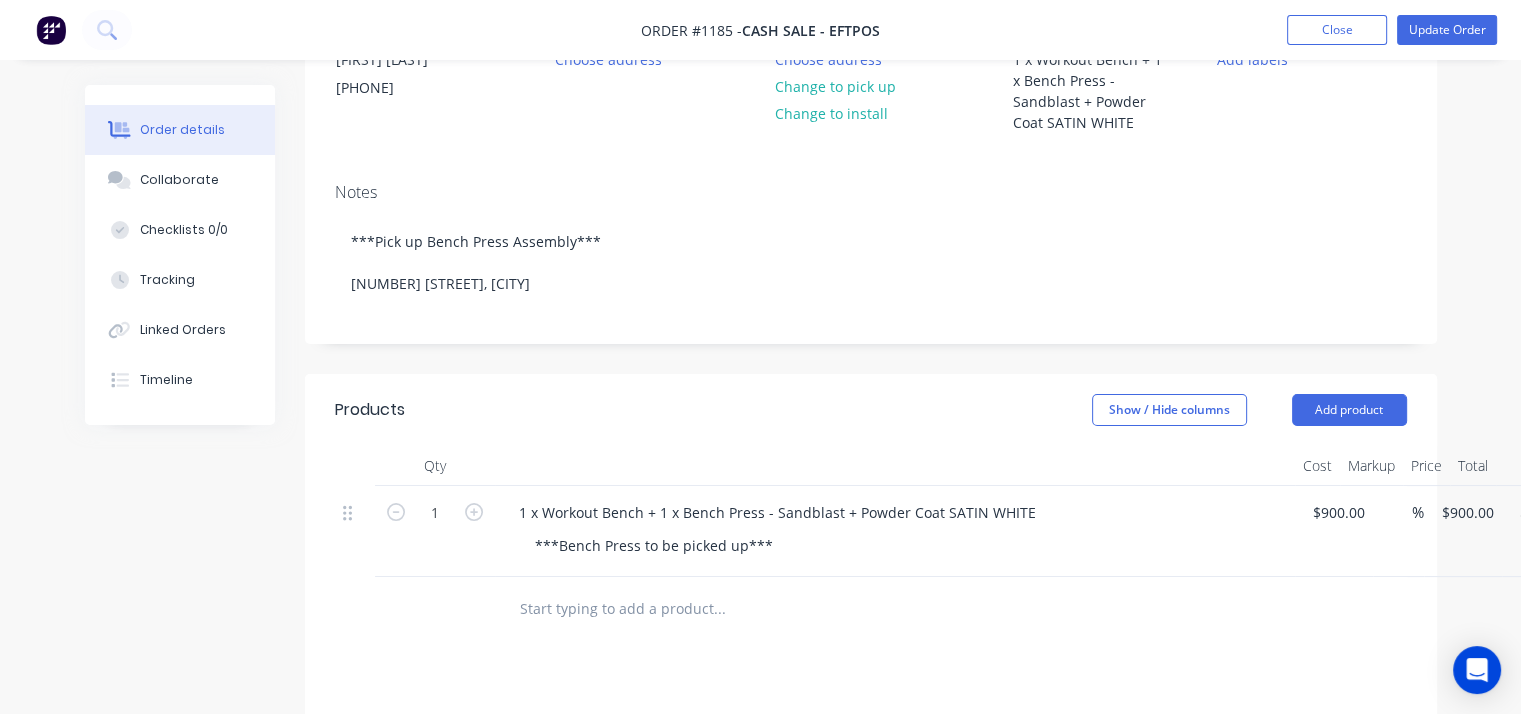 scroll, scrollTop: 200, scrollLeft: 0, axis: vertical 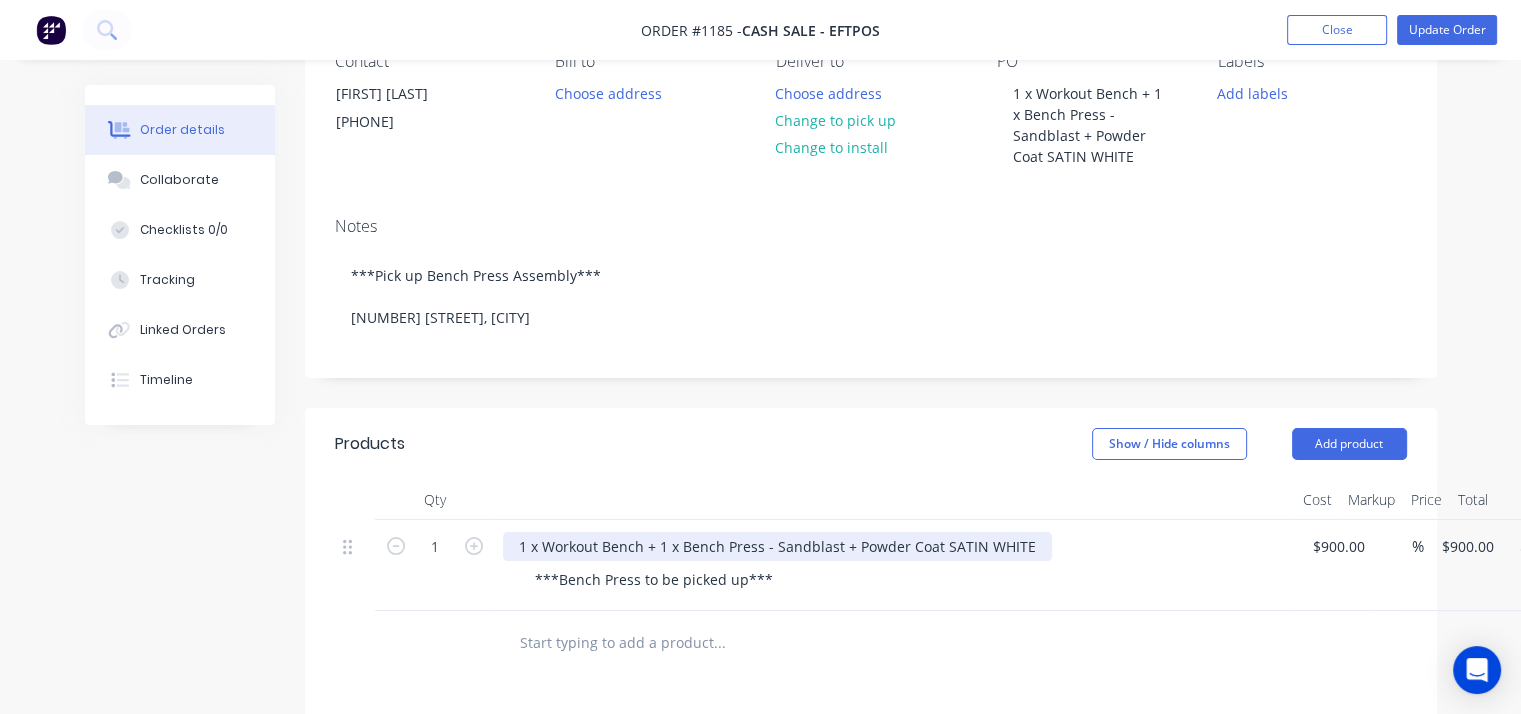 click on "1 x Workout Bench + 1 x Bench Press - Sandblast + Powder Coat SATIN WHITE" at bounding box center (777, 546) 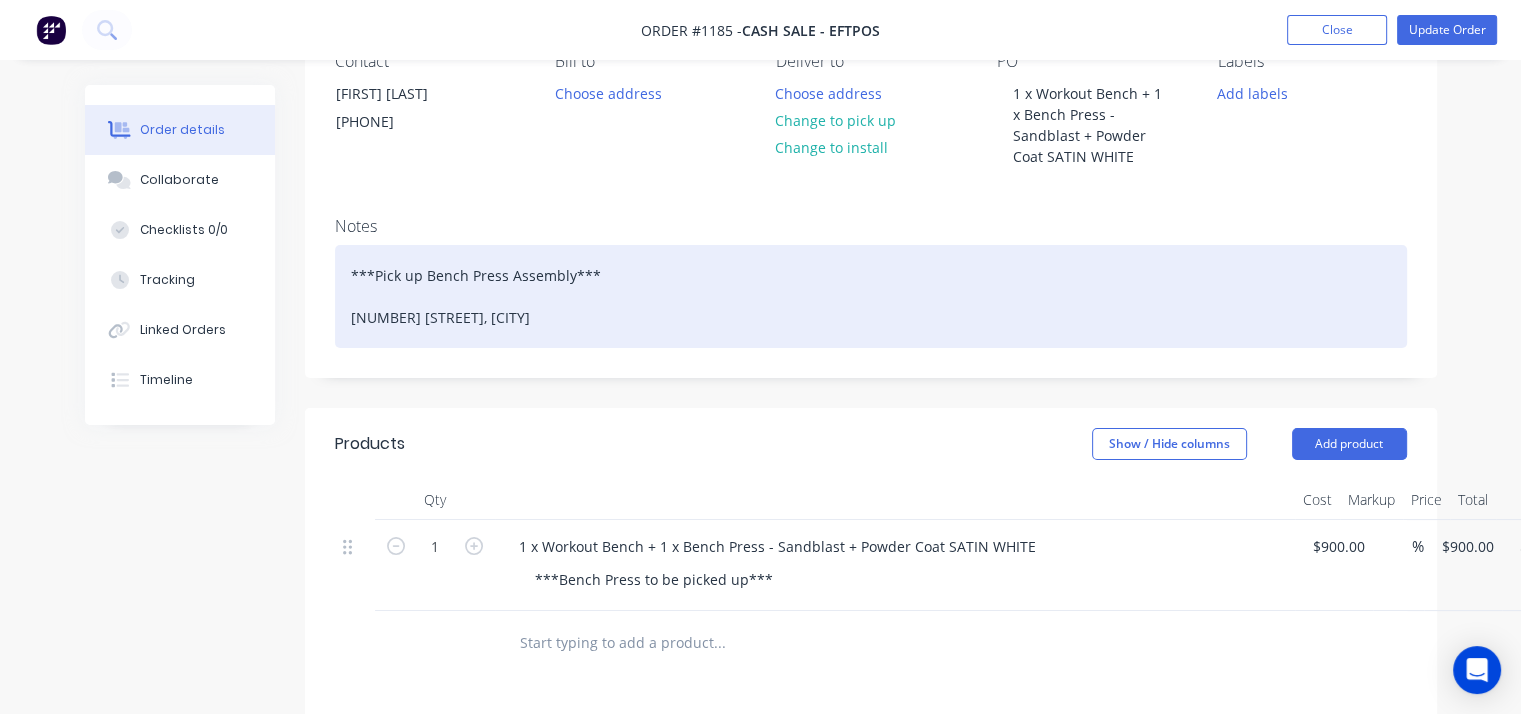 drag, startPoint x: 557, startPoint y: 322, endPoint x: 288, endPoint y: 269, distance: 274.17148 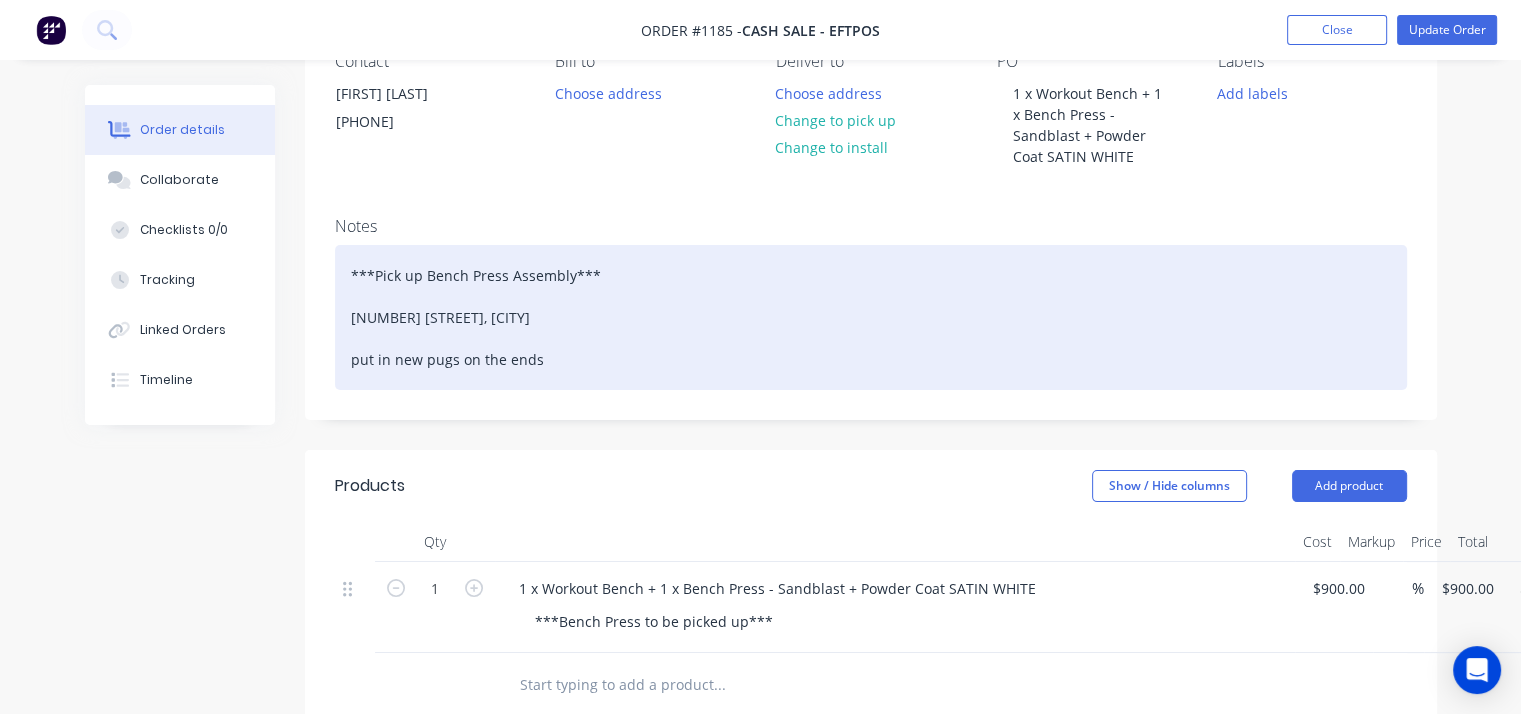 click on "***Pick up Bench Press Assembly***
21 Farnell Street, CURL CURL
put in new pugs on the ends" at bounding box center [871, 317] 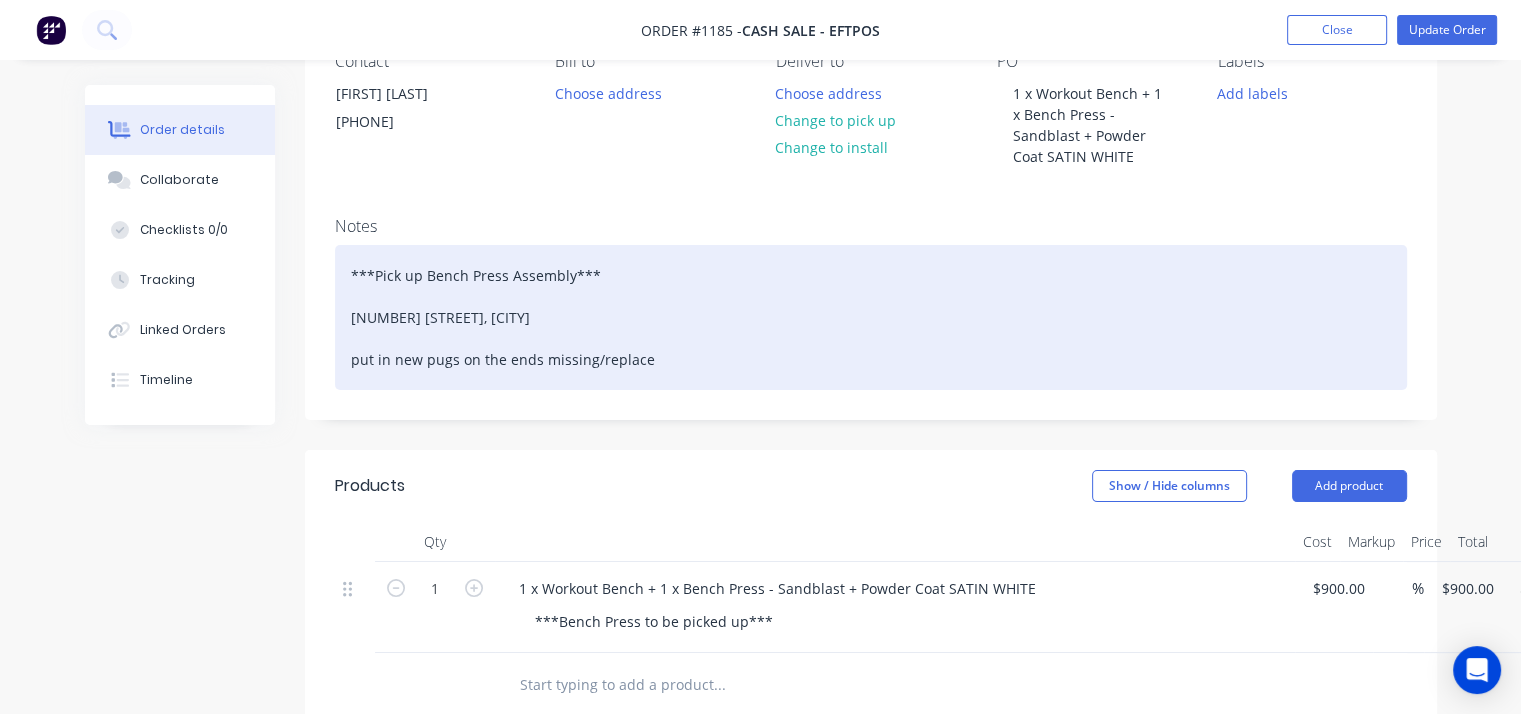 click on "***Pick up Bench Press Assembly***
21 Farnell Street, CURL CURL
put in new pugs on the ends missing/replace" at bounding box center [871, 317] 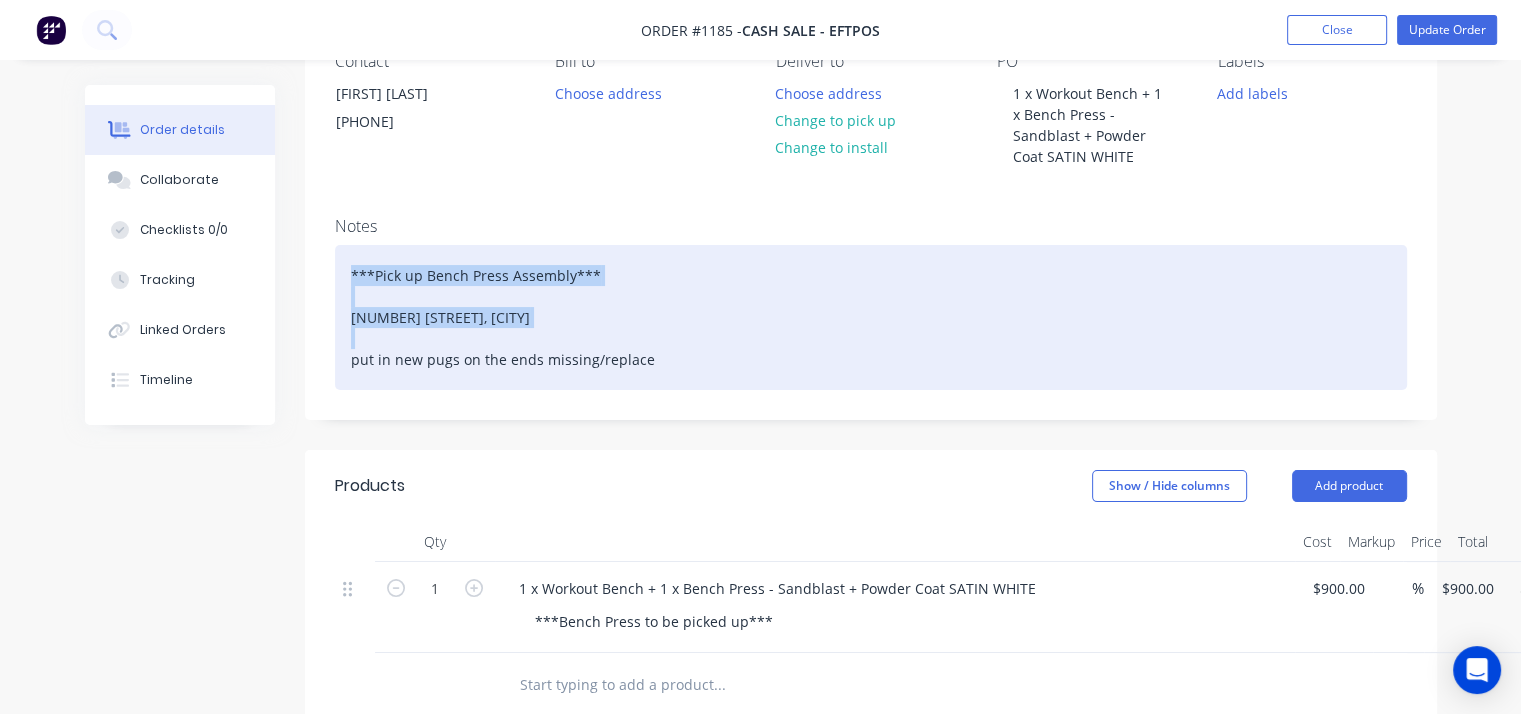 drag, startPoint x: 347, startPoint y: 361, endPoint x: 320, endPoint y: 264, distance: 100.68764 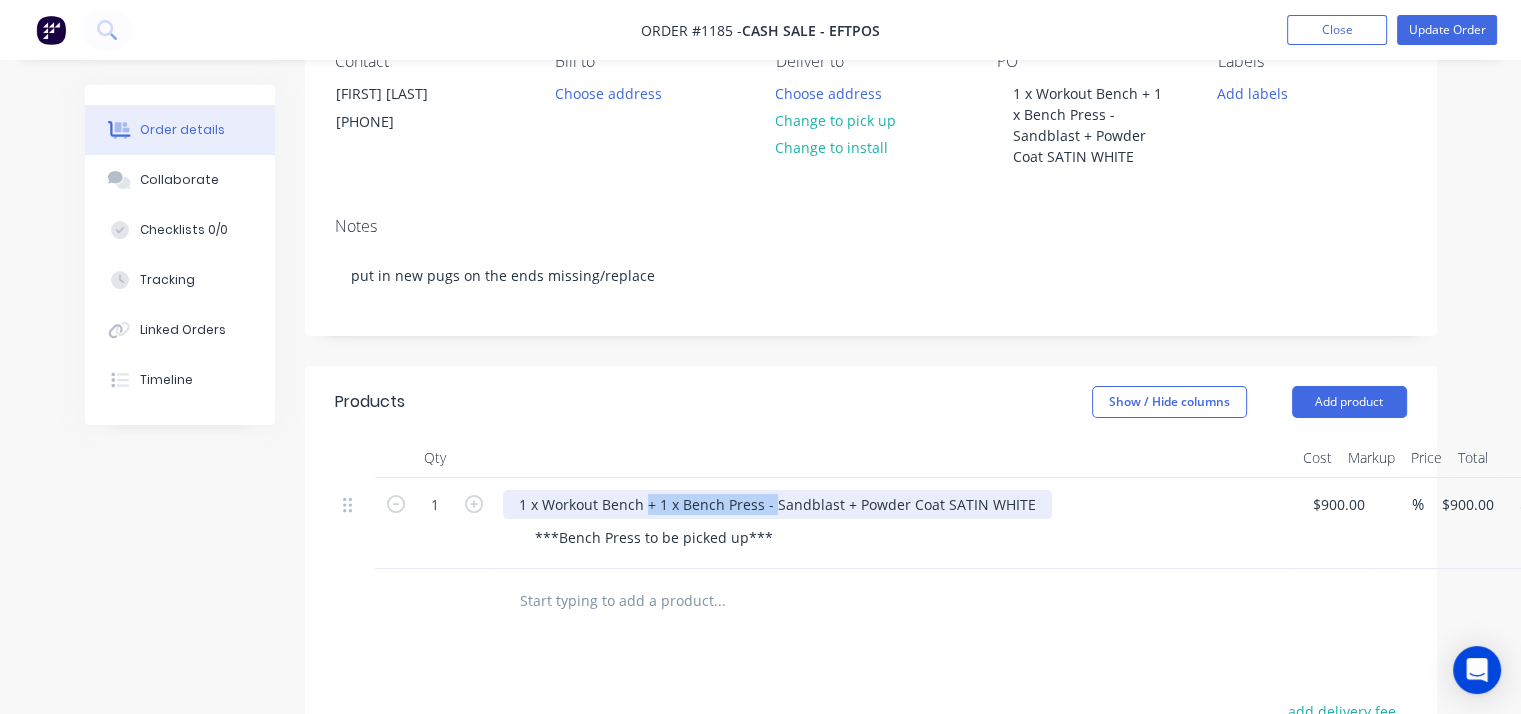 drag, startPoint x: 772, startPoint y: 508, endPoint x: 647, endPoint y: 508, distance: 125 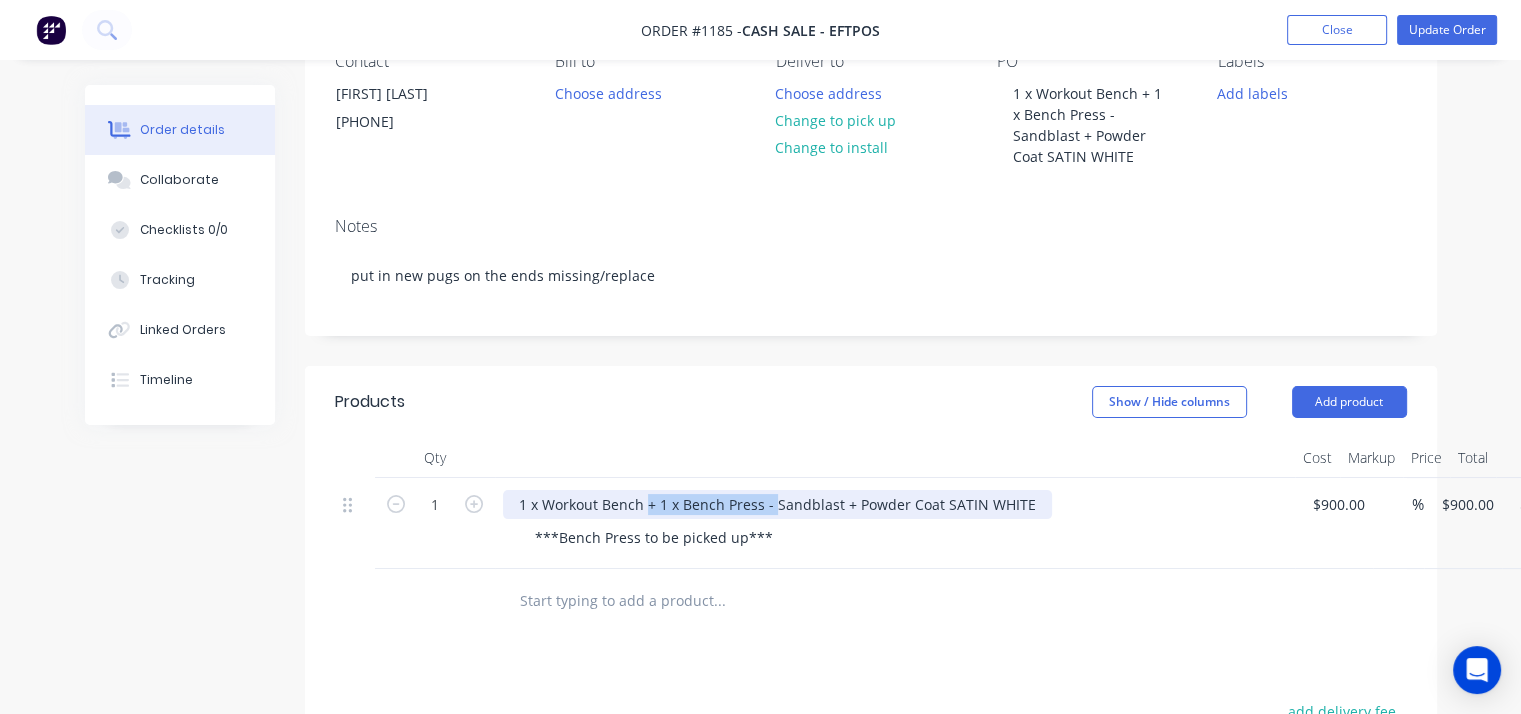click on "1 x Workout Bench + 1 x Bench Press - Sandblast + Powder Coat SATIN WHITE" at bounding box center (777, 504) 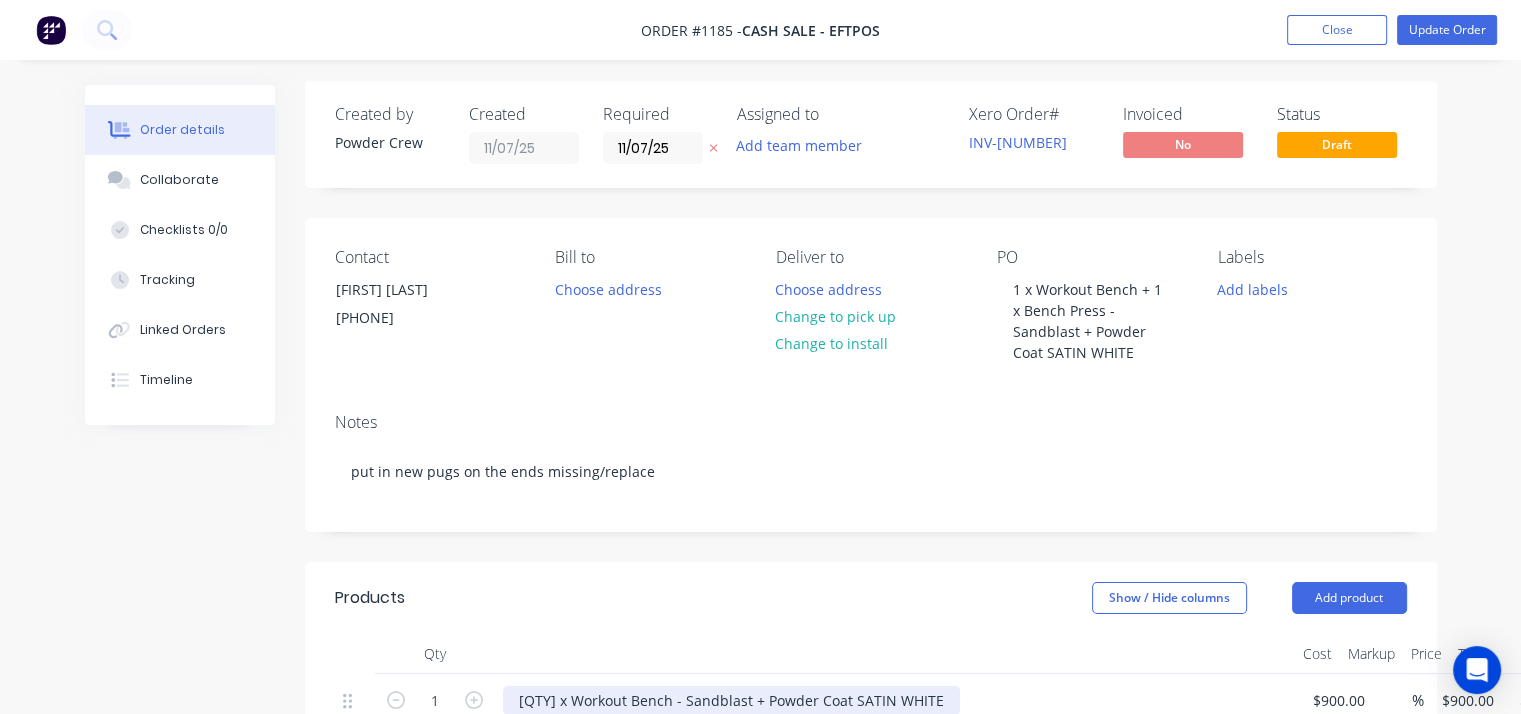 scroll, scrollTop: 0, scrollLeft: 0, axis: both 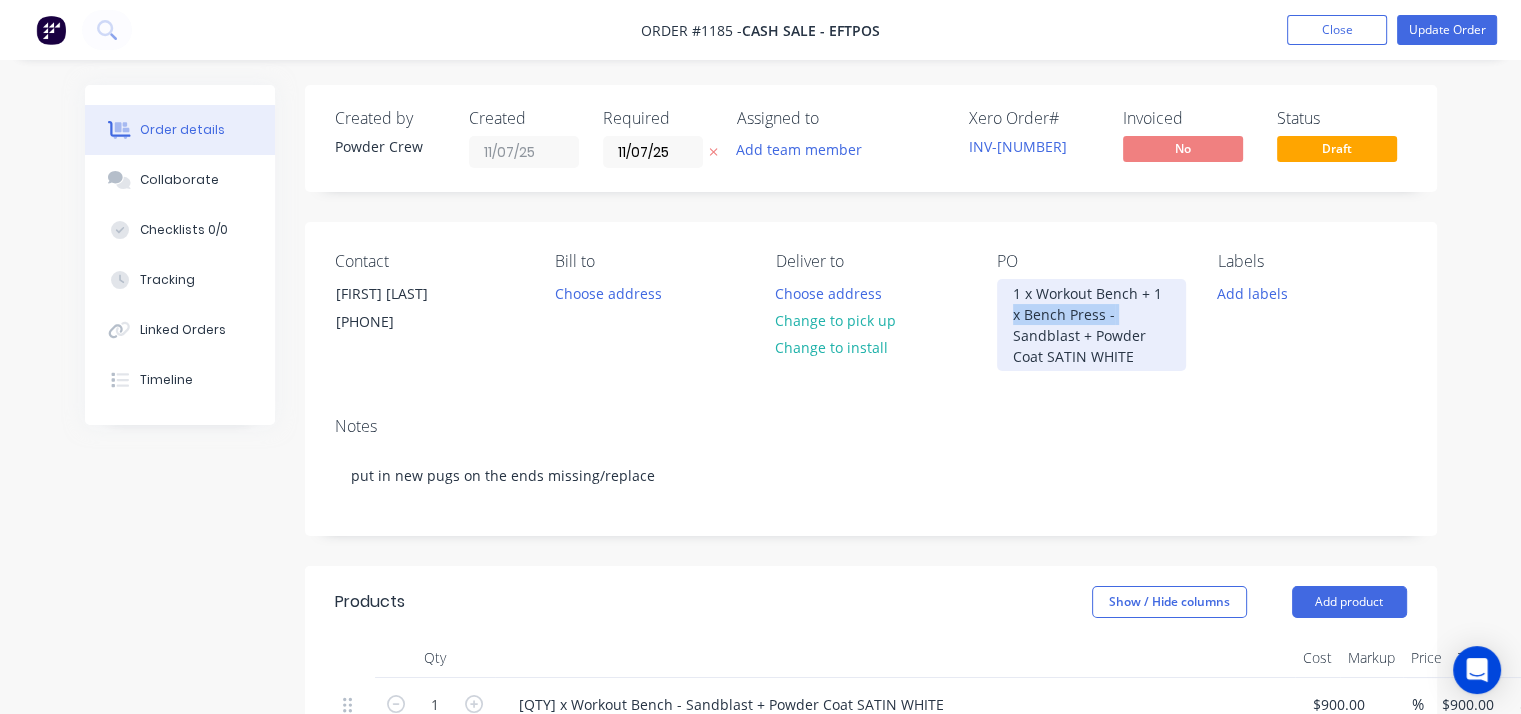drag, startPoint x: 1122, startPoint y: 310, endPoint x: 1008, endPoint y: 318, distance: 114.28036 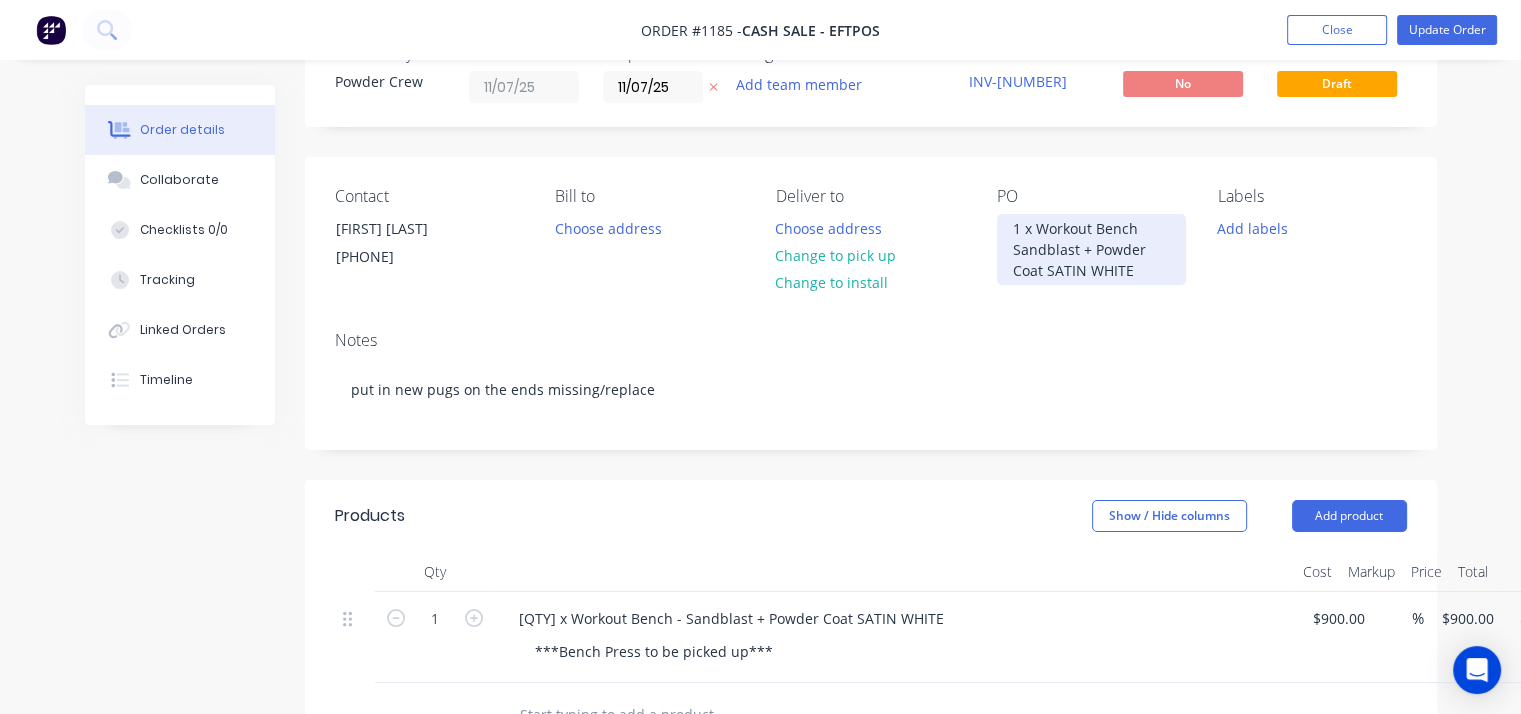scroll, scrollTop: 100, scrollLeft: 0, axis: vertical 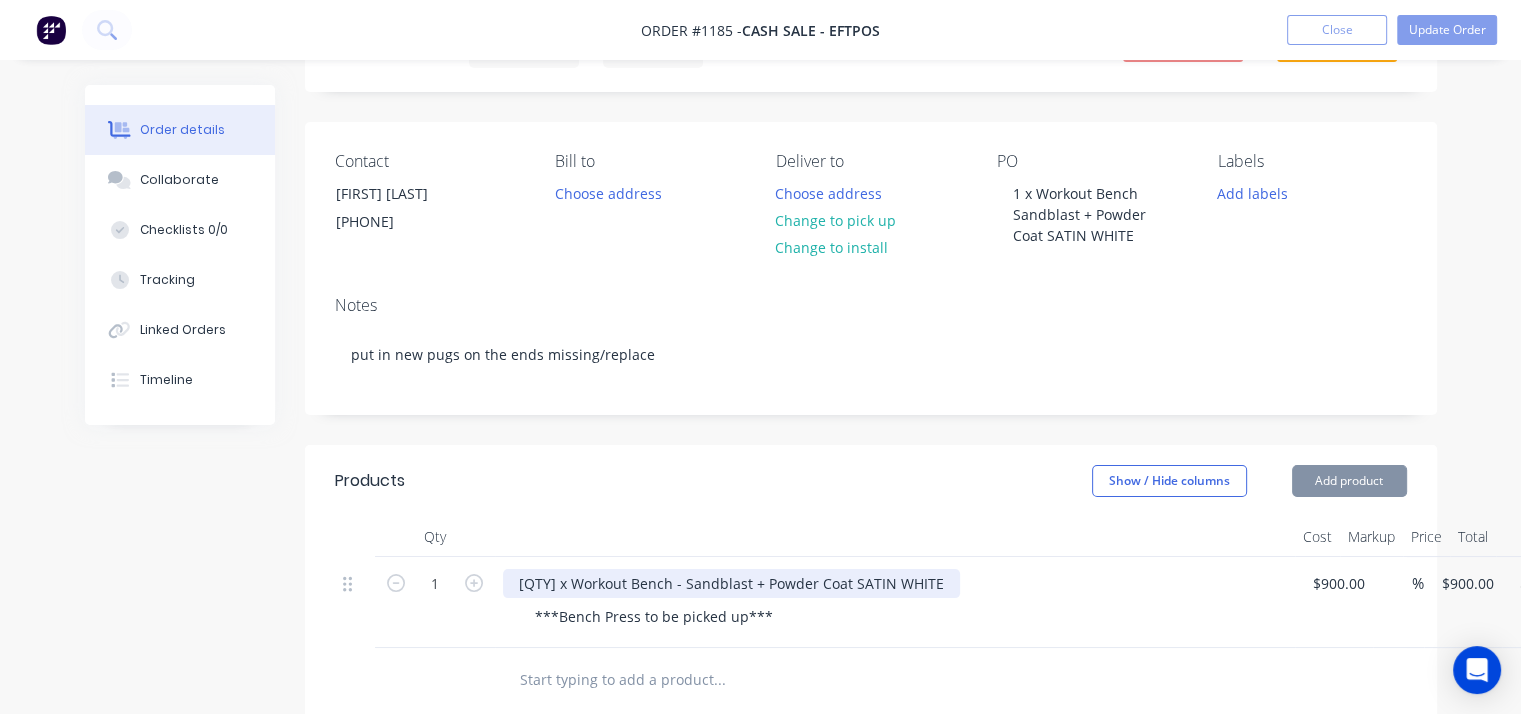 click on "1 x Workout Bench - Sandblast + Powder Coat SATIN WHITE" at bounding box center (731, 583) 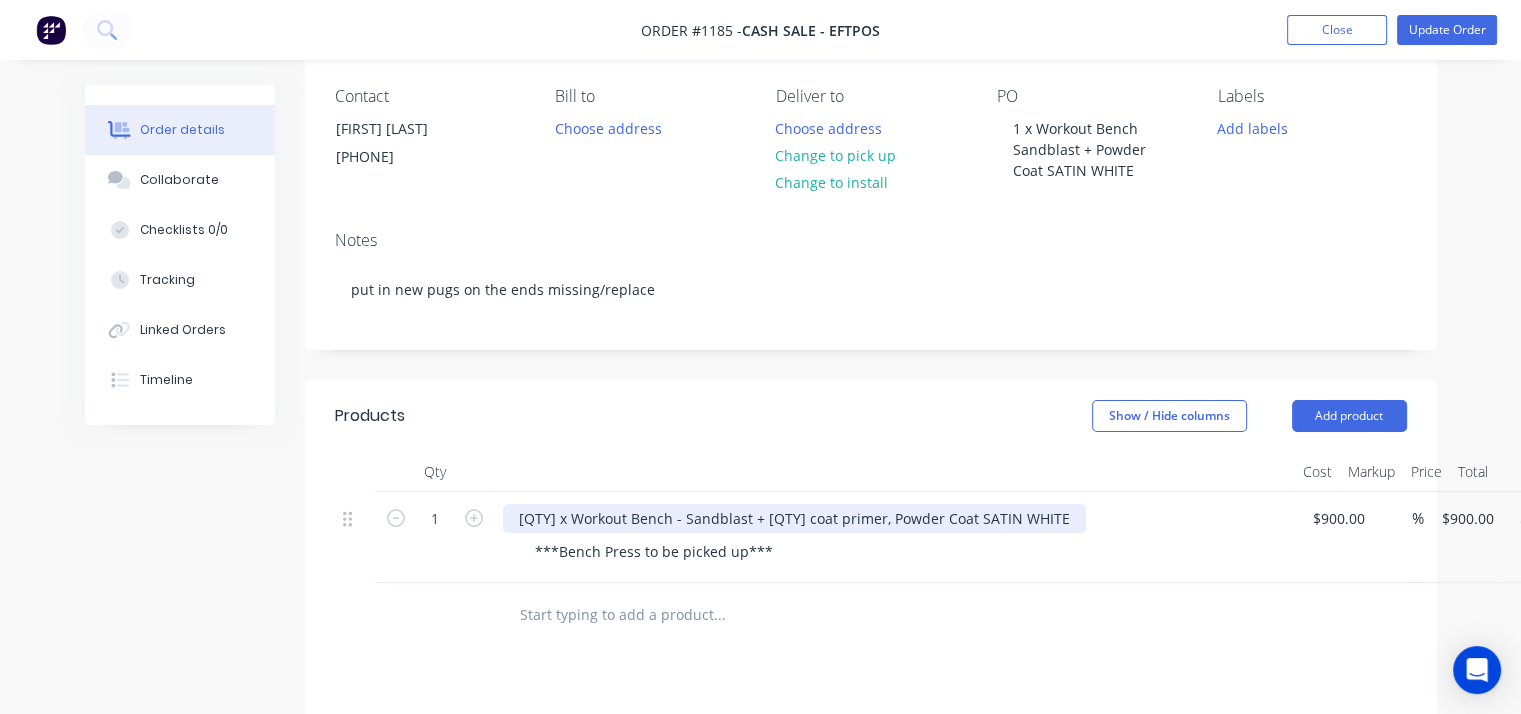 scroll, scrollTop: 200, scrollLeft: 0, axis: vertical 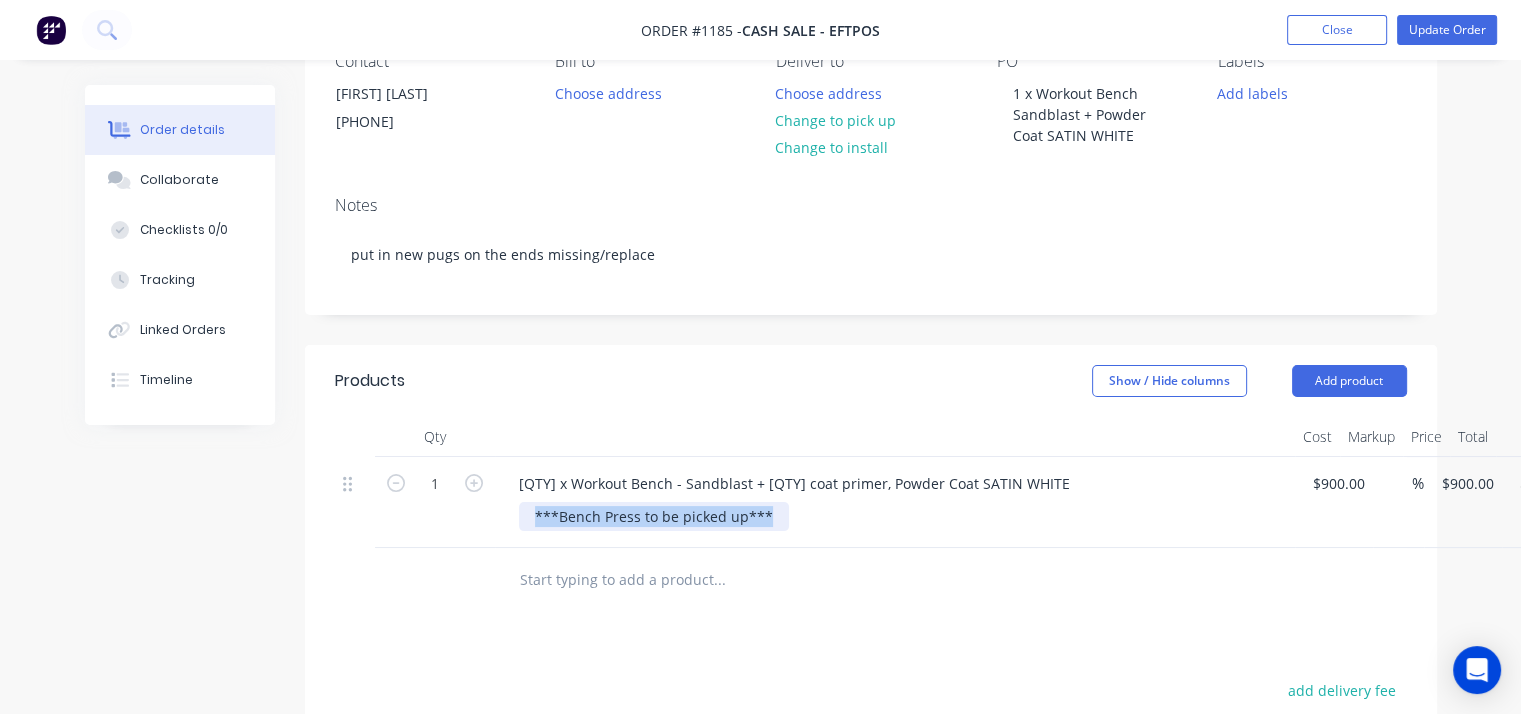 drag, startPoint x: 771, startPoint y: 511, endPoint x: 509, endPoint y: 513, distance: 262.00763 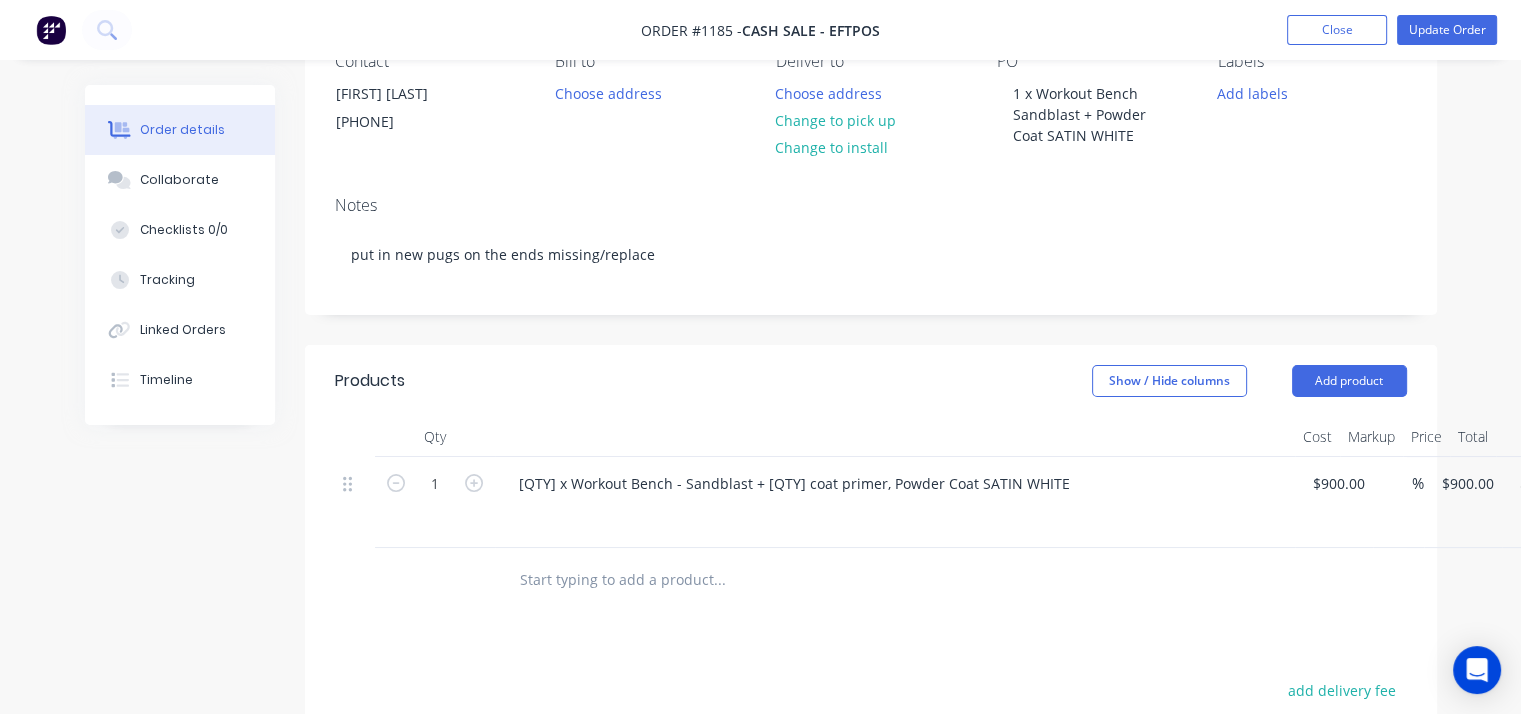 click at bounding box center (855, 580) 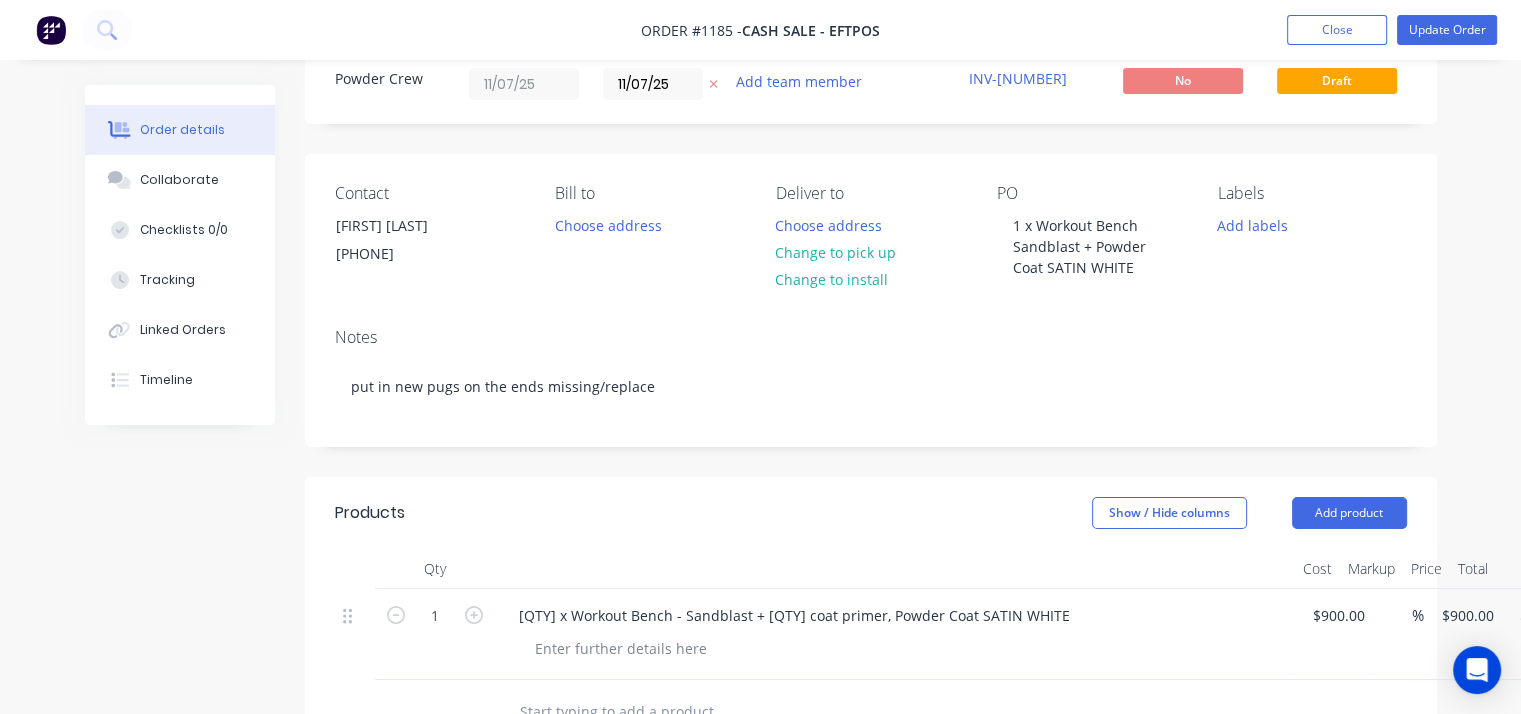scroll, scrollTop: 0, scrollLeft: 0, axis: both 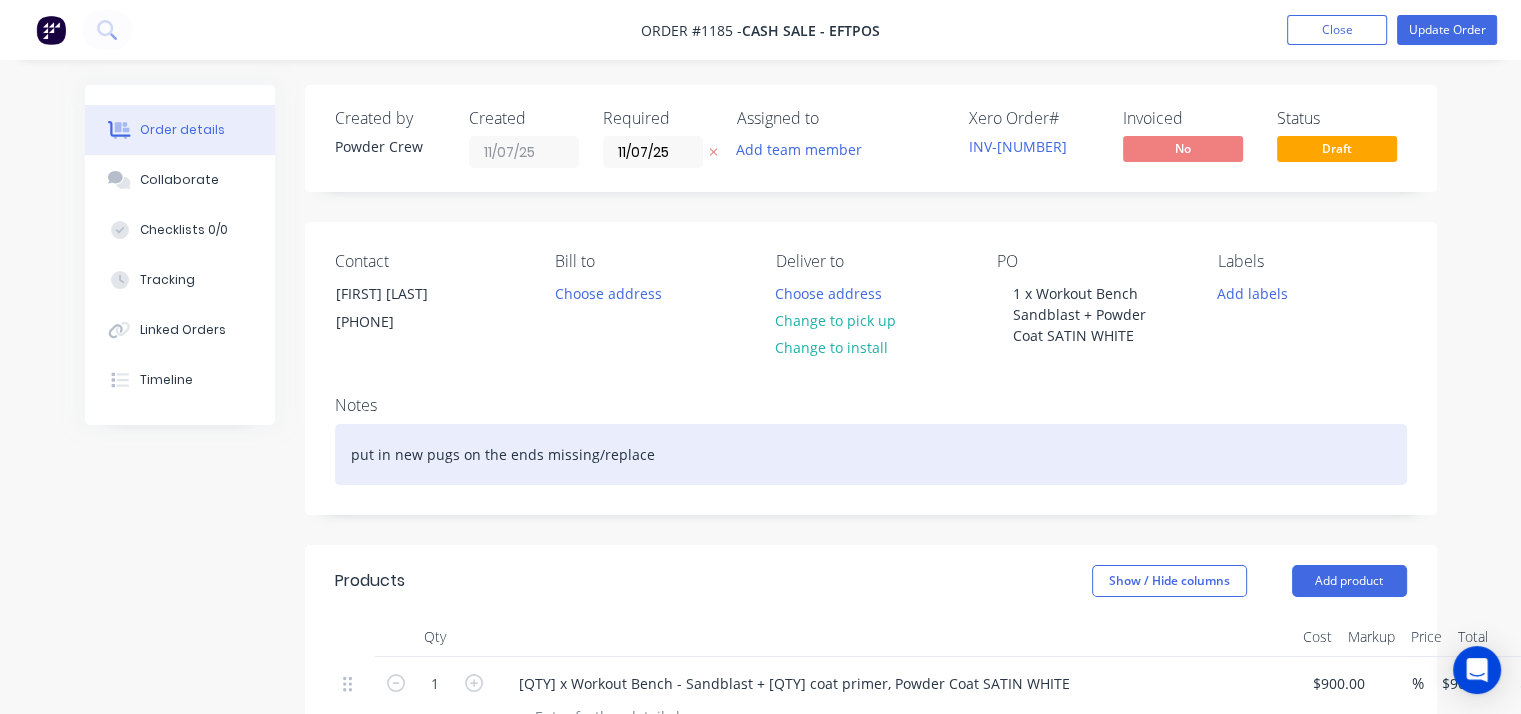 click on "put in new pugs on the ends missing/replace" at bounding box center (871, 454) 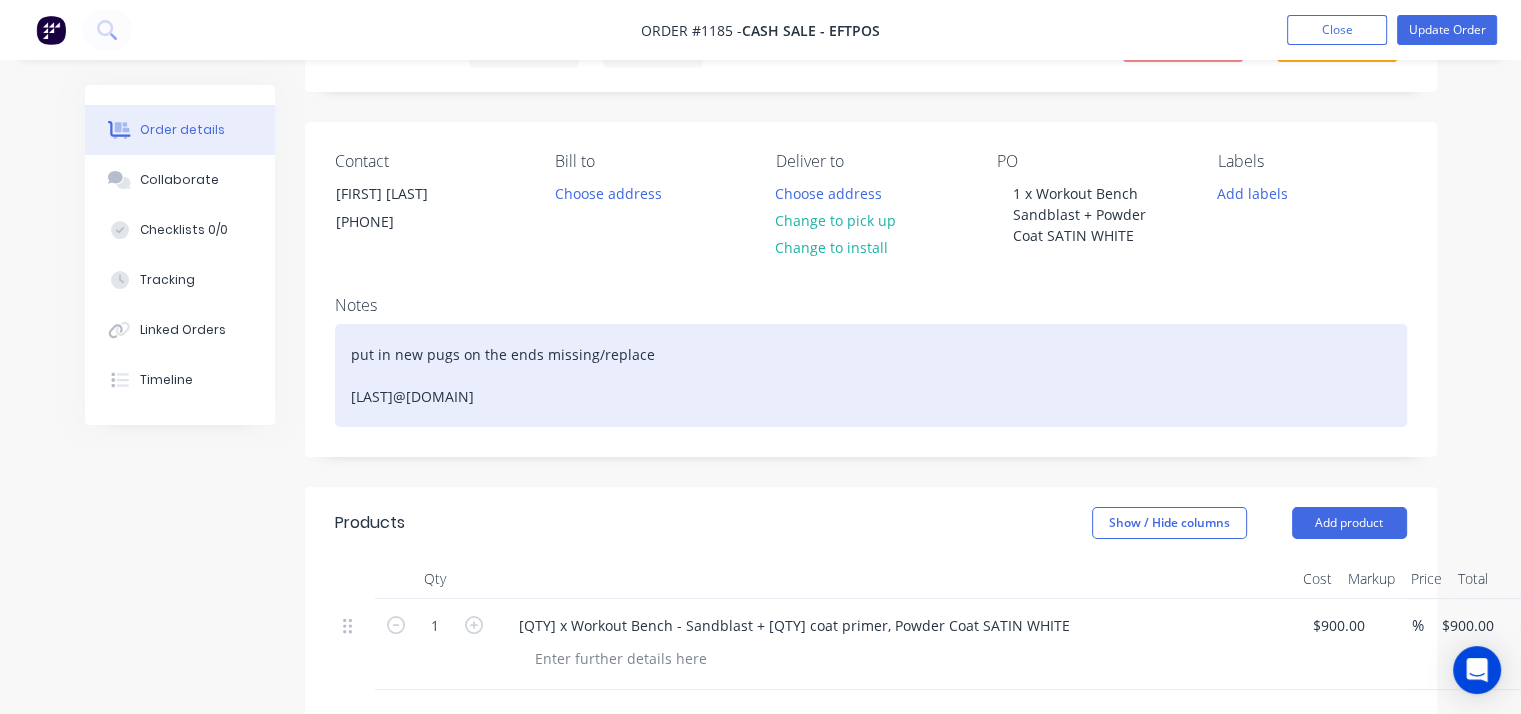 scroll, scrollTop: 0, scrollLeft: 0, axis: both 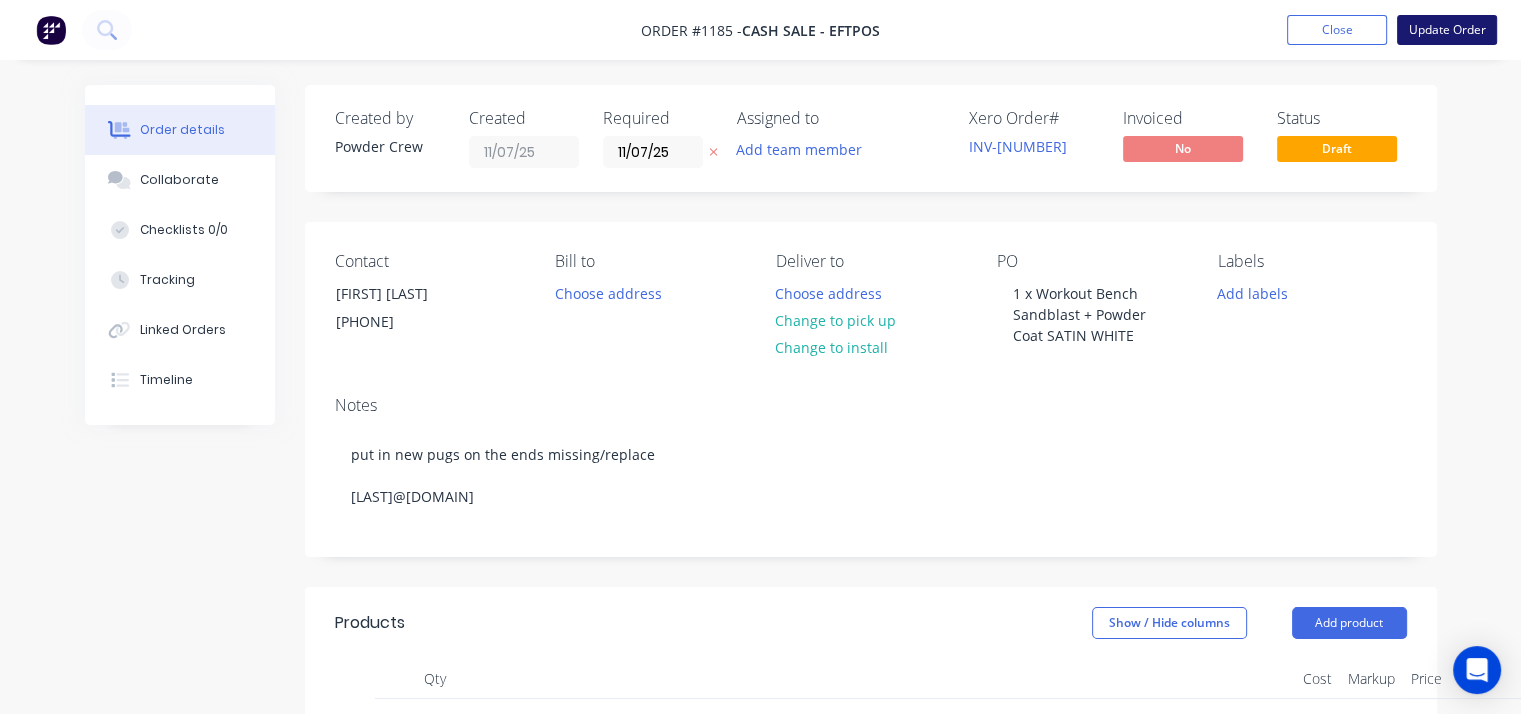 click on "Update Order" at bounding box center (1447, 30) 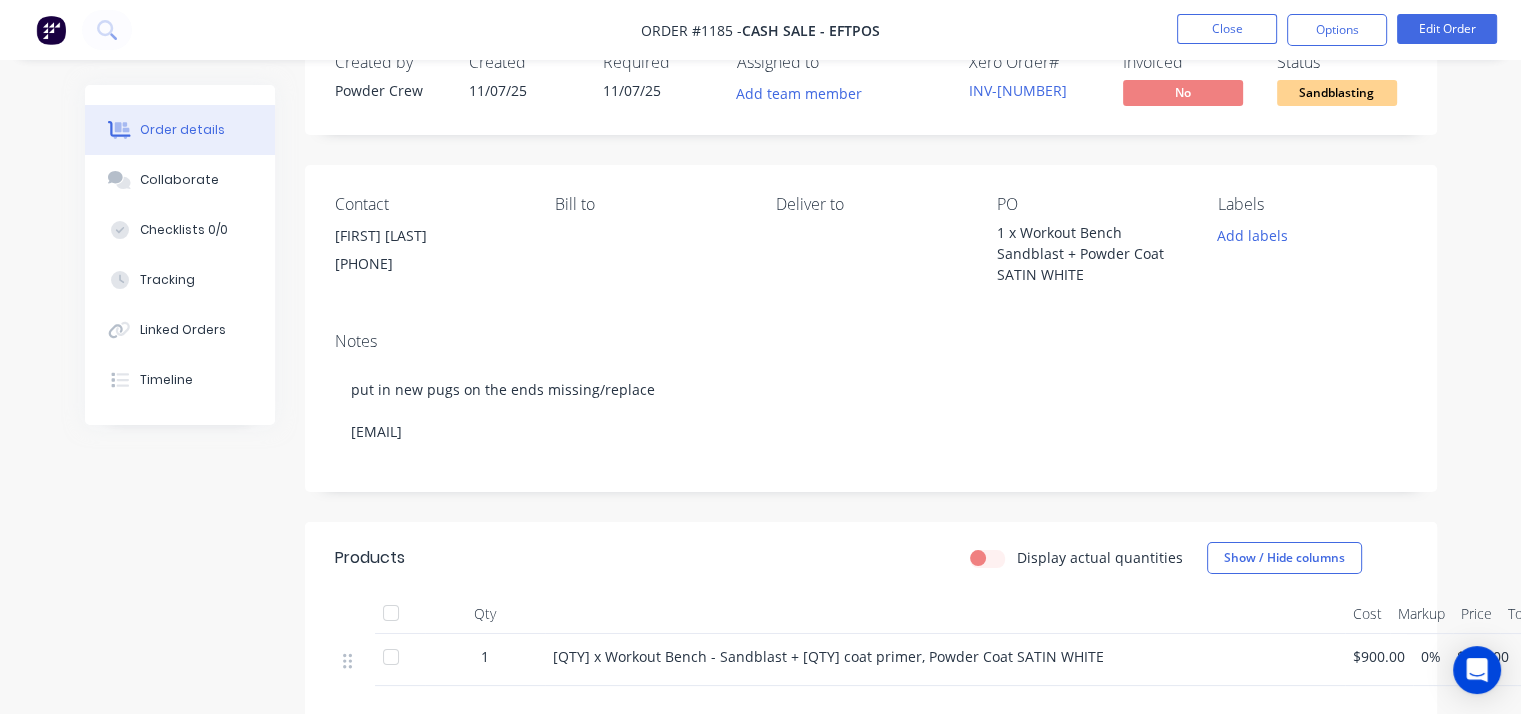 scroll, scrollTop: 100, scrollLeft: 0, axis: vertical 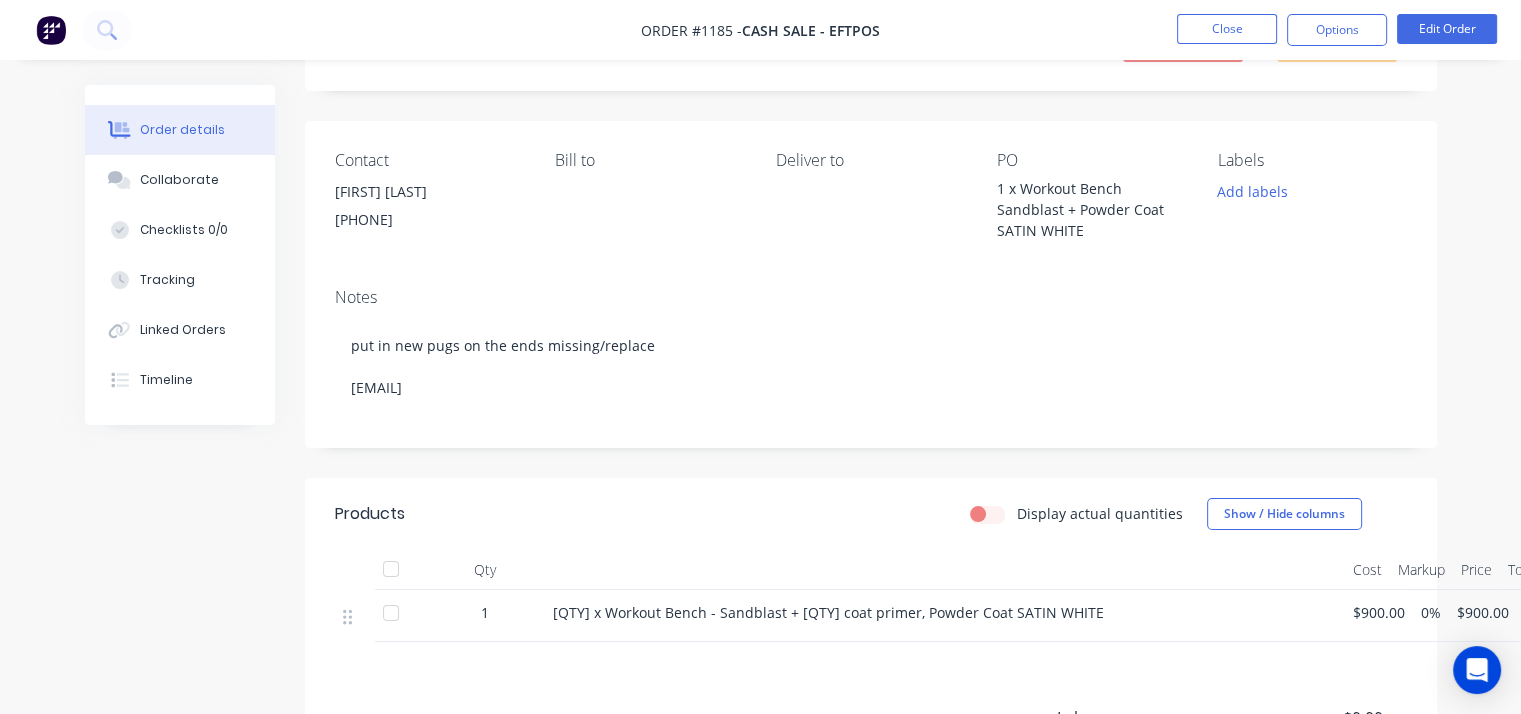 click on "Order details Collaborate Checklists 0/0 Tracking Linked Orders Timeline   Order details   Collaborate   Checklists   Tracking   Linked Orders   Timeline Created by Powder Crew Created 11/07/25 Required 11/07/25 Assigned to Add team member Xero   Order  # INV-1575 Invoiced No Status Sandblasting Contact Gary Tewhana 0435 215 251 Bill to Deliver to PO 1 x Workout Bench Sandblast + Powder Coat SATIN WHITE Labels Add labels Notes put in new pugs on the ends missing/replace
gazzatw@gmail.com Products Display actual quantities Show / Hide columns Qty Cost Markup Price Total 1 1 x Workout Bench - Sandblast + 2 coat primer, Powder Coat SATIN WHITE $900.00 0% $900.00 $900.00 Labour $0.00 Sub total $900.00 Margin $0.00  ( 0.00 %) Tax $90.00 Total $990.00" at bounding box center (761, 491) 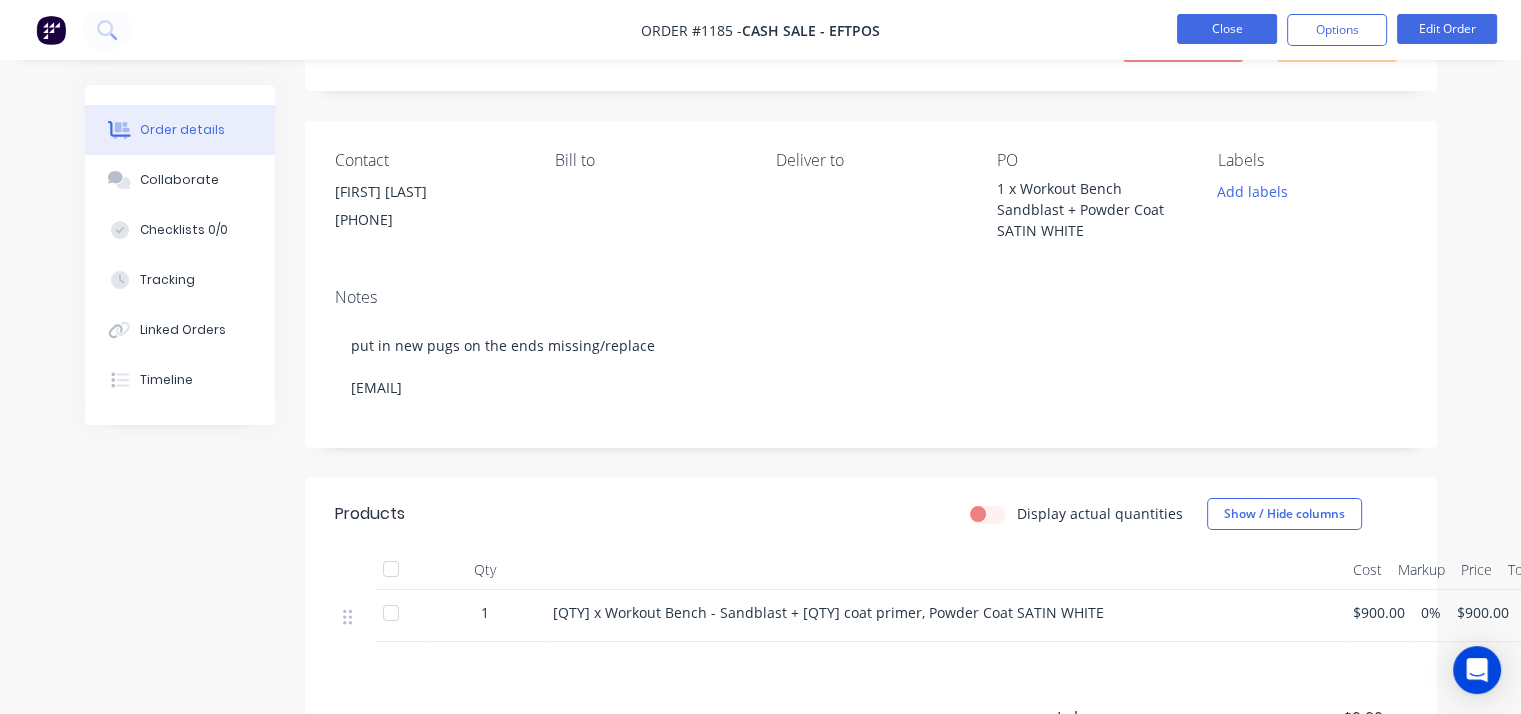 click on "Close" at bounding box center (1227, 29) 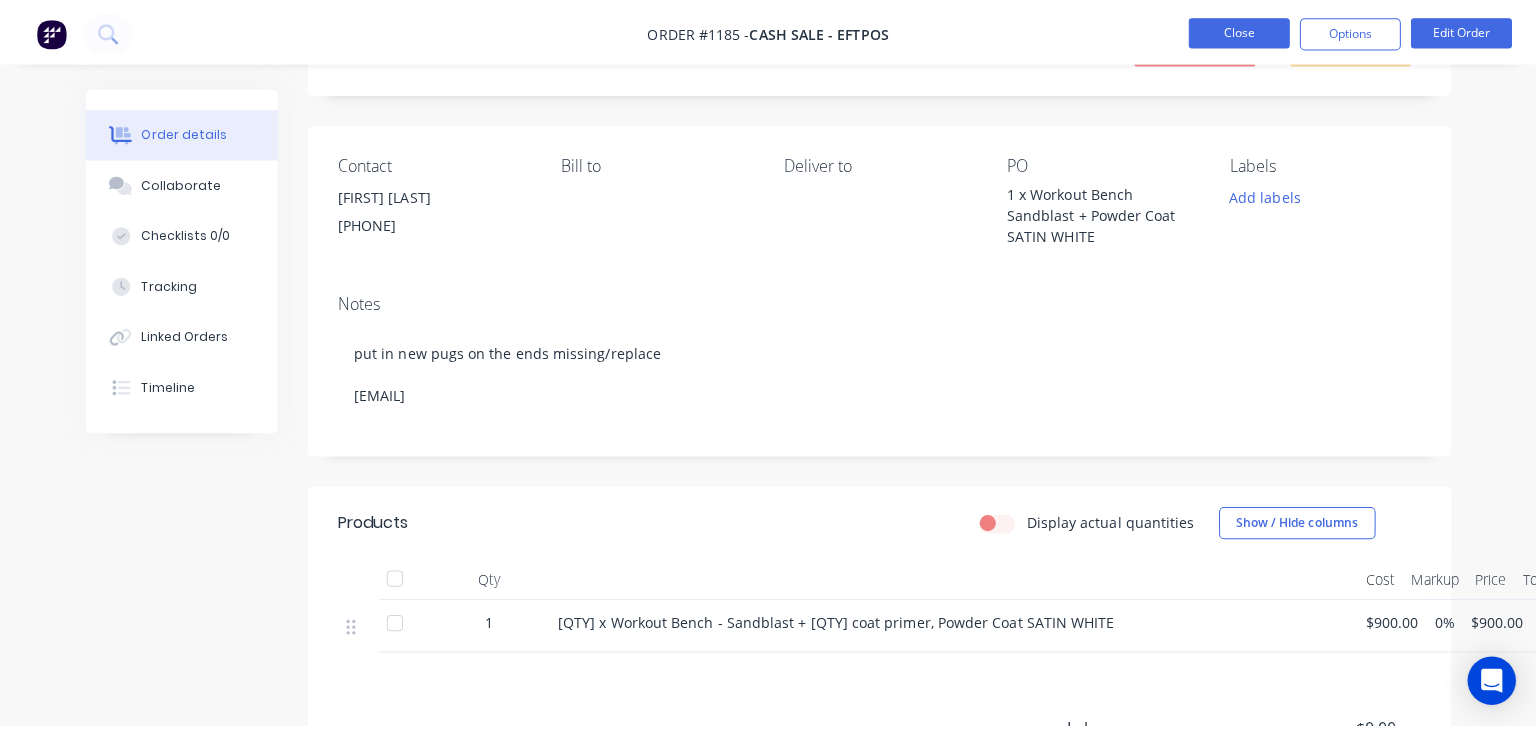 scroll, scrollTop: 0, scrollLeft: 0, axis: both 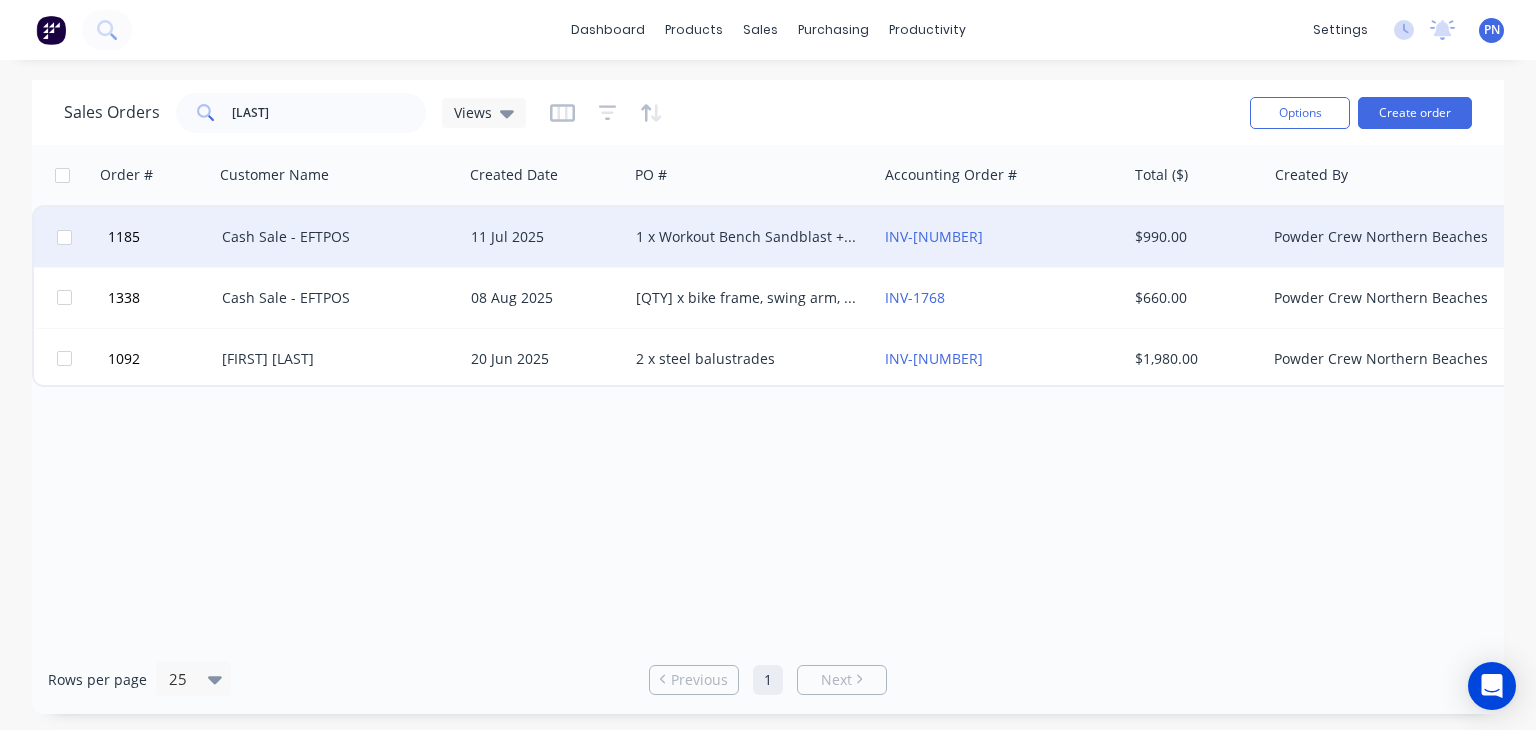 click on "11 Jul 2025" at bounding box center [545, 237] 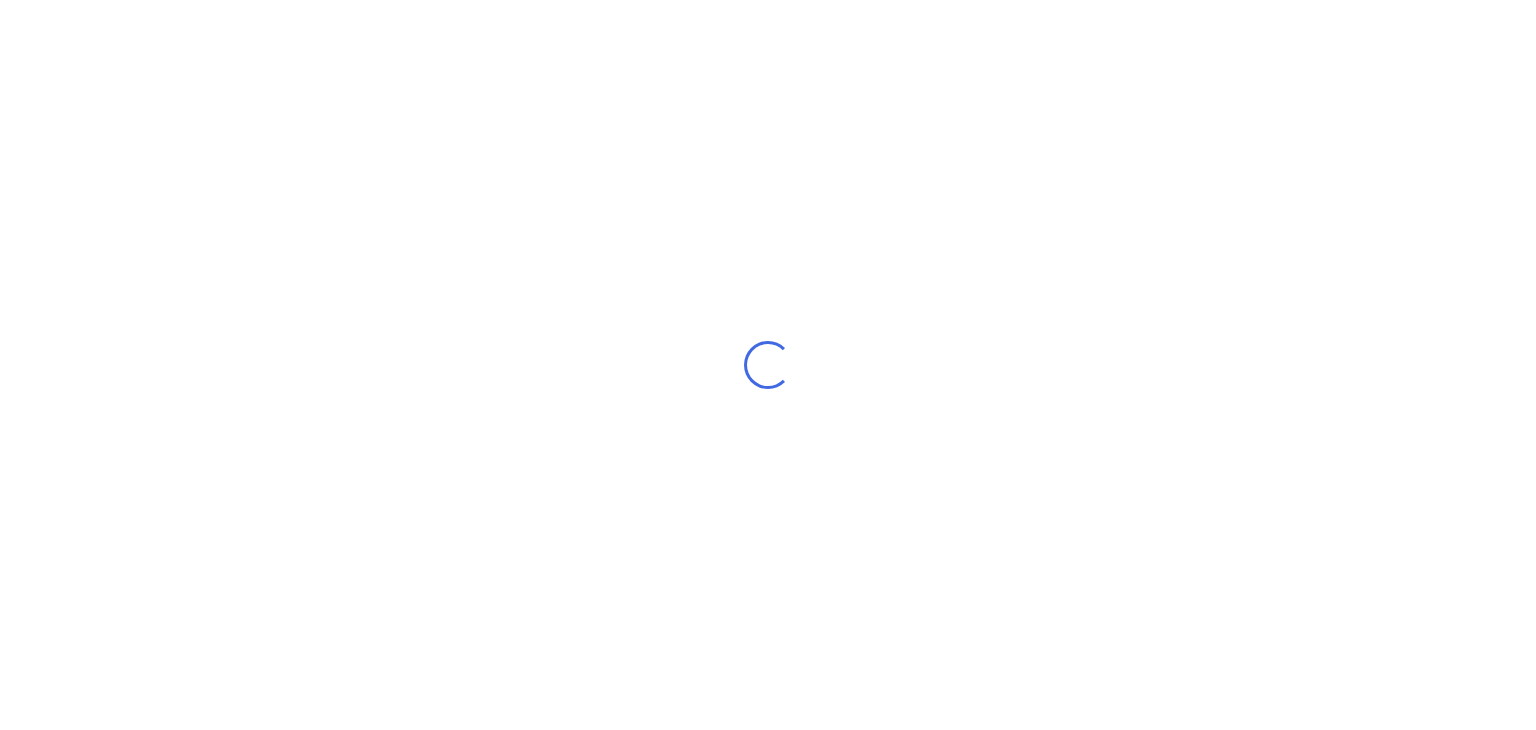 scroll, scrollTop: 0, scrollLeft: 0, axis: both 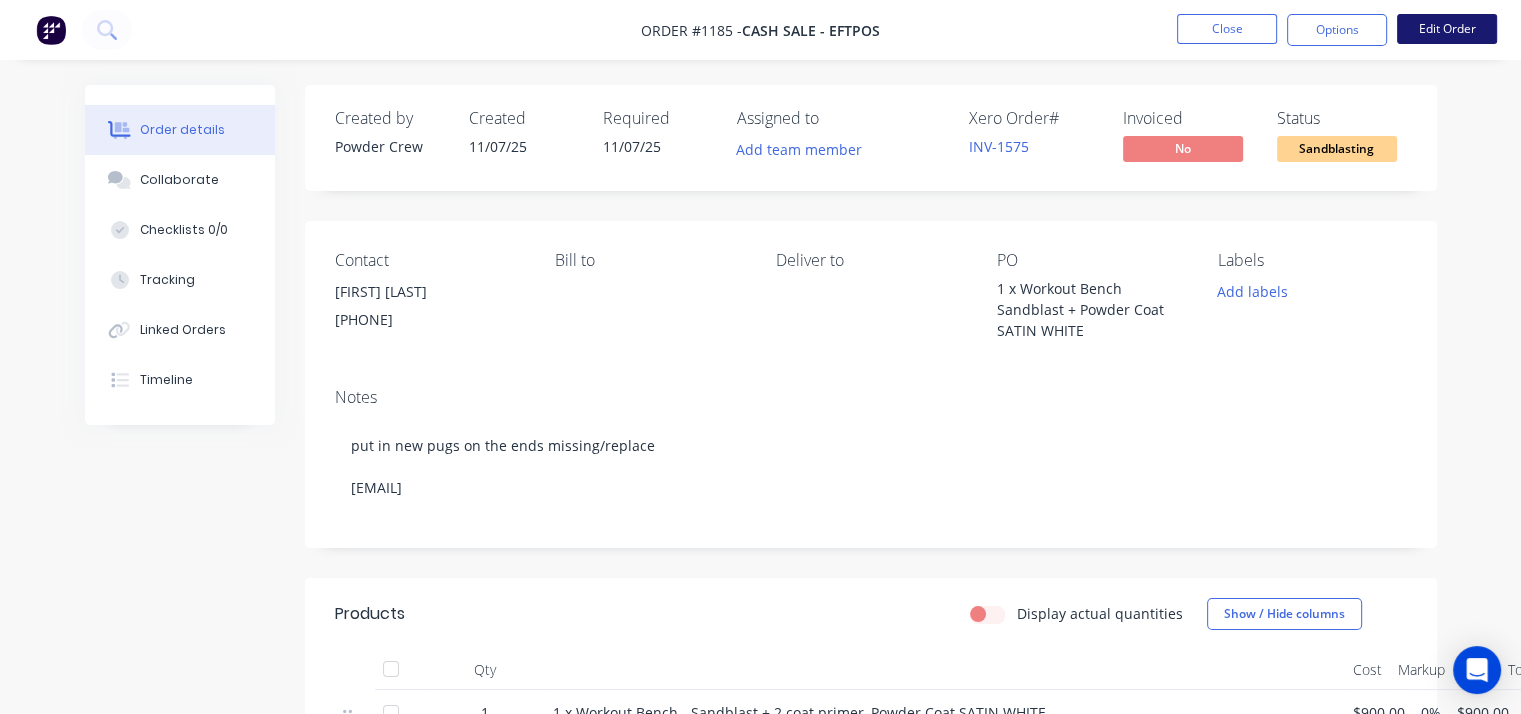 click on "Edit Order" at bounding box center [1447, 29] 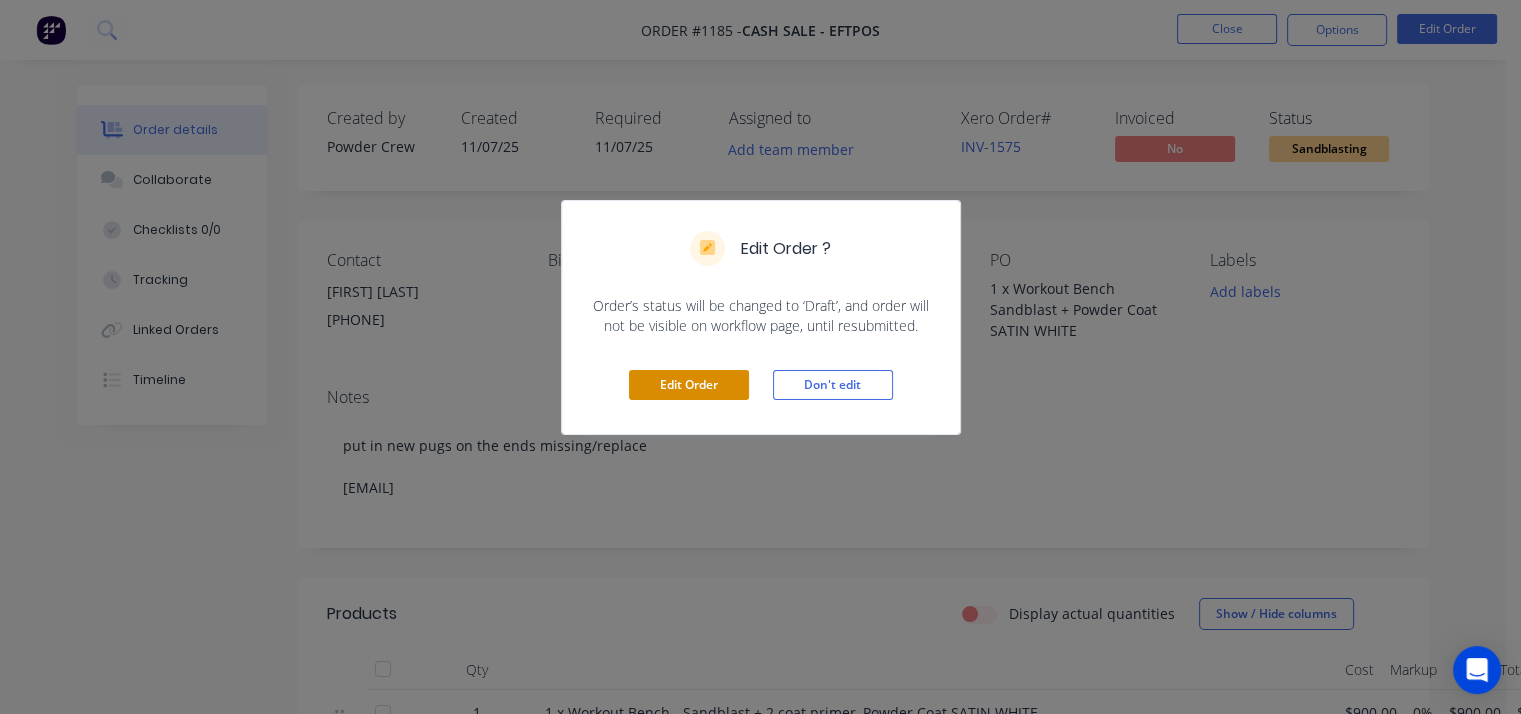 click on "Edit Order" at bounding box center [689, 385] 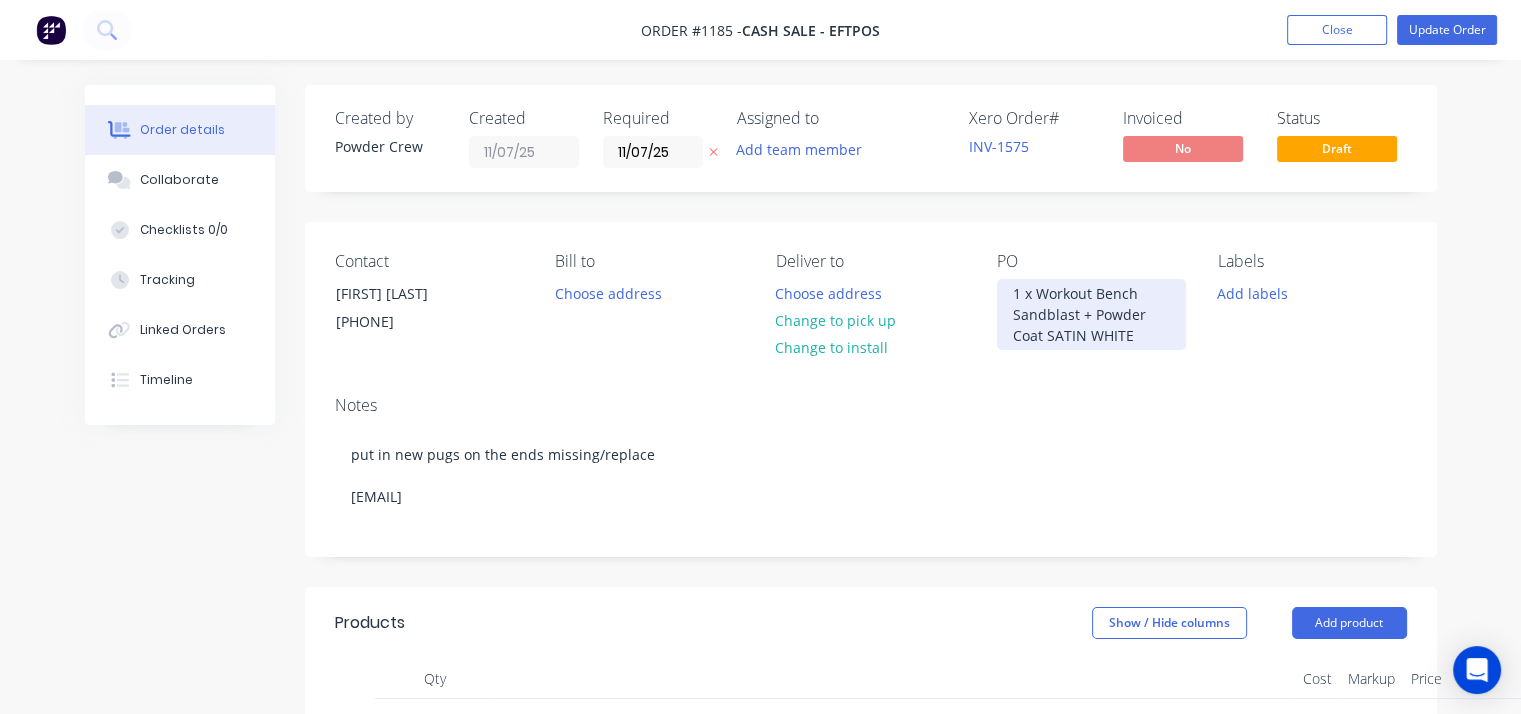 click on "1 x Workout Bench Sandblast + Powder Coat SATIN WHITE" at bounding box center (1091, 314) 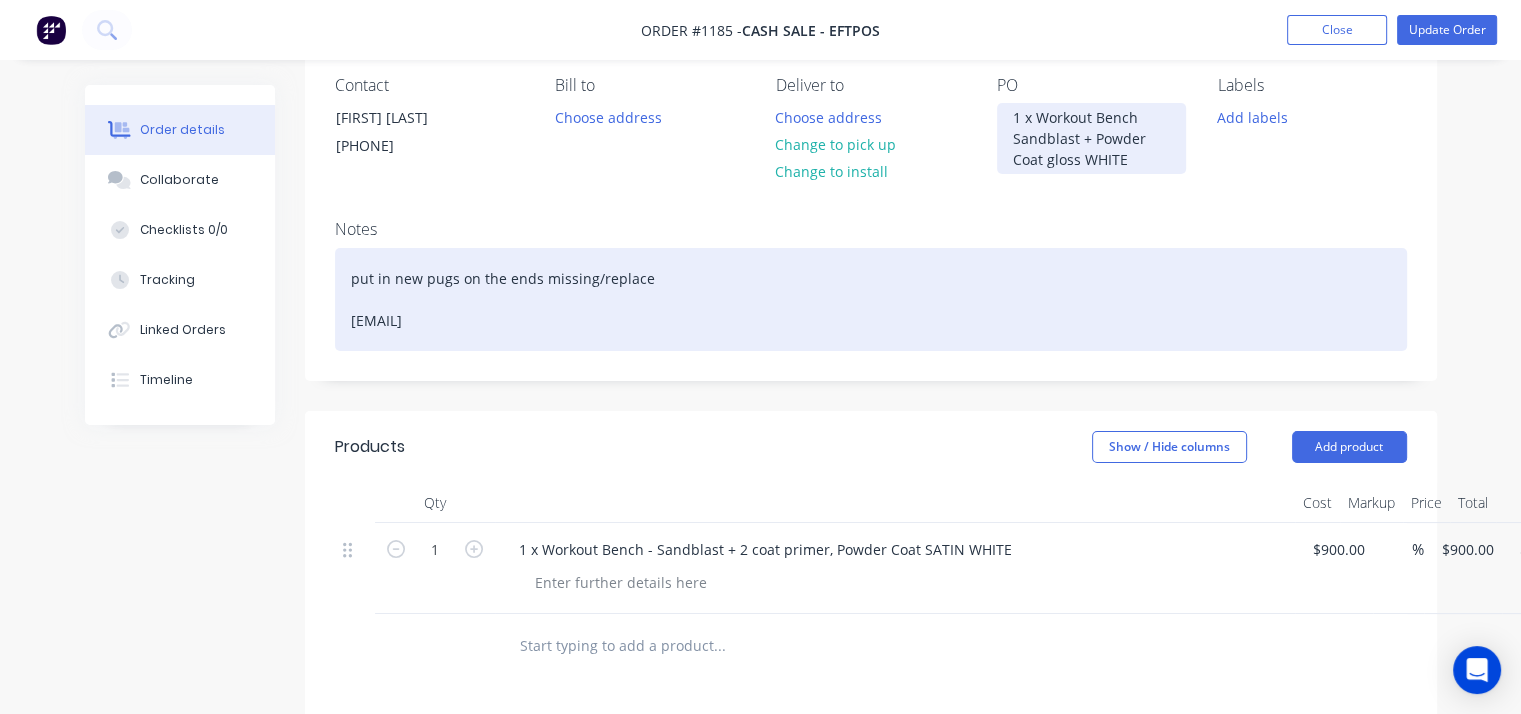 scroll, scrollTop: 200, scrollLeft: 0, axis: vertical 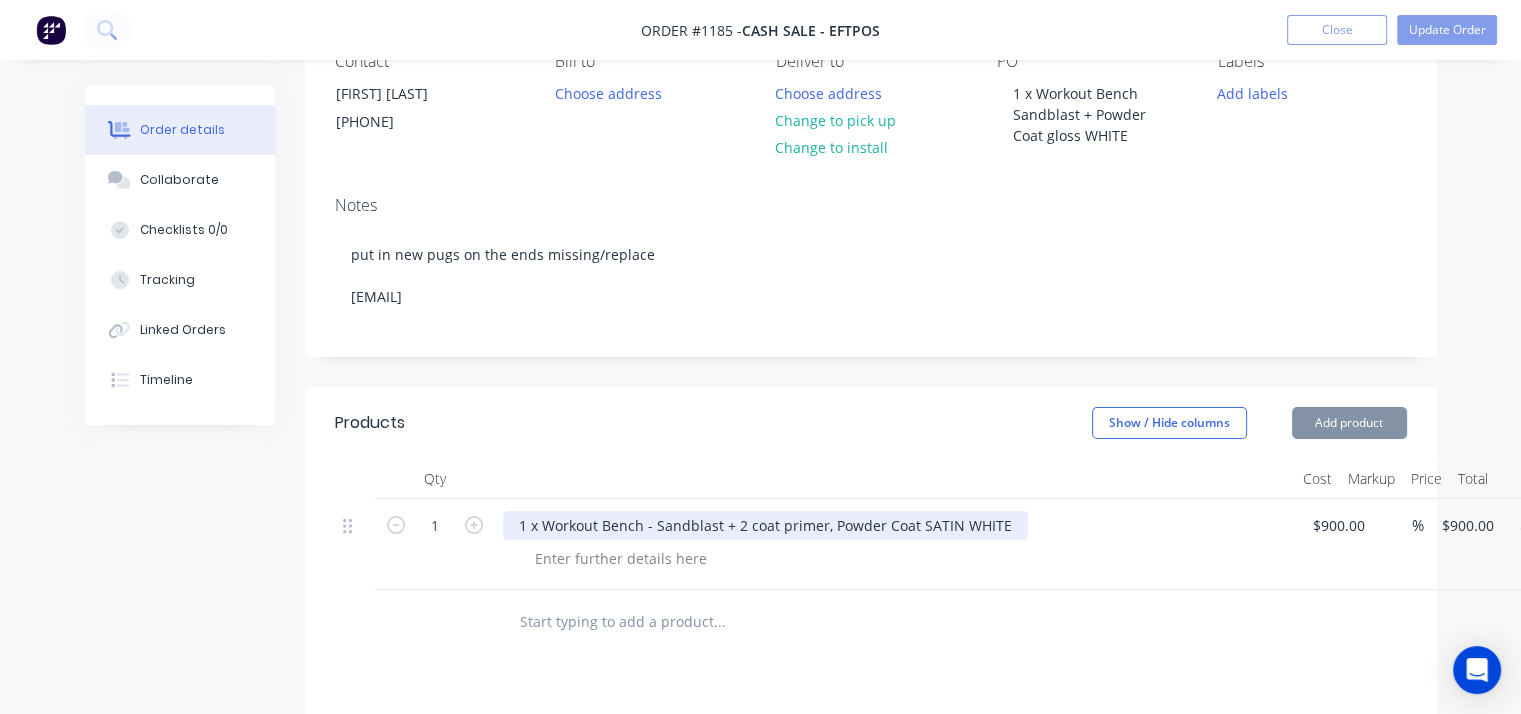 click on "1 x Workout Bench - Sandblast + 2 coat primer, Powder Coat SATIN WHITE" at bounding box center [765, 525] 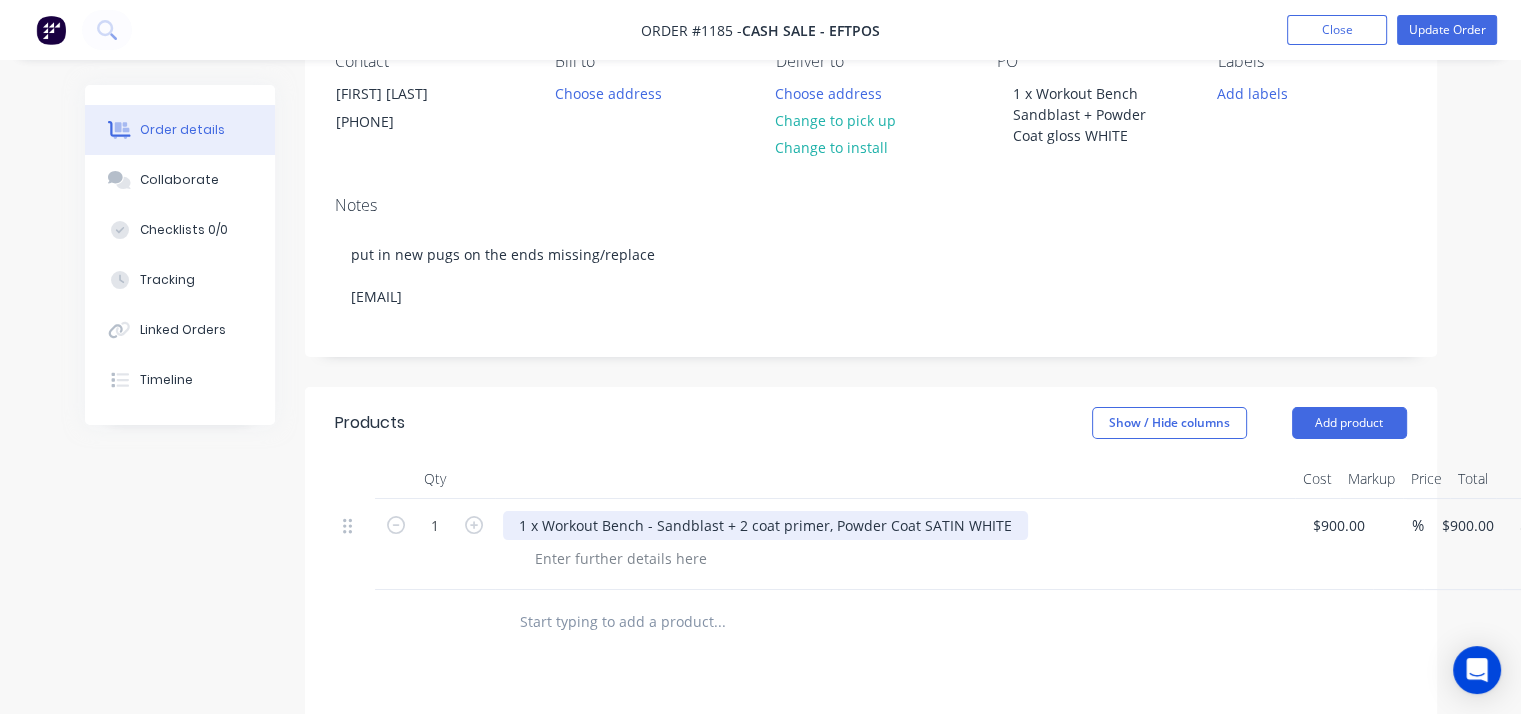 type 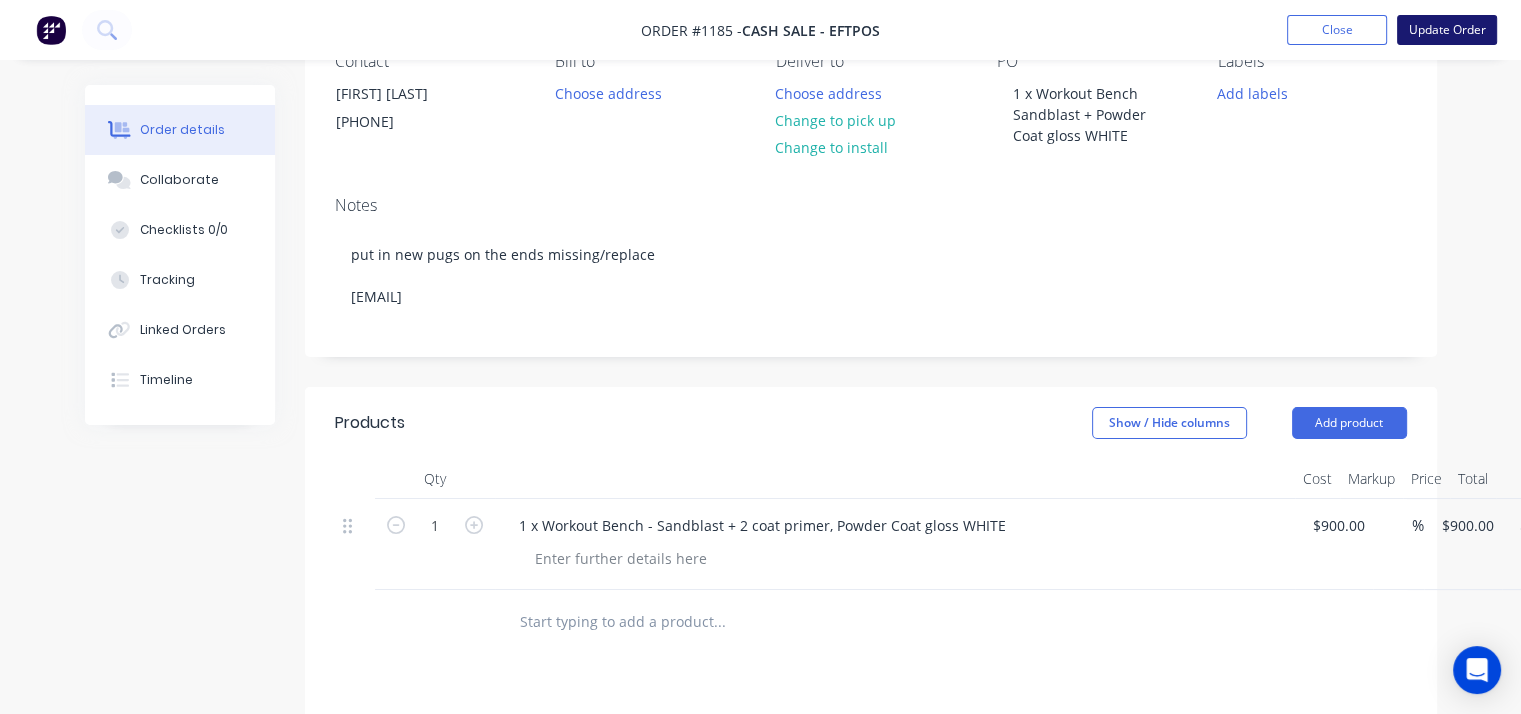 click on "Update Order" at bounding box center (1447, 30) 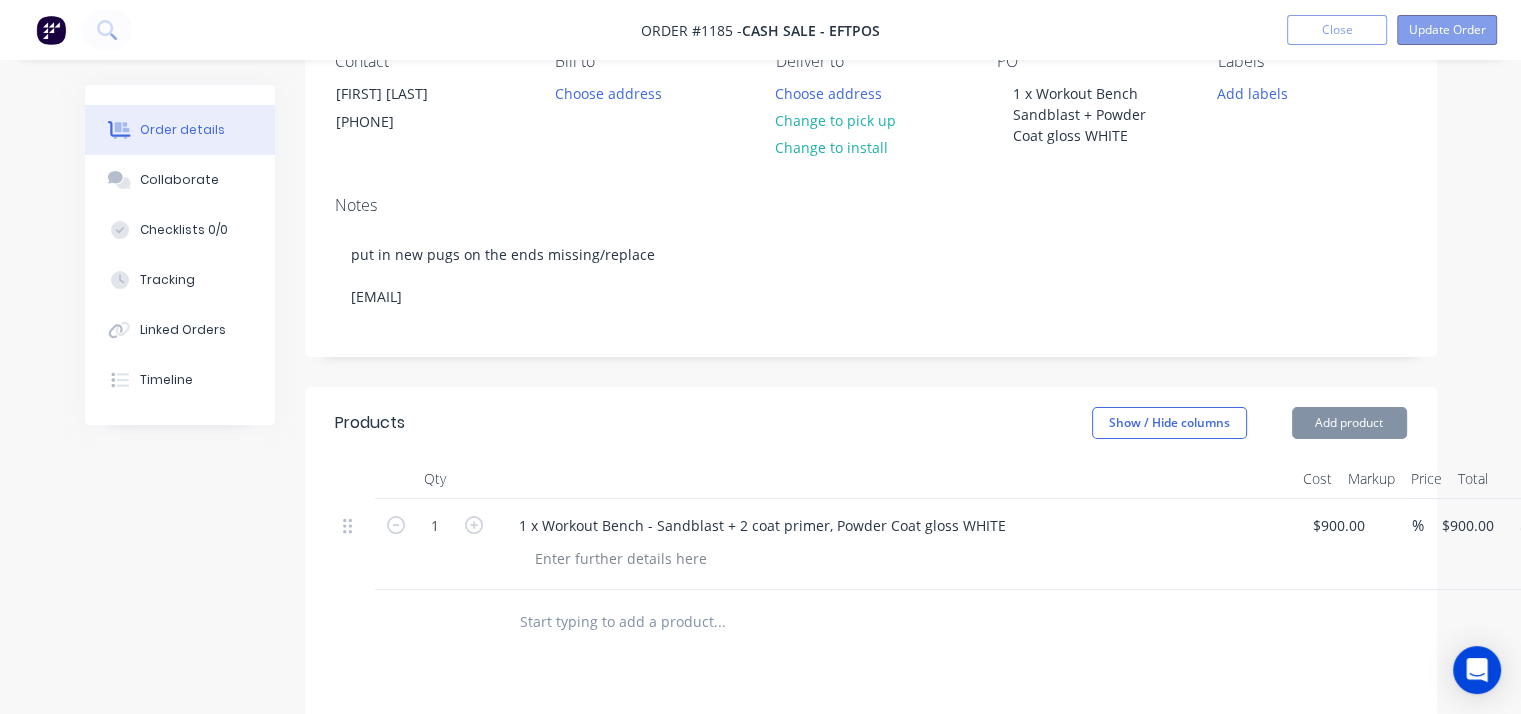 scroll, scrollTop: 0, scrollLeft: 0, axis: both 